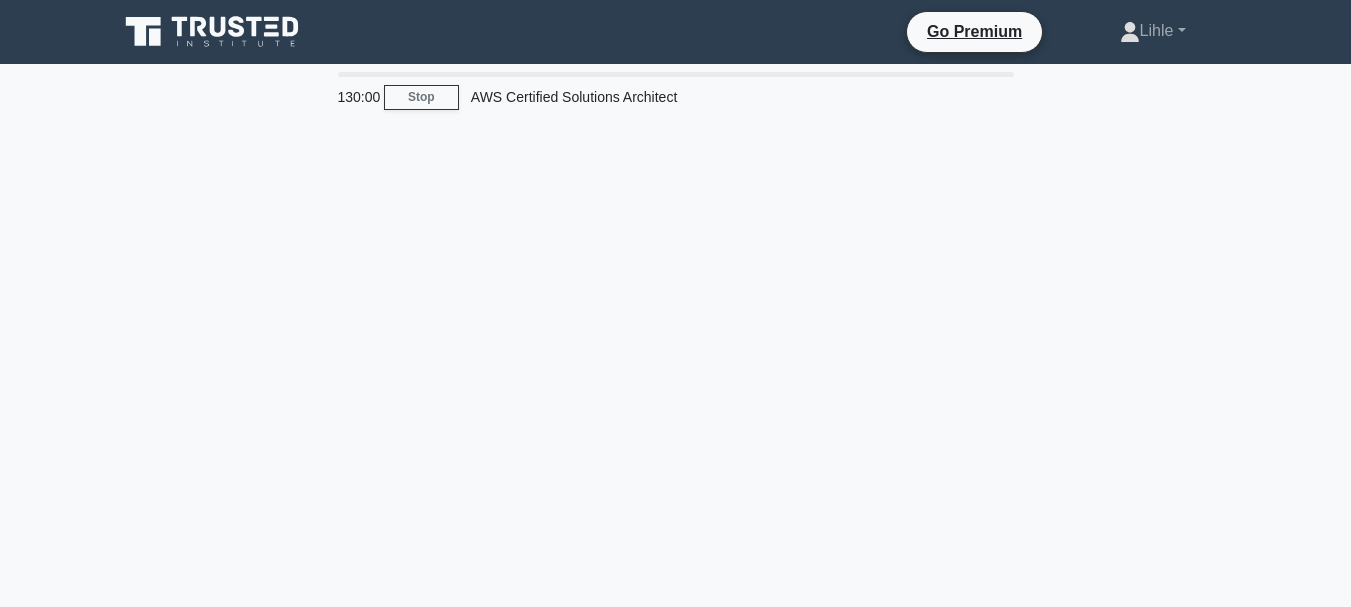 scroll, scrollTop: 0, scrollLeft: 0, axis: both 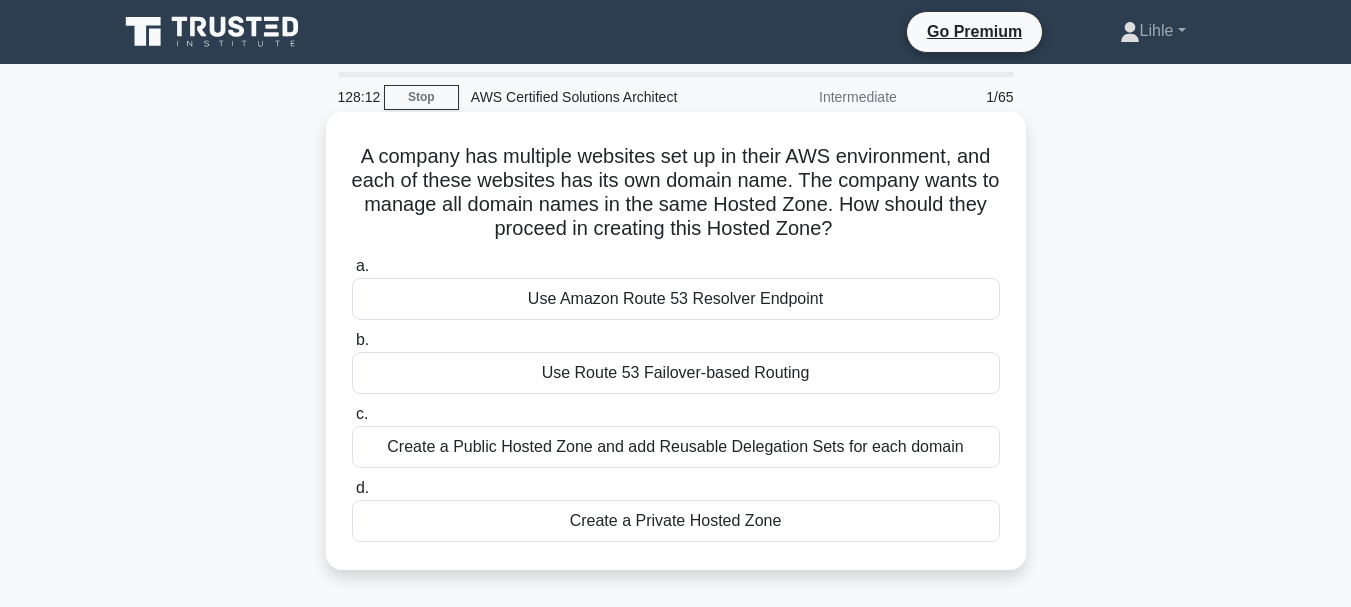 click on "Create a Private Hosted Zone" at bounding box center [676, 521] 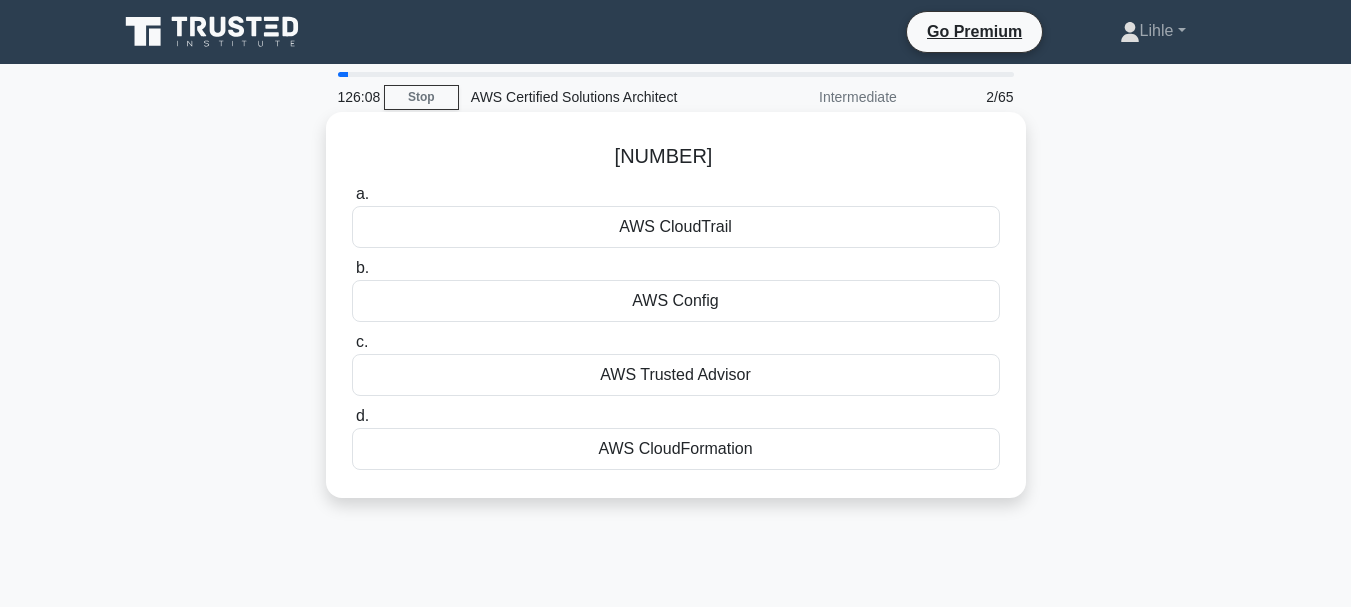 click on "AWS Config" at bounding box center [676, 301] 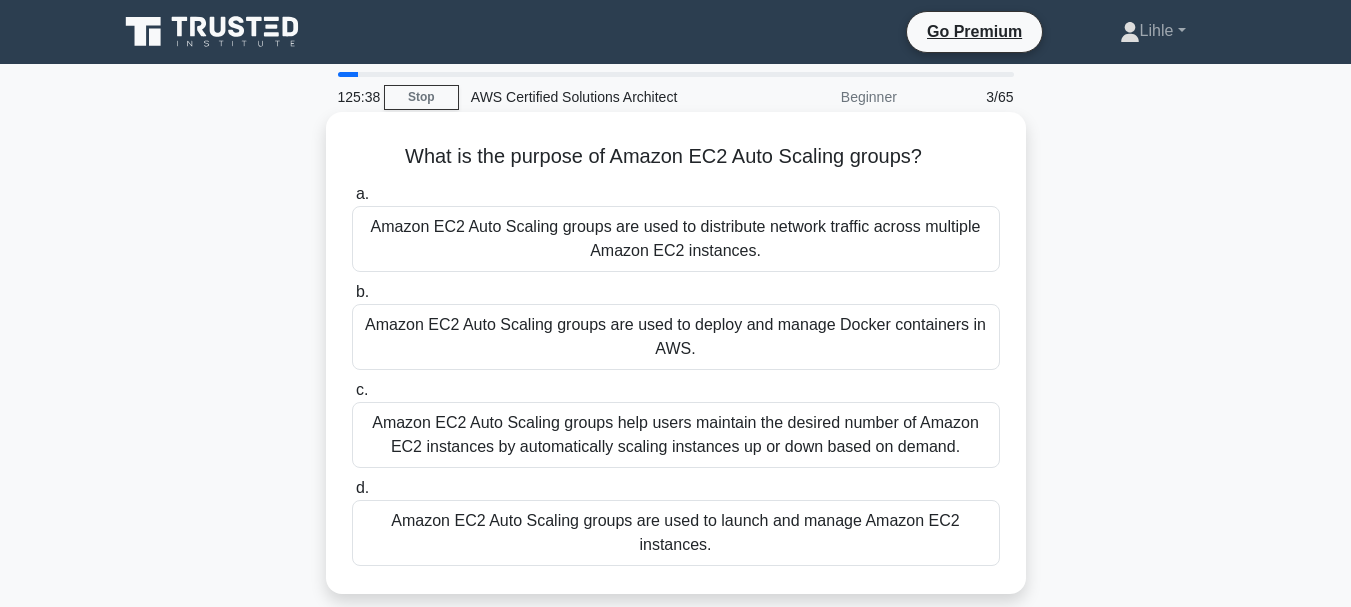click on "Amazon EC2 Auto Scaling groups help users maintain the desired number of Amazon EC2 instances by automatically scaling instances up or down based on demand." at bounding box center (676, 435) 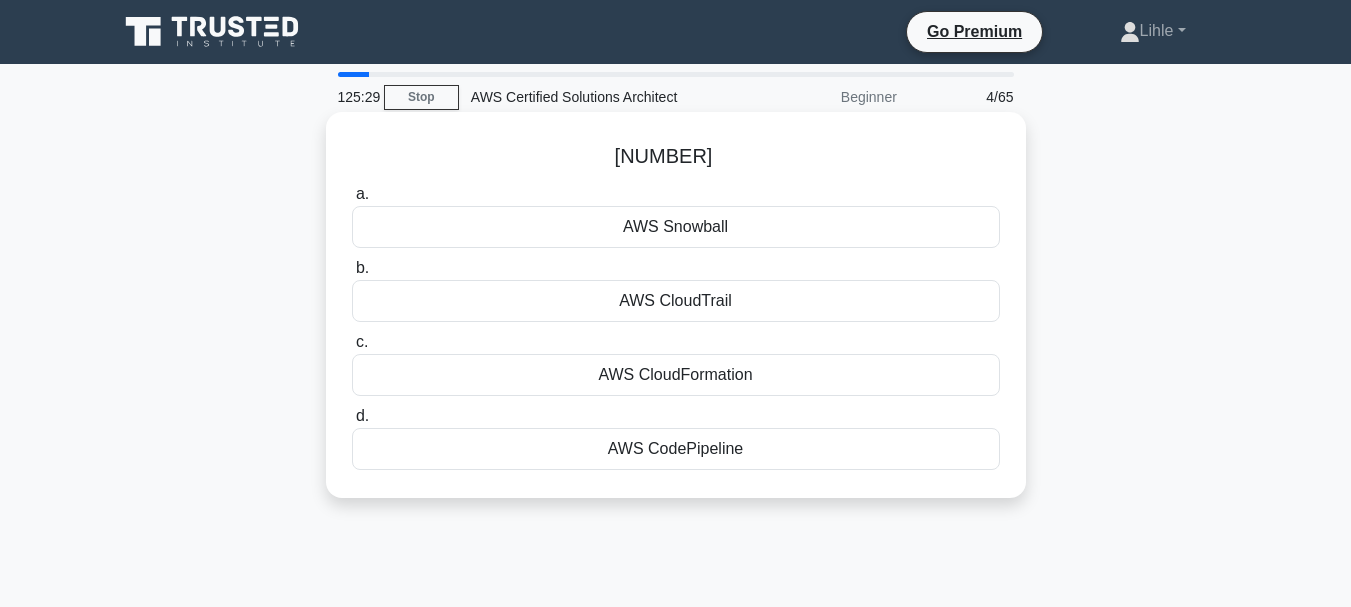 click on "AWS Snowball" at bounding box center [676, 227] 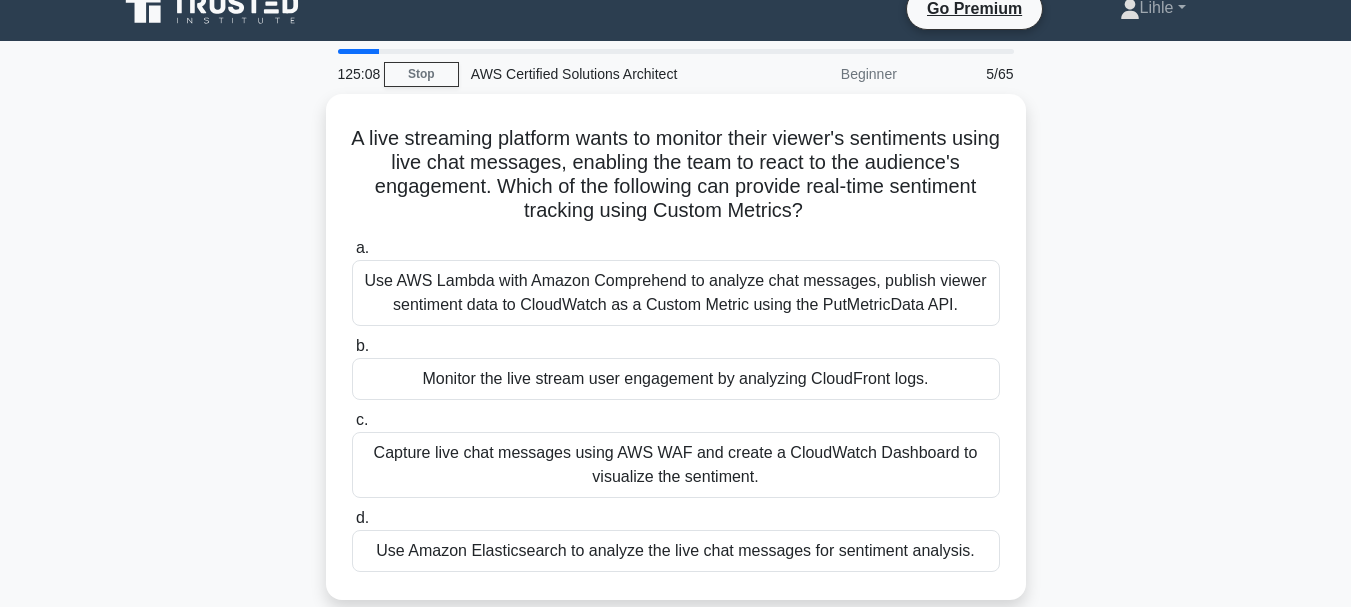 scroll, scrollTop: 25, scrollLeft: 0, axis: vertical 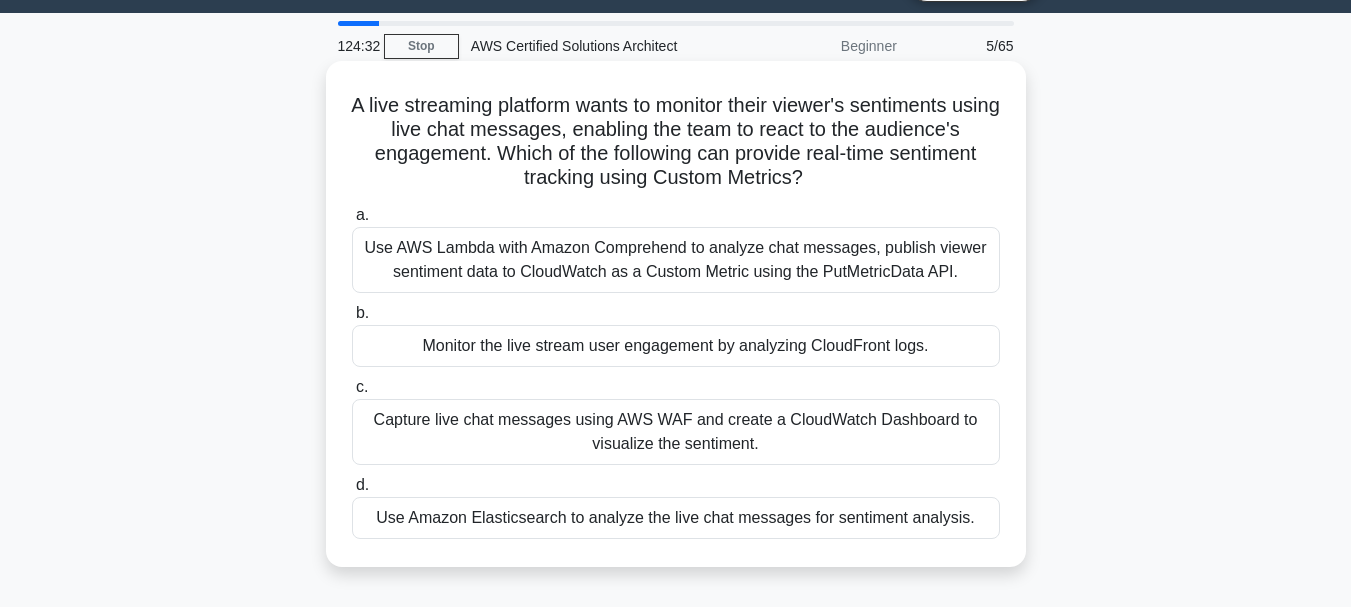 click on "Use AWS Lambda with Amazon Comprehend to analyze chat messages, publish viewer sentiment data to CloudWatch as a Custom Metric using the PutMetricData API." at bounding box center [676, 260] 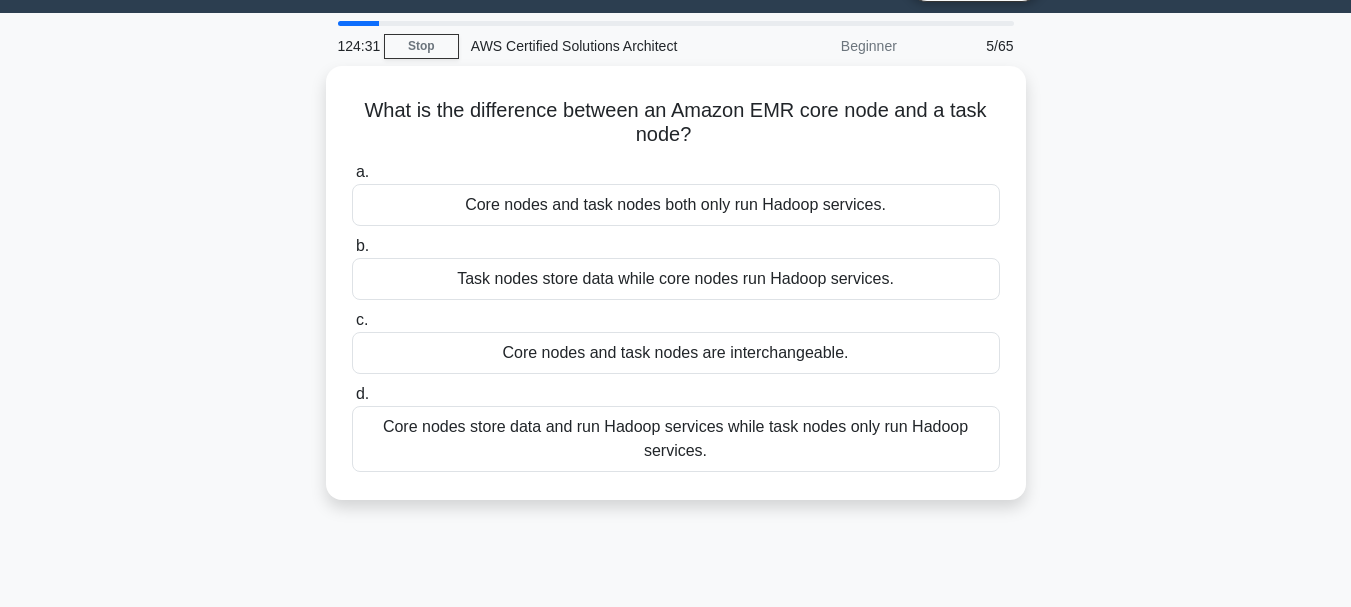 scroll, scrollTop: 0, scrollLeft: 0, axis: both 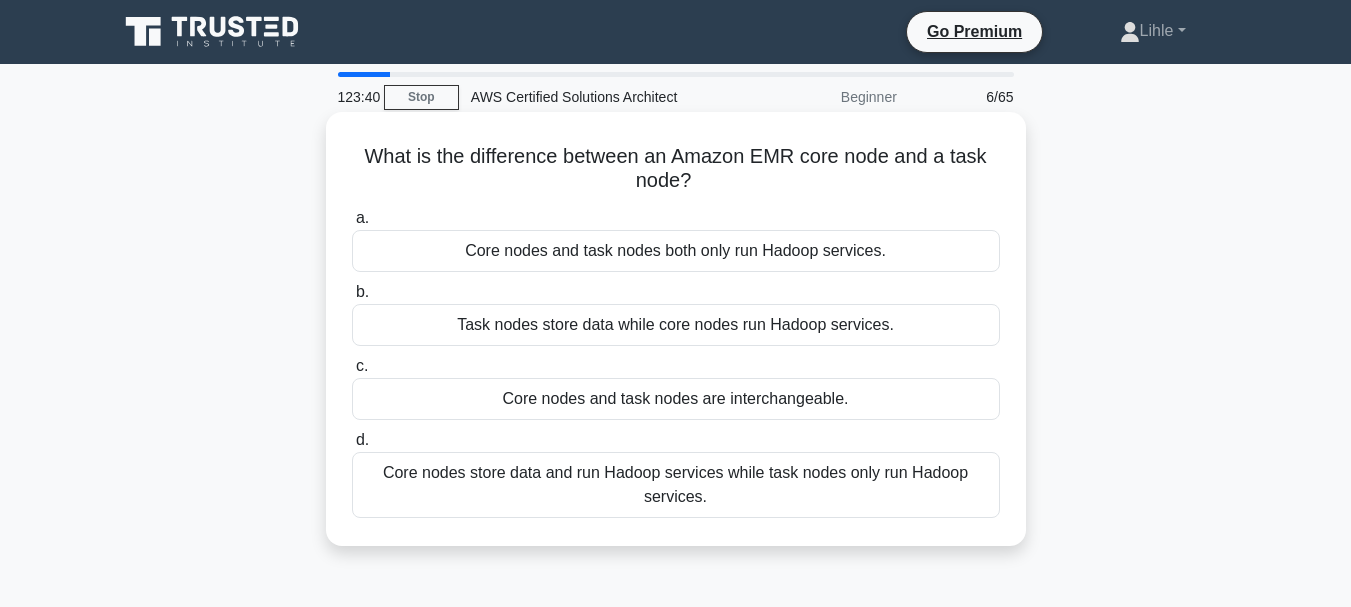 click on "Task nodes store data while core nodes run Hadoop services." at bounding box center (676, 325) 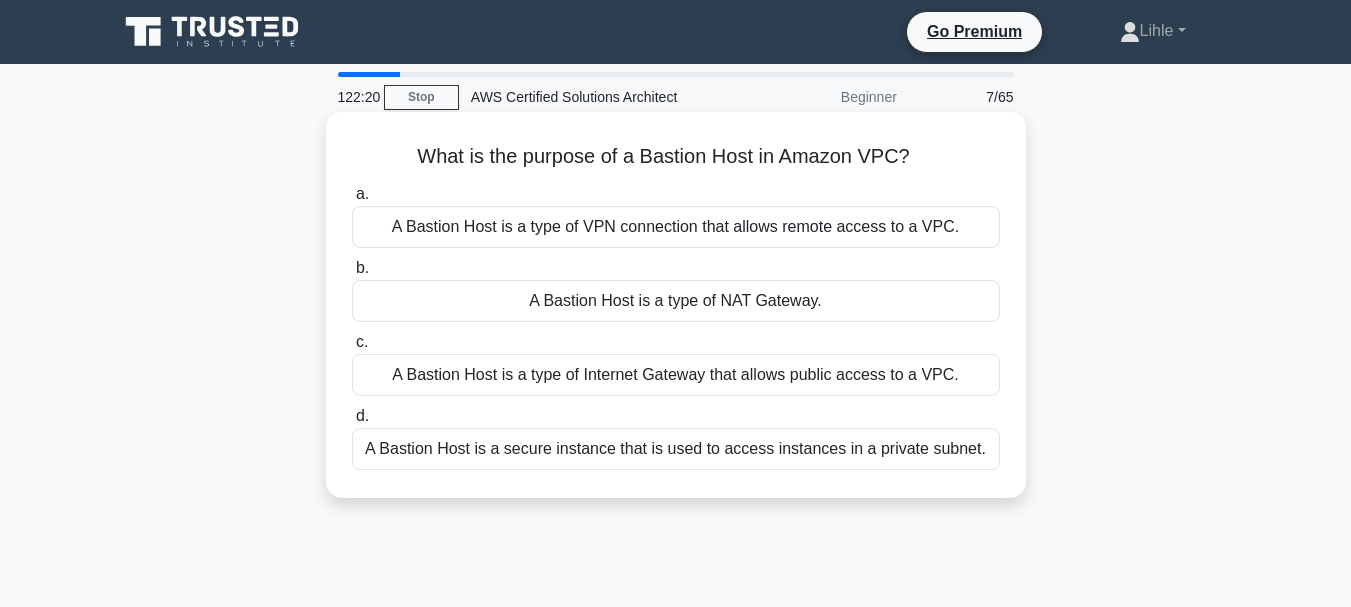 click on "A Bastion Host is a type of VPN connection that allows remote access to a VPC." at bounding box center [676, 227] 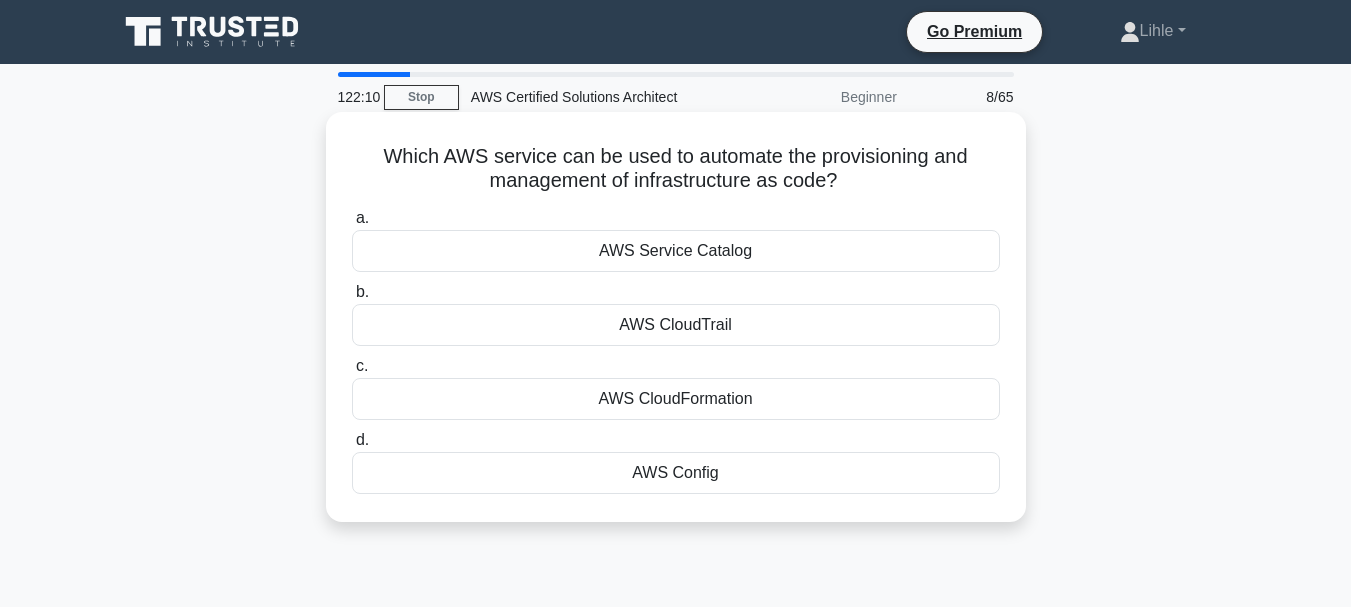 click on "AWS CloudFormation" at bounding box center (676, 399) 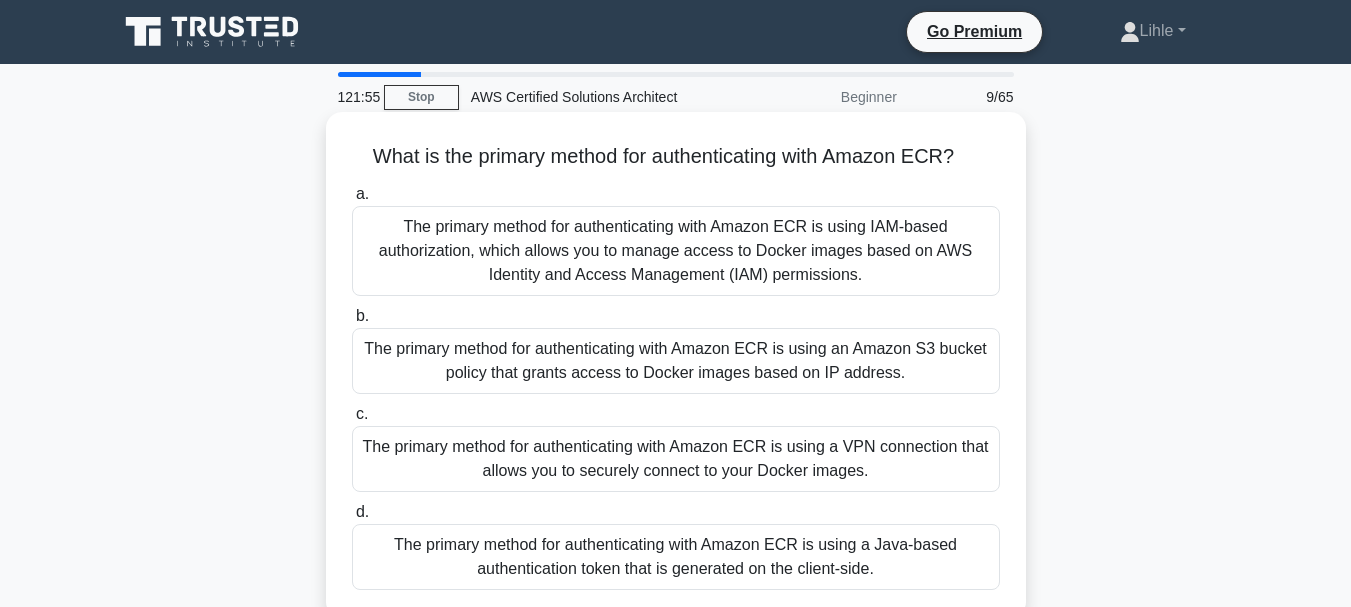 click on "The primary method for authenticating with Amazon ECR is using IAM-based authorization, which allows you to manage access to Docker images based on AWS Identity and Access Management (IAM) permissions." at bounding box center [676, 251] 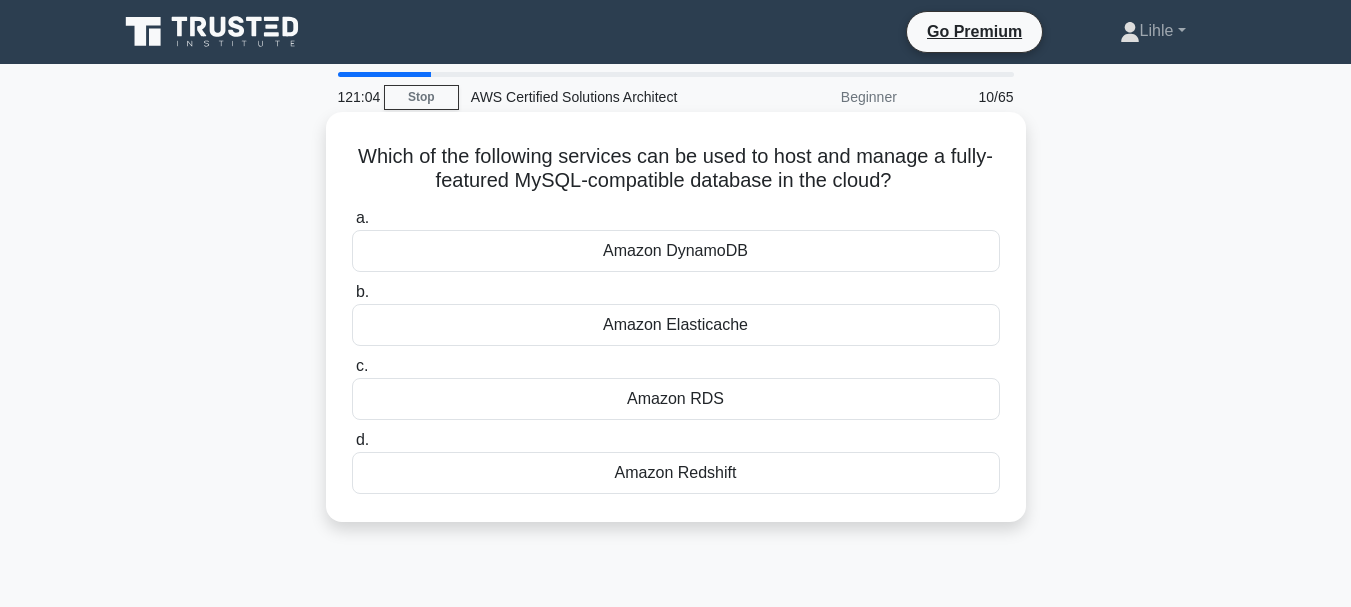 click on "Amazon RDS" at bounding box center (676, 399) 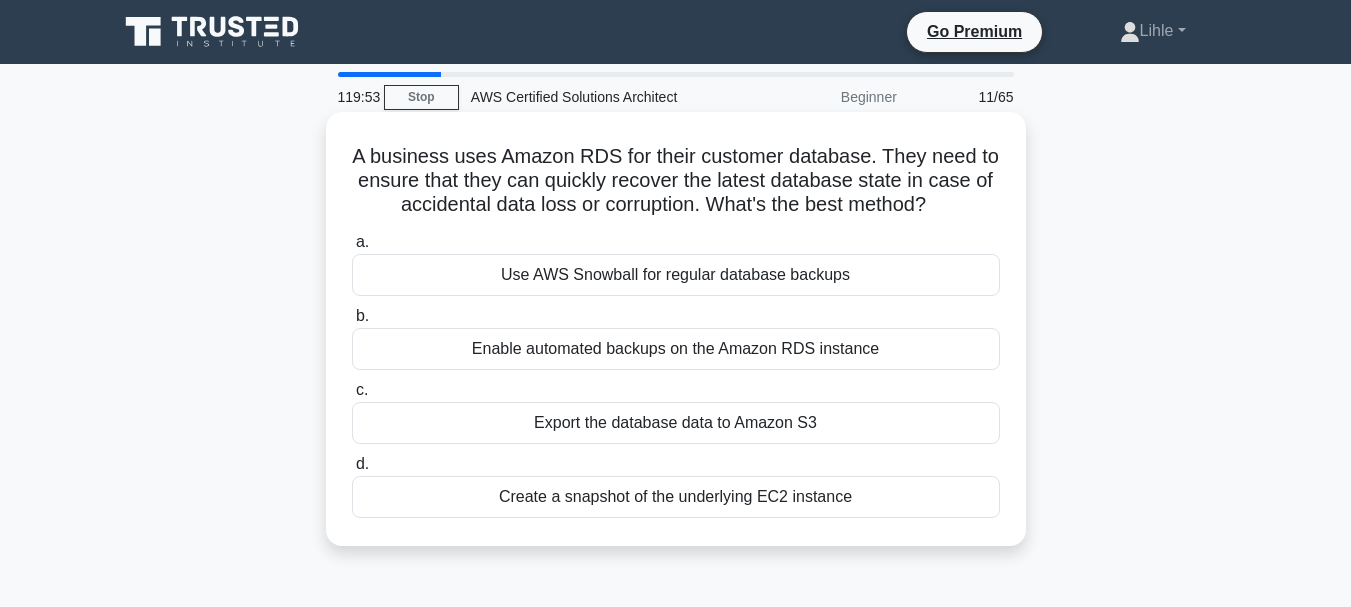 click on "Enable automated backups on the Amazon RDS instance" at bounding box center [676, 349] 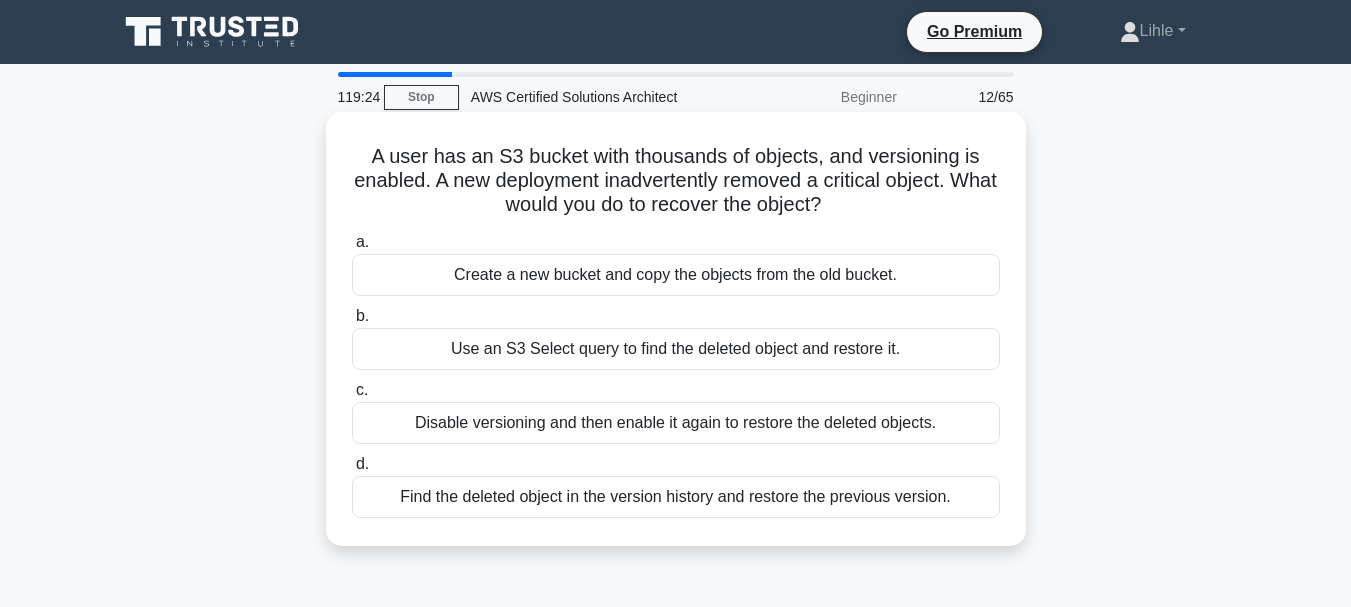 click on "Find the deleted object in the version history and restore the previous version." at bounding box center (676, 497) 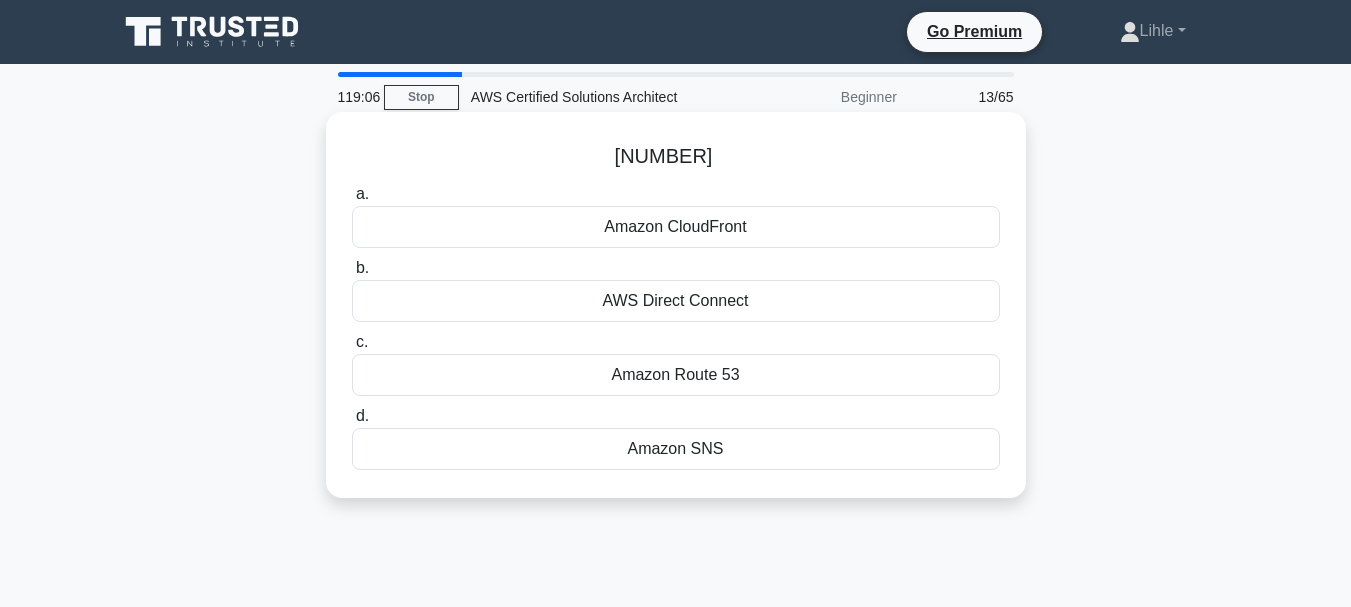 click on "Amazon CloudFront" at bounding box center (676, 227) 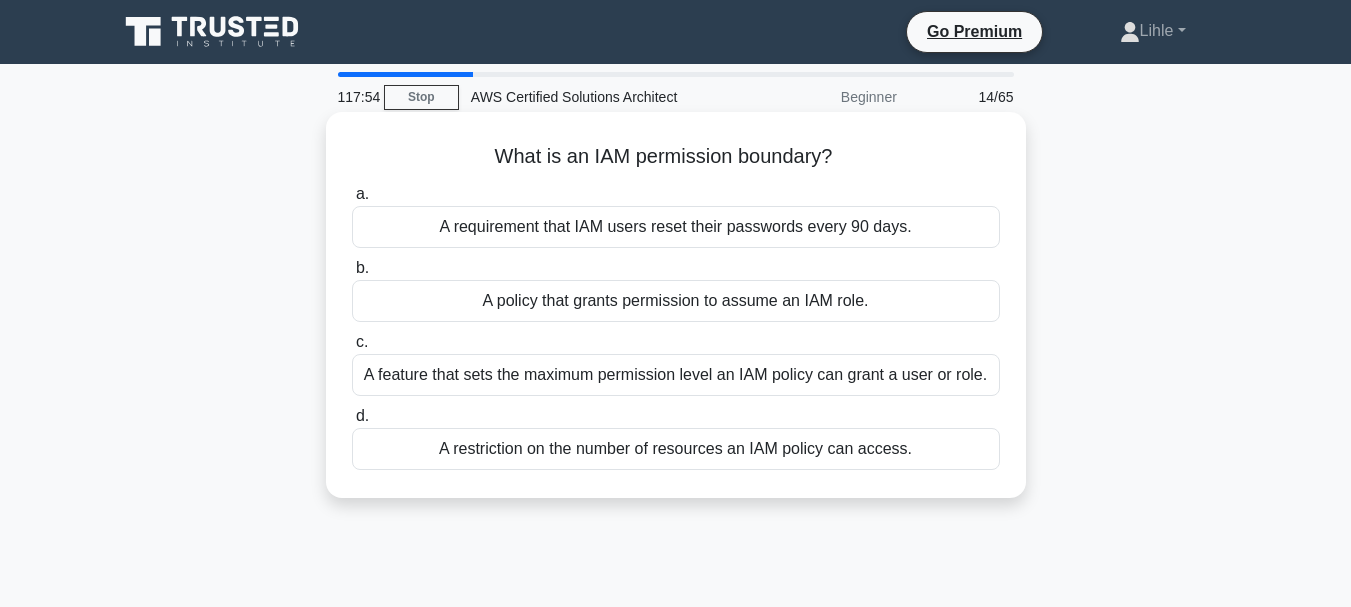click on "A feature that sets the maximum permission level an IAM policy can grant a user or role." at bounding box center (676, 375) 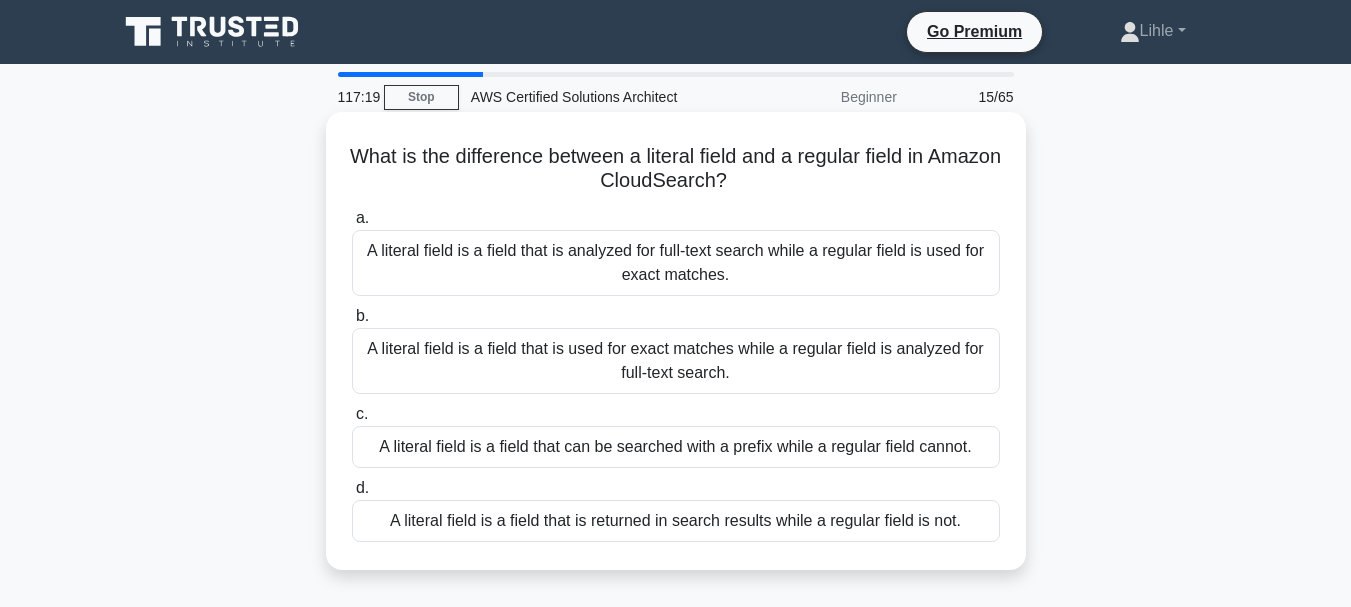click on "A literal field is a field that is used for exact matches while a regular field is analyzed for full-text search." at bounding box center (676, 361) 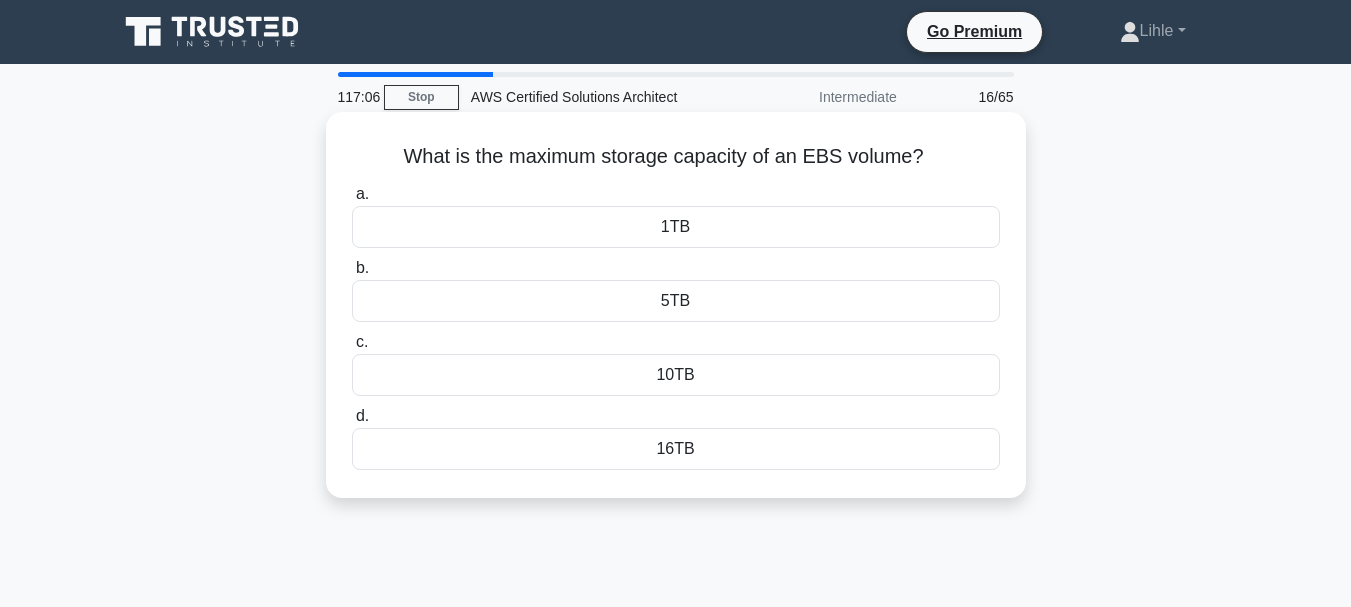 click on "16TB" at bounding box center (676, 449) 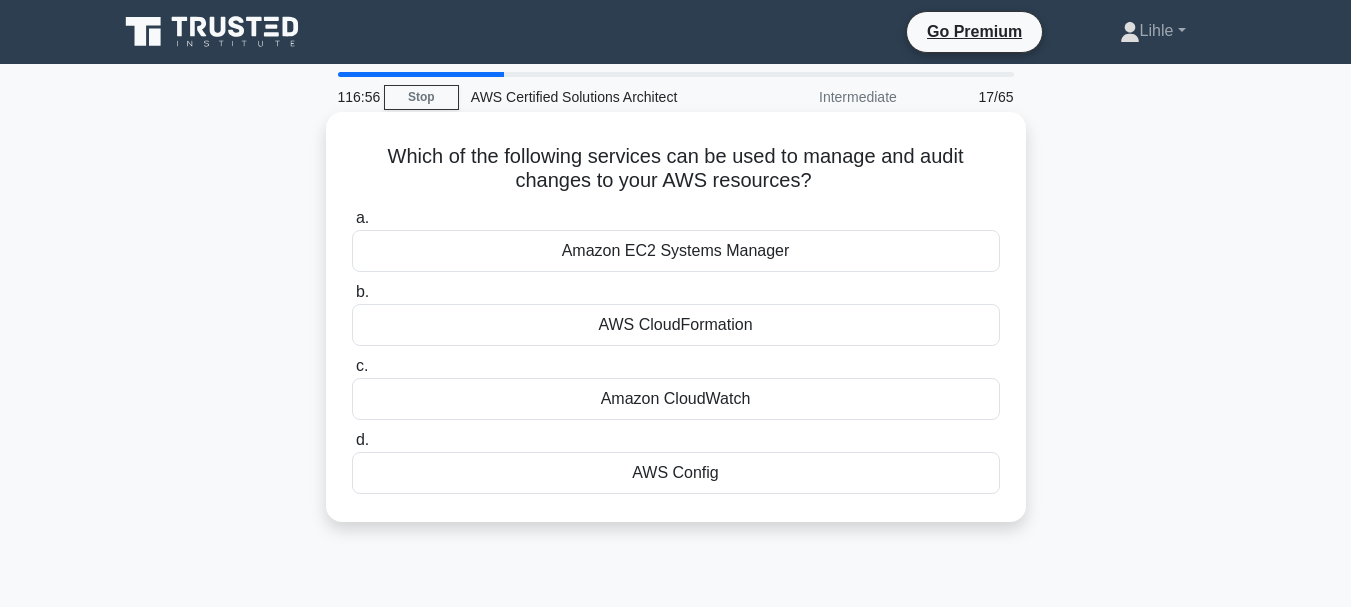 click on "Amazon CloudWatch" at bounding box center [676, 399] 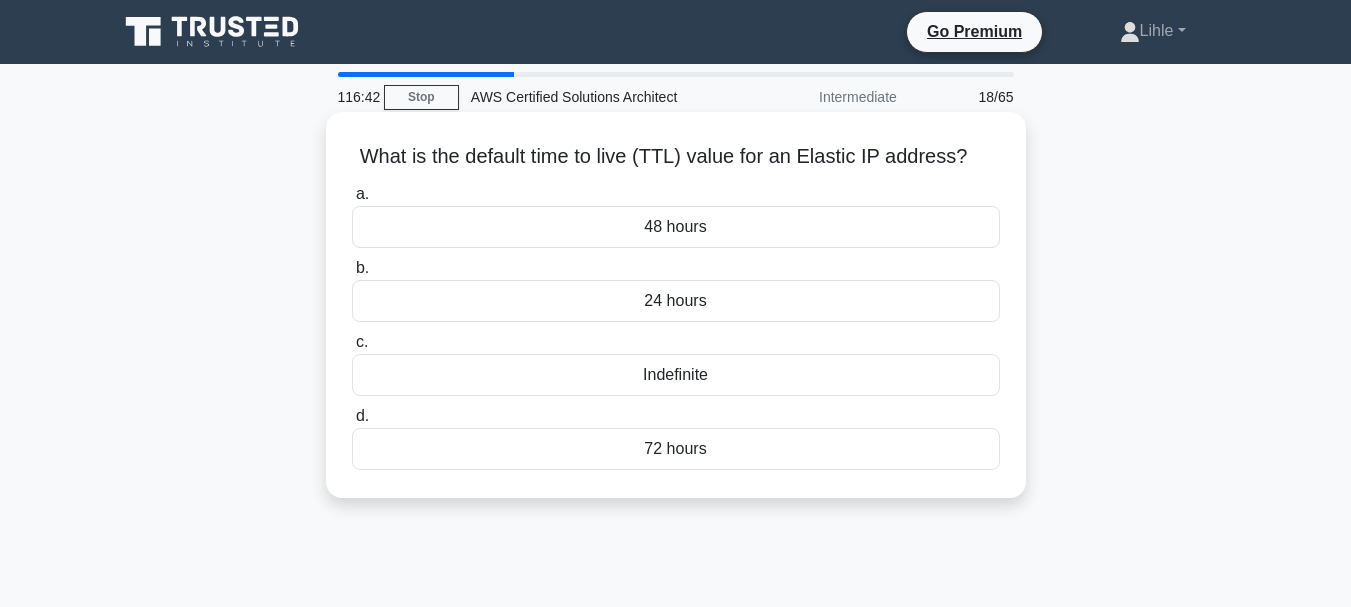 click on "24 hours" at bounding box center [676, 301] 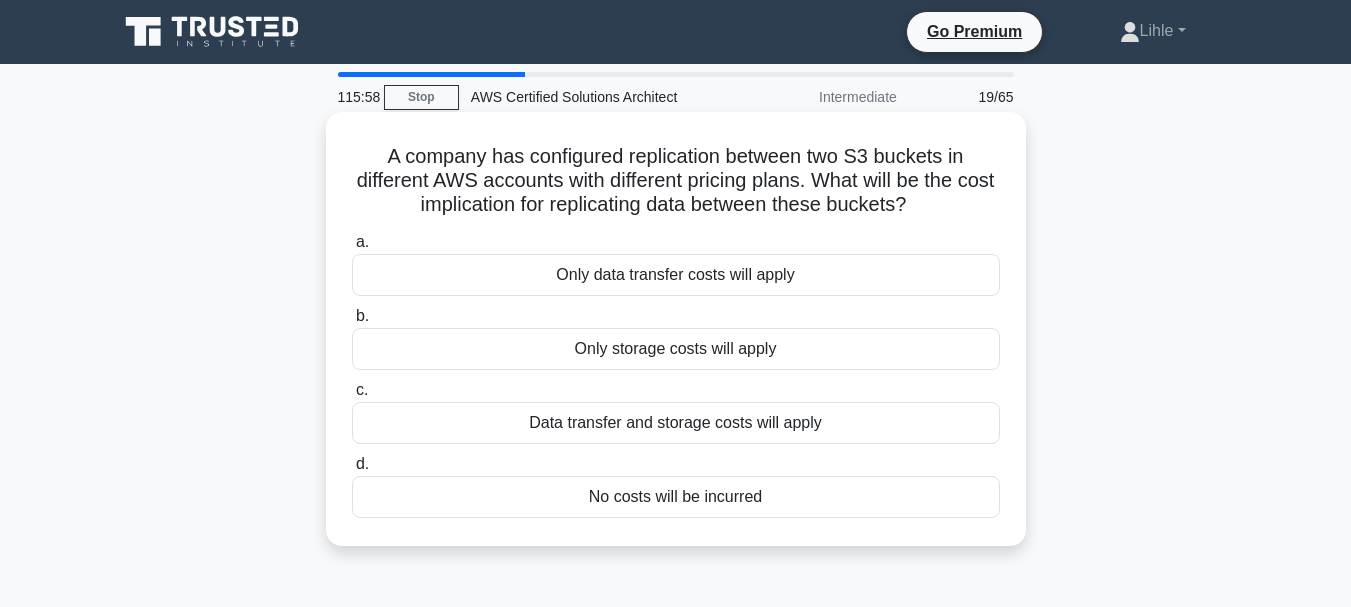 click on "Only storage costs will apply" at bounding box center (676, 349) 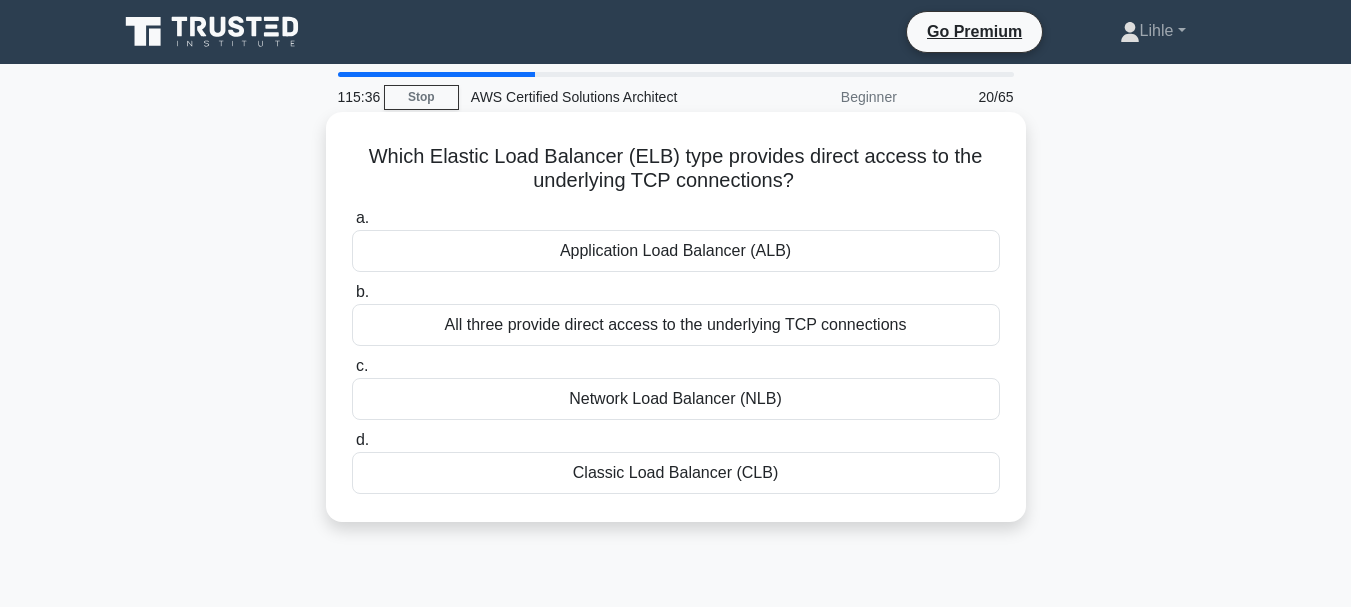 click on "Network Load Balancer (NLB)" at bounding box center [676, 399] 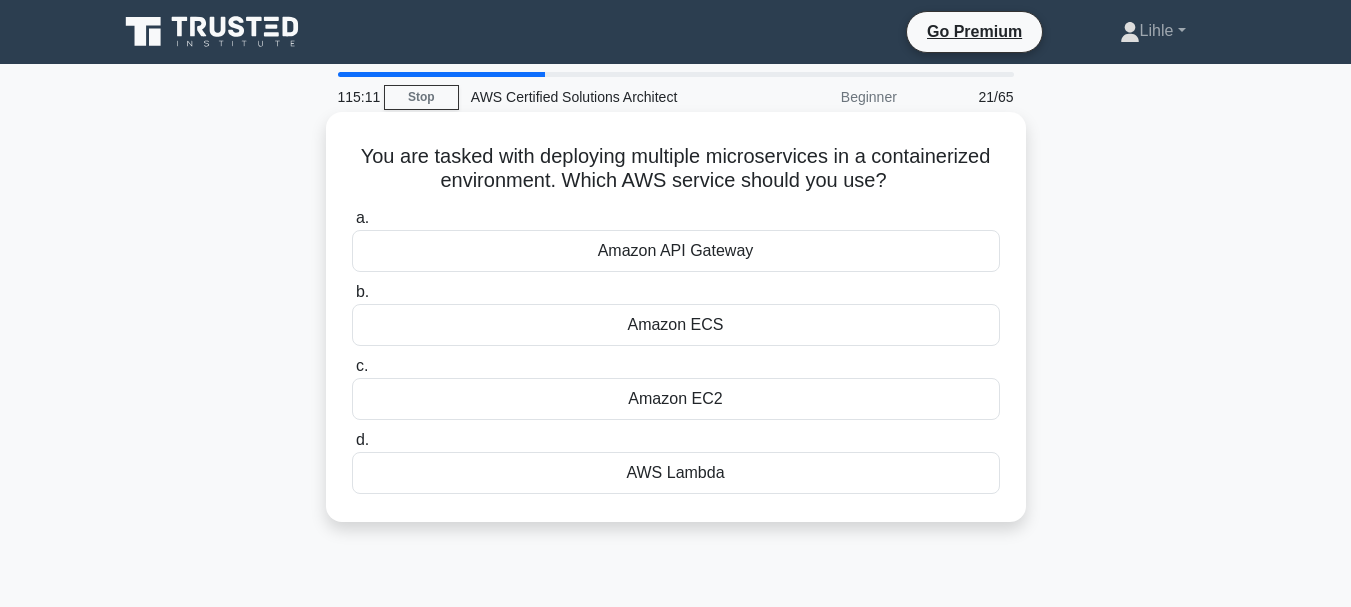click on "Amazon ECS" at bounding box center (676, 325) 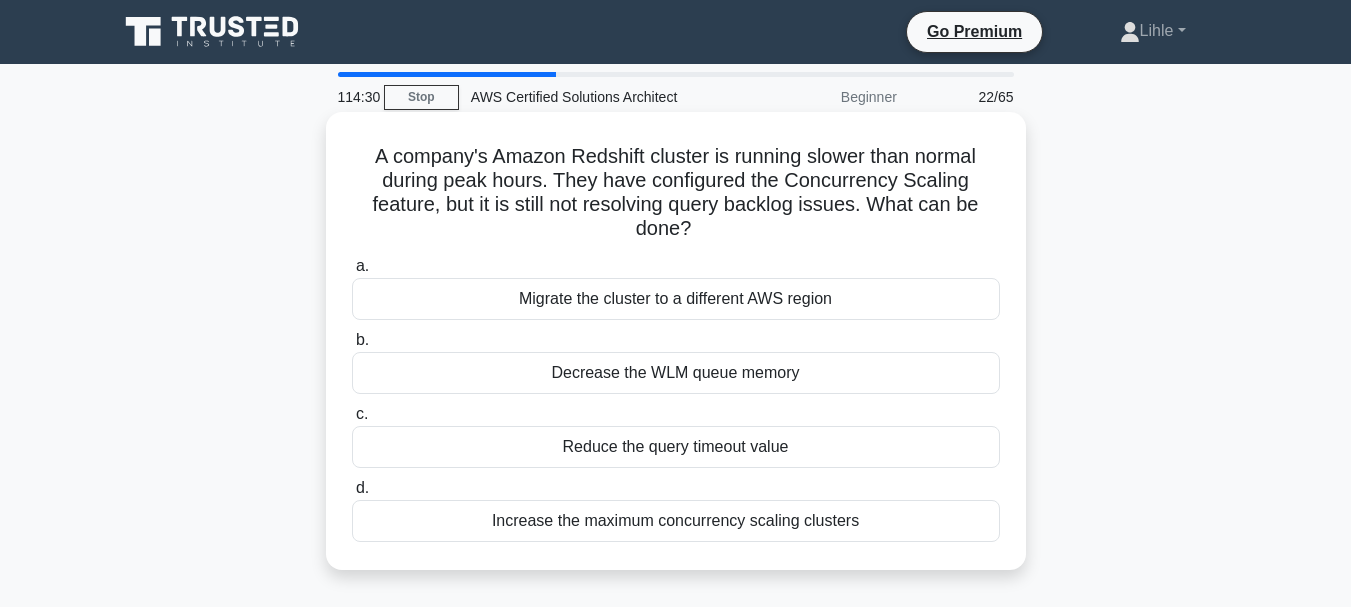 click on "Increase the maximum concurrency scaling clusters" at bounding box center (676, 521) 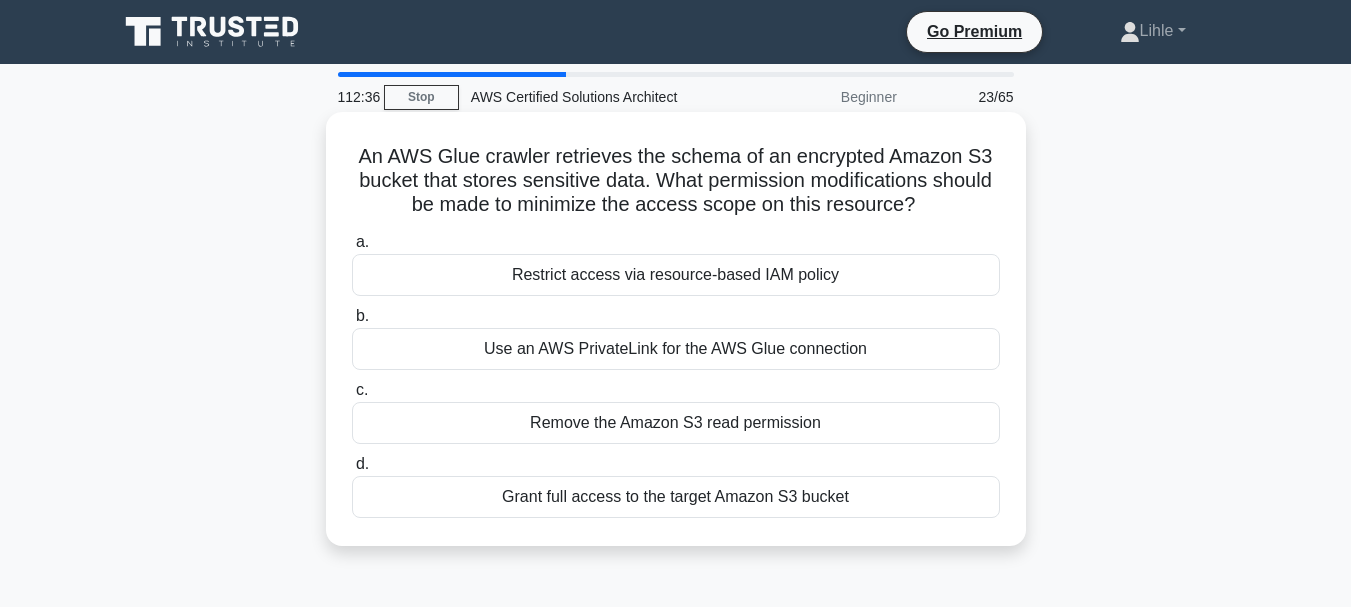 click on "Restrict access via resource-based IAM policy" at bounding box center [676, 275] 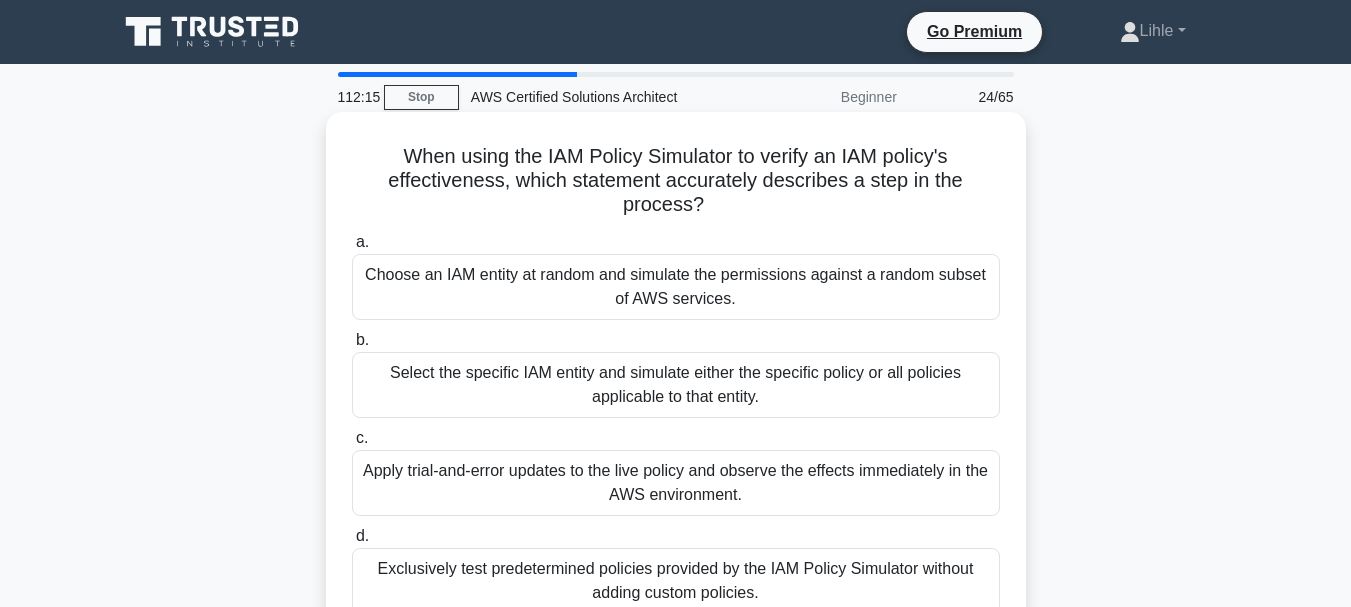click on "Apply trial-and-error updates to the live policy and observe the effects immediately in the AWS environment." at bounding box center (676, 483) 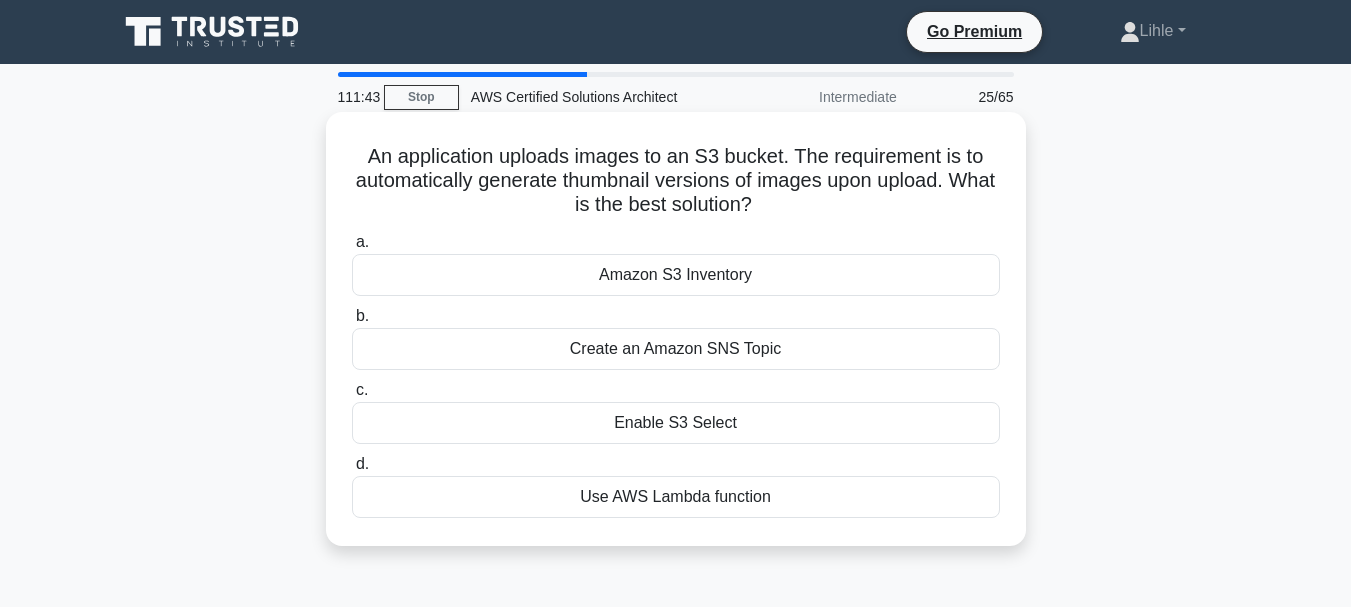 click on "Enable S3 Select" at bounding box center [676, 423] 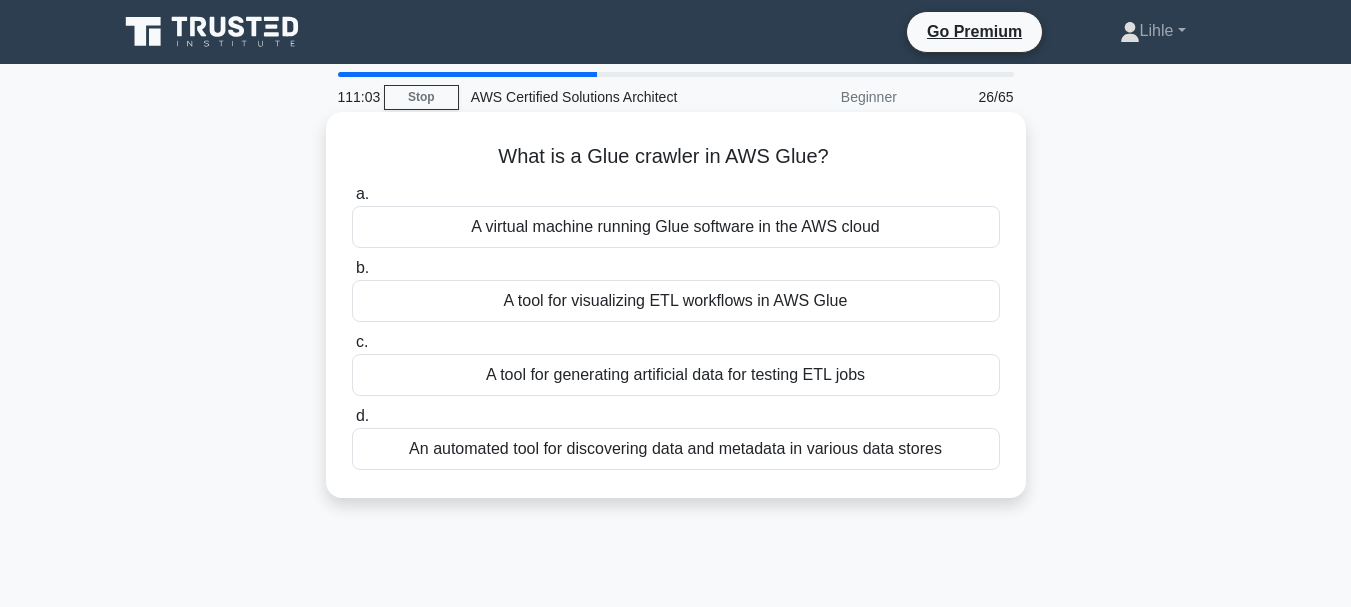 click on "A tool for visualizing ETL workflows in AWS Glue" at bounding box center (676, 301) 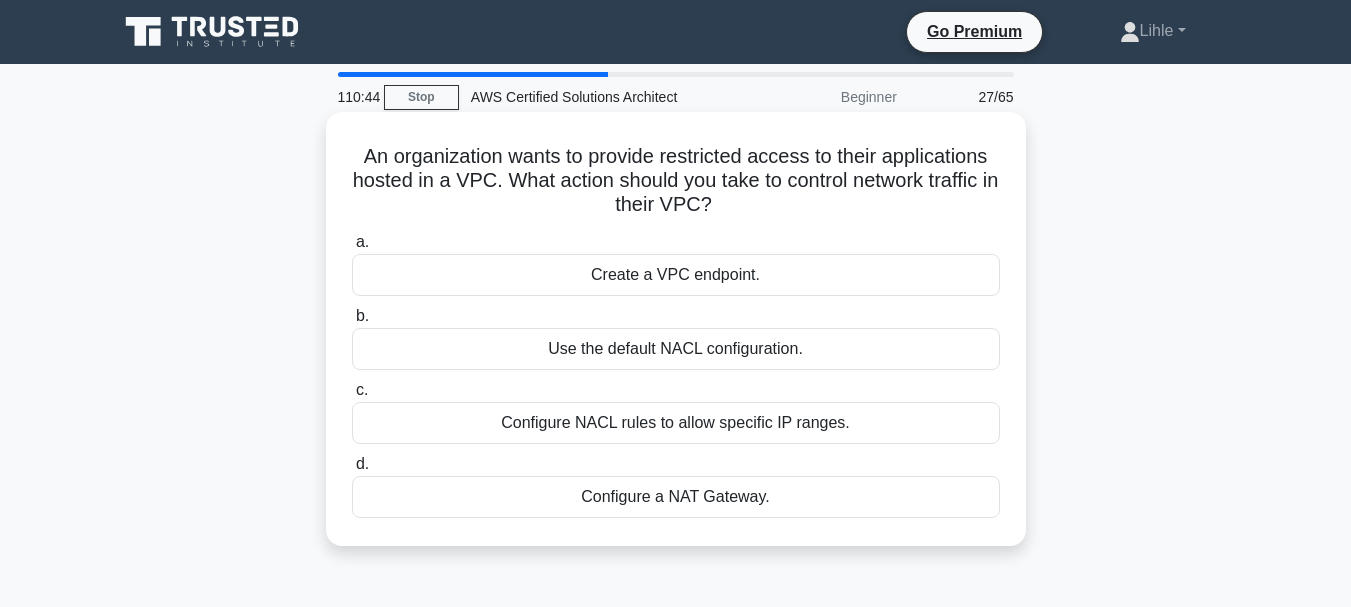 click on "Create a VPC endpoint." at bounding box center (676, 275) 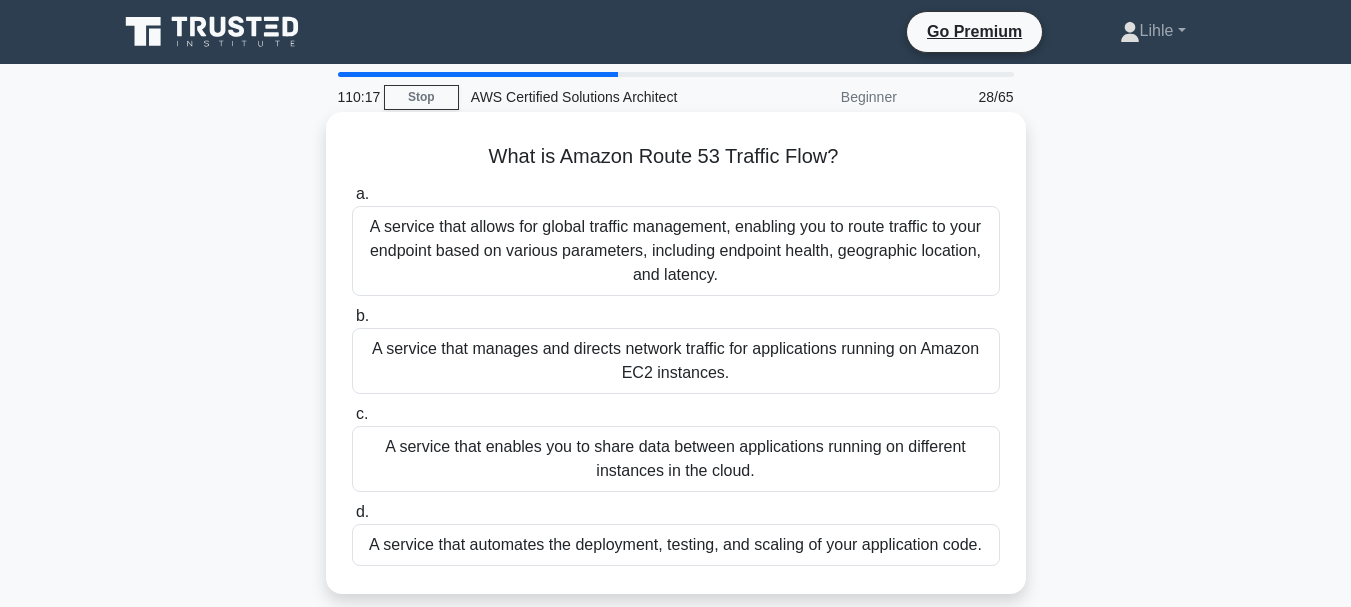 click on "A service that allows for global traffic management, enabling you to route traffic to your endpoint based on various parameters, including endpoint health, geographic location, and latency." at bounding box center [676, 251] 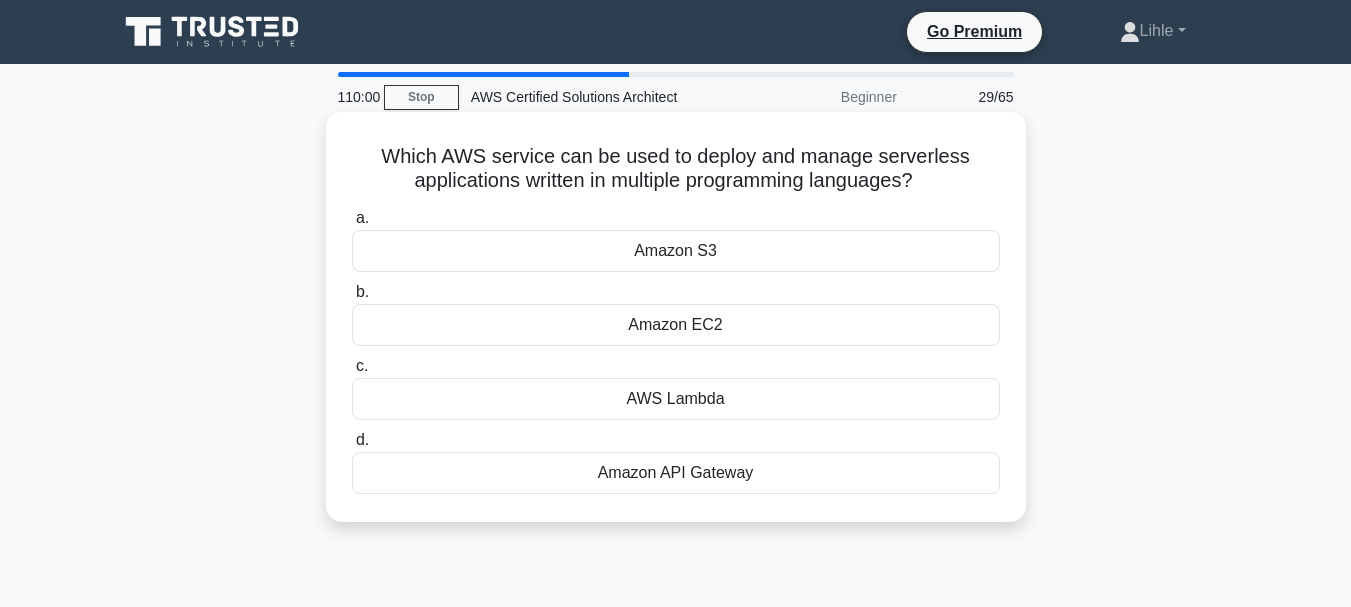 click on "AWS Lambda" at bounding box center (676, 399) 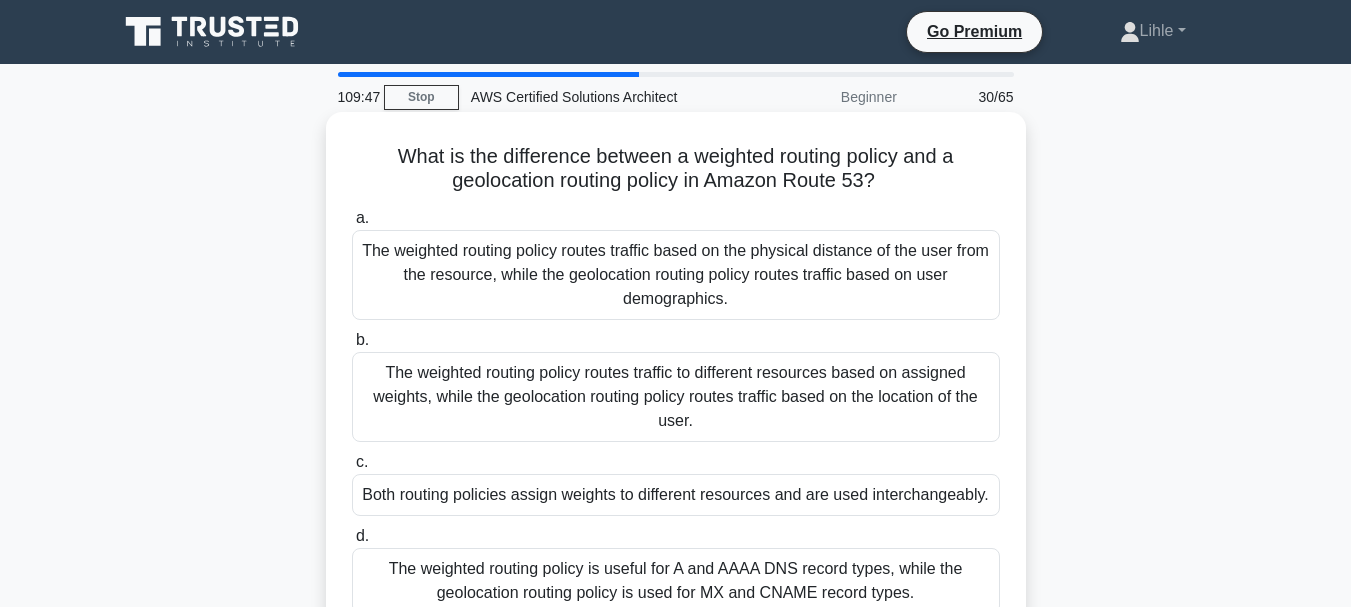 click on "The weighted routing policy routes traffic to different resources based on assigned weights, while the geolocation routing policy routes traffic based on the location of the user." at bounding box center [676, 397] 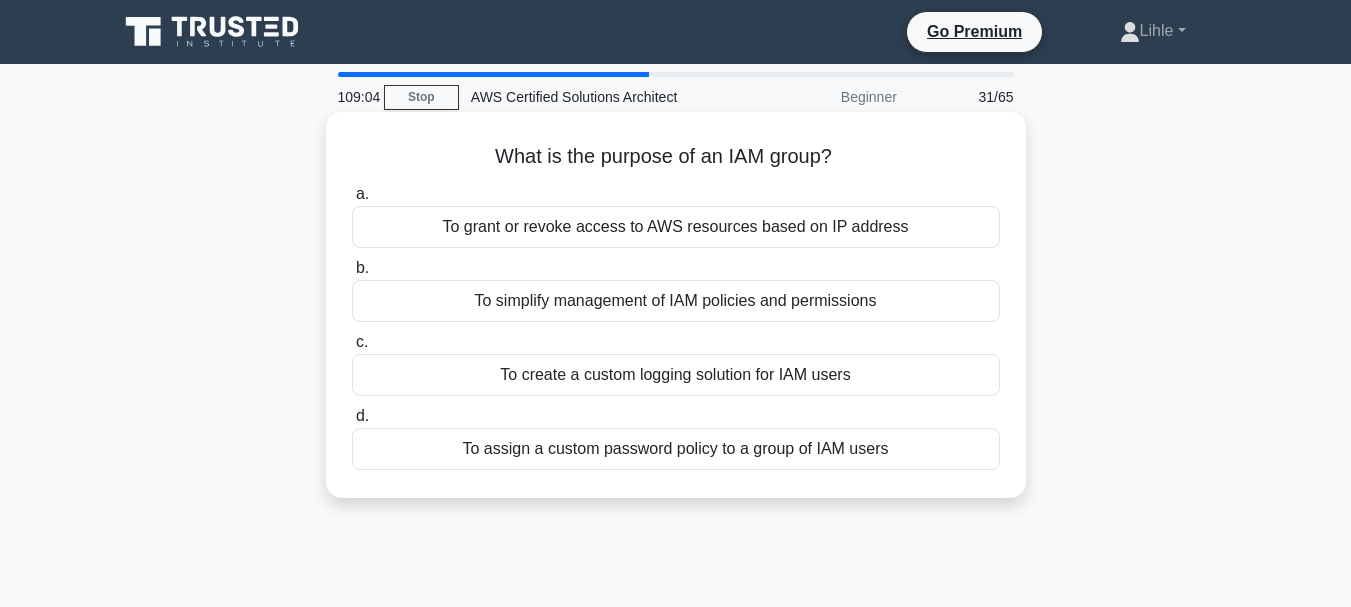 click on "To simplify management of IAM policies and permissions" at bounding box center (676, 301) 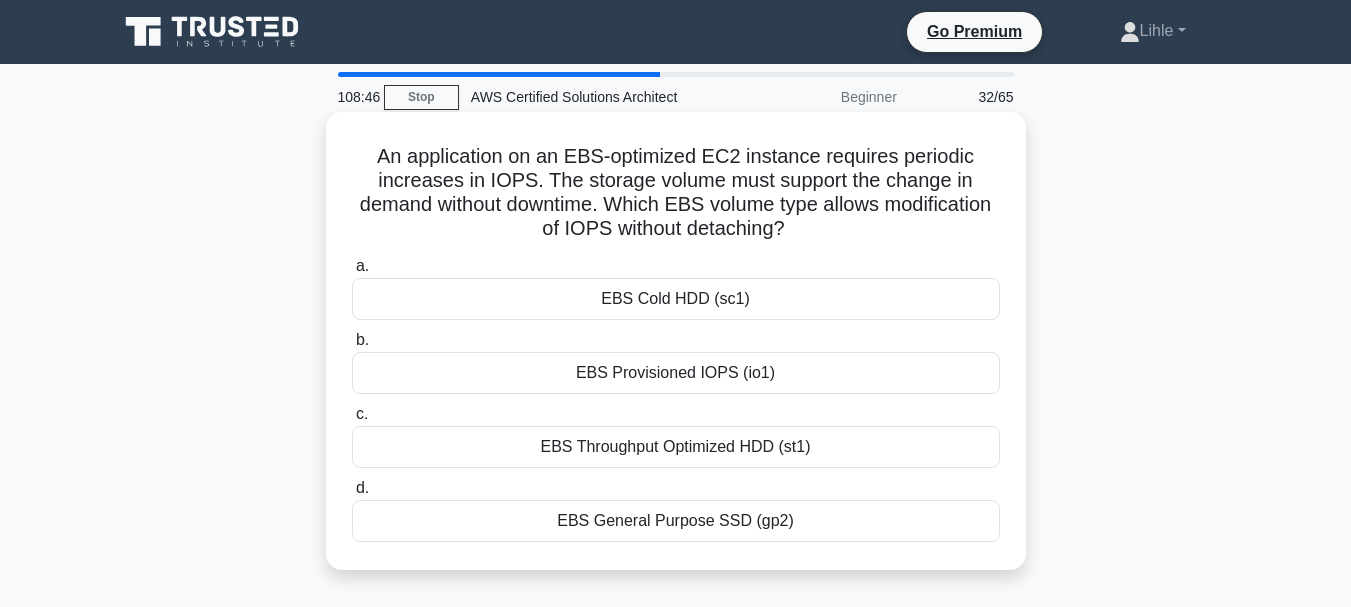 click on "EBS General Purpose SSD (gp2)" at bounding box center [676, 521] 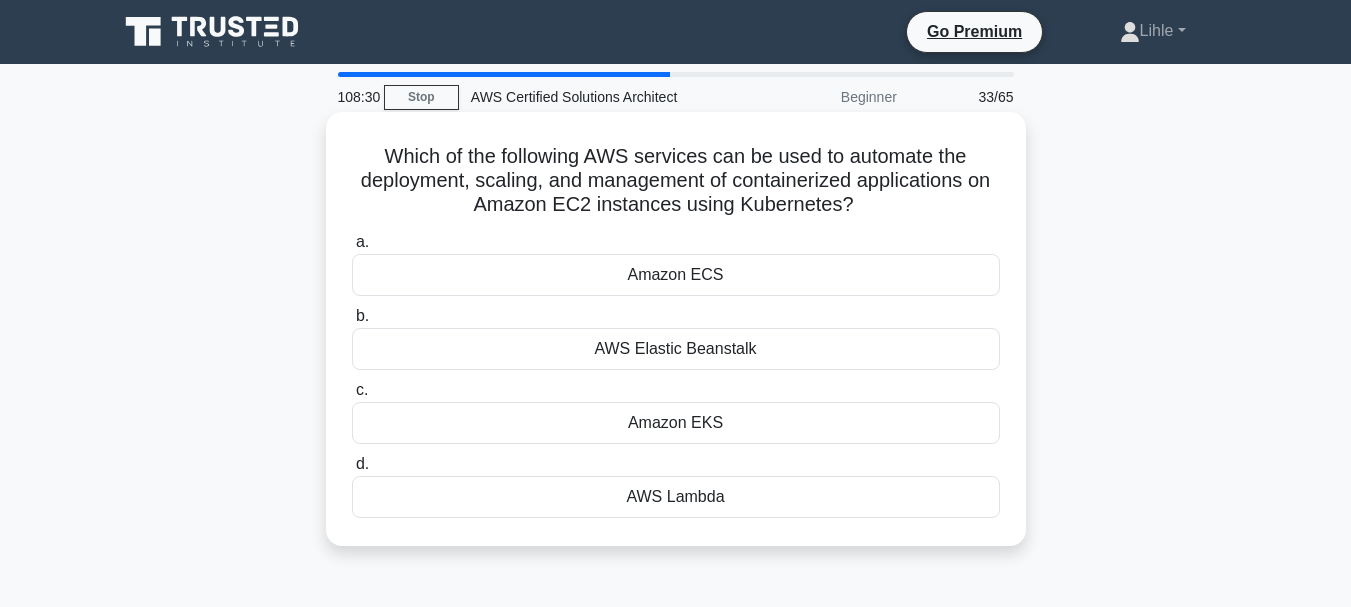 click on "Amazon ECS" at bounding box center [676, 275] 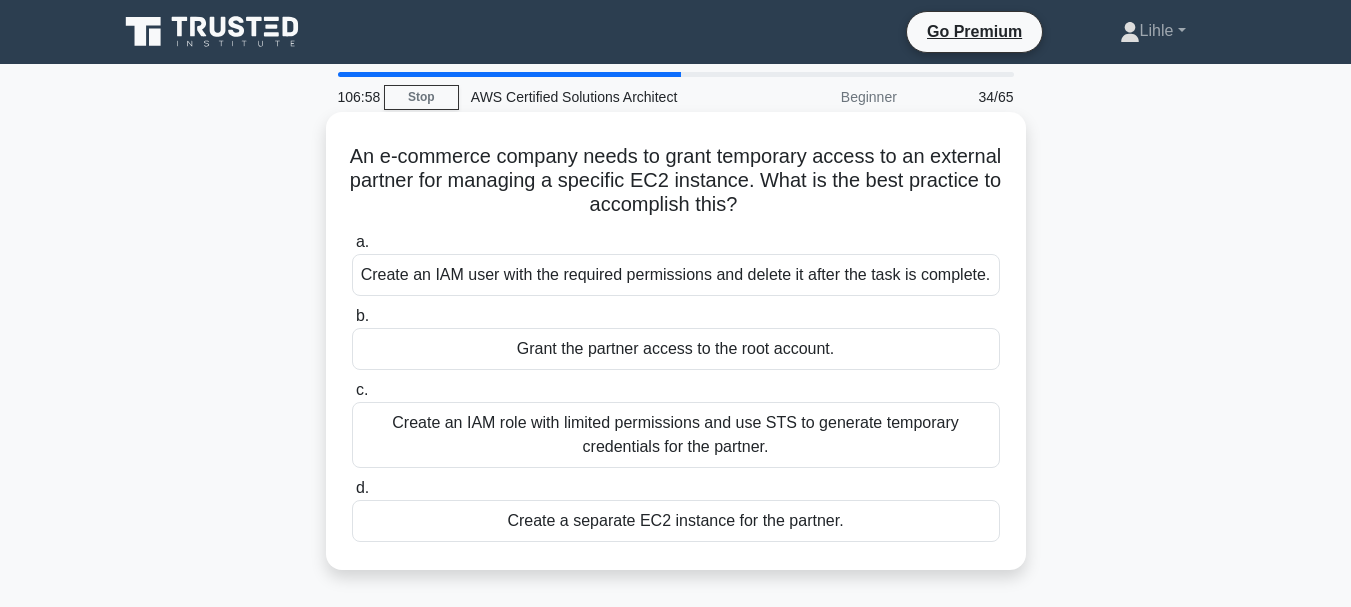 click on "Create an IAM role with limited permissions and use STS to generate temporary credentials for the partner." at bounding box center [676, 435] 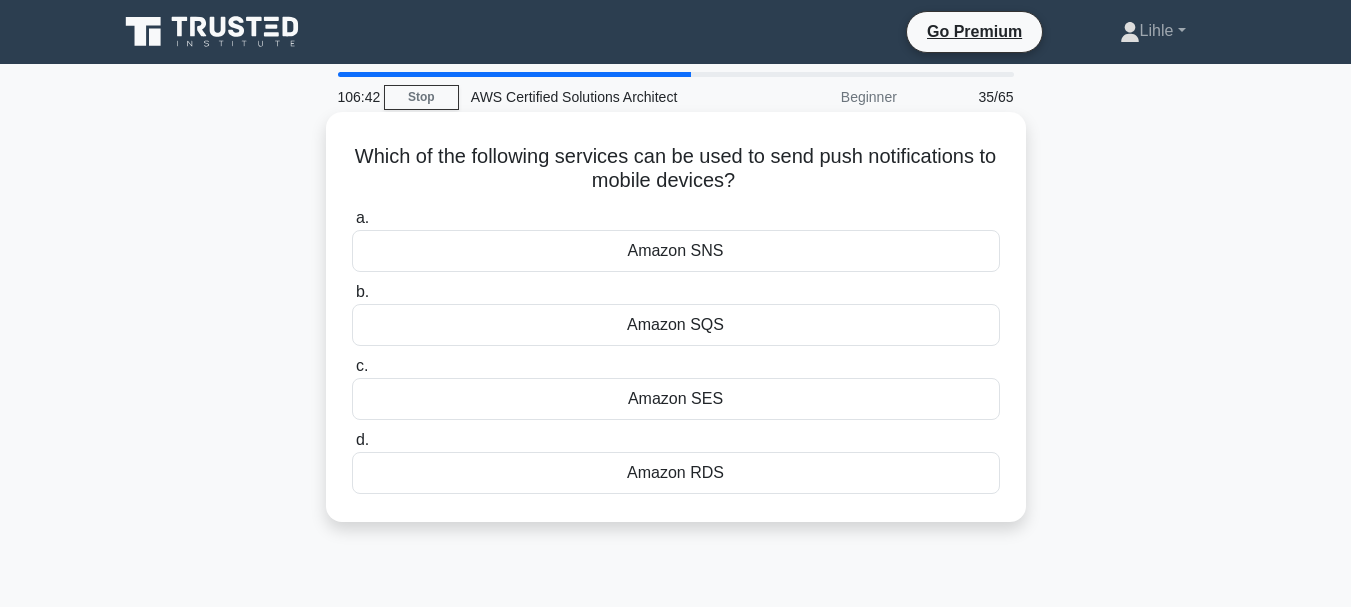 click on "Amazon SNS" at bounding box center [676, 251] 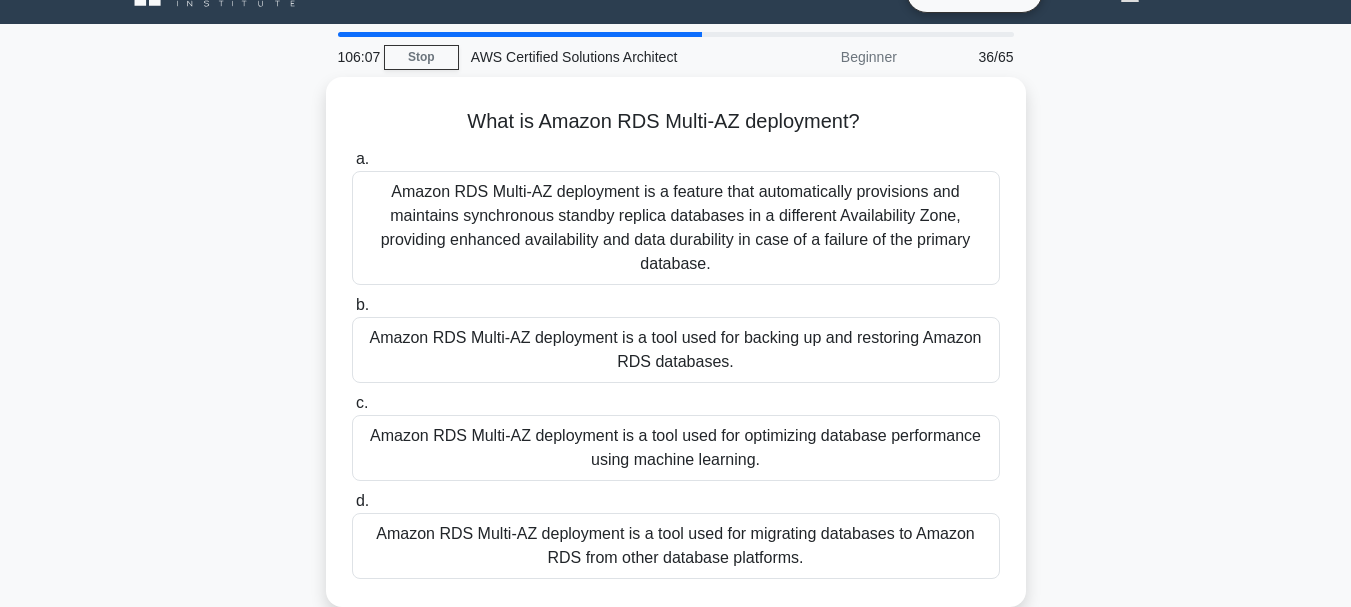scroll, scrollTop: 38, scrollLeft: 0, axis: vertical 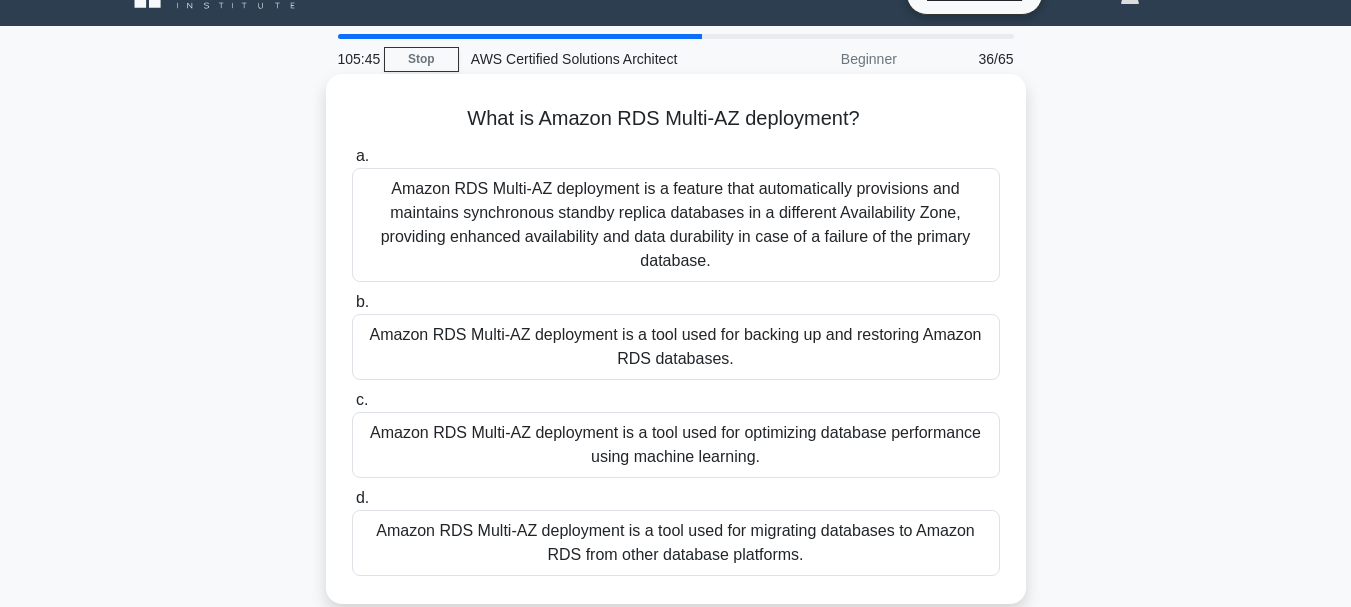 click on "Amazon RDS Multi-AZ deployment is a feature that automatically provisions and maintains synchronous standby replica databases in a different Availability Zone, providing enhanced availability and data durability in case of a failure of the primary database." at bounding box center (676, 225) 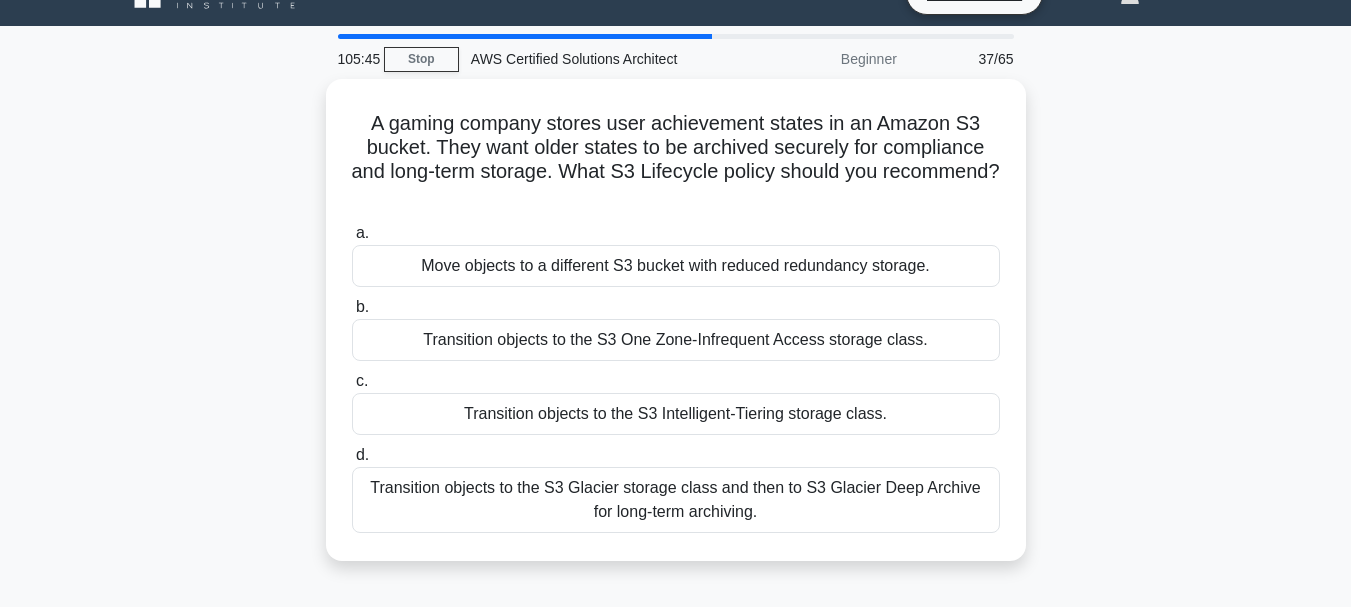 scroll, scrollTop: 0, scrollLeft: 0, axis: both 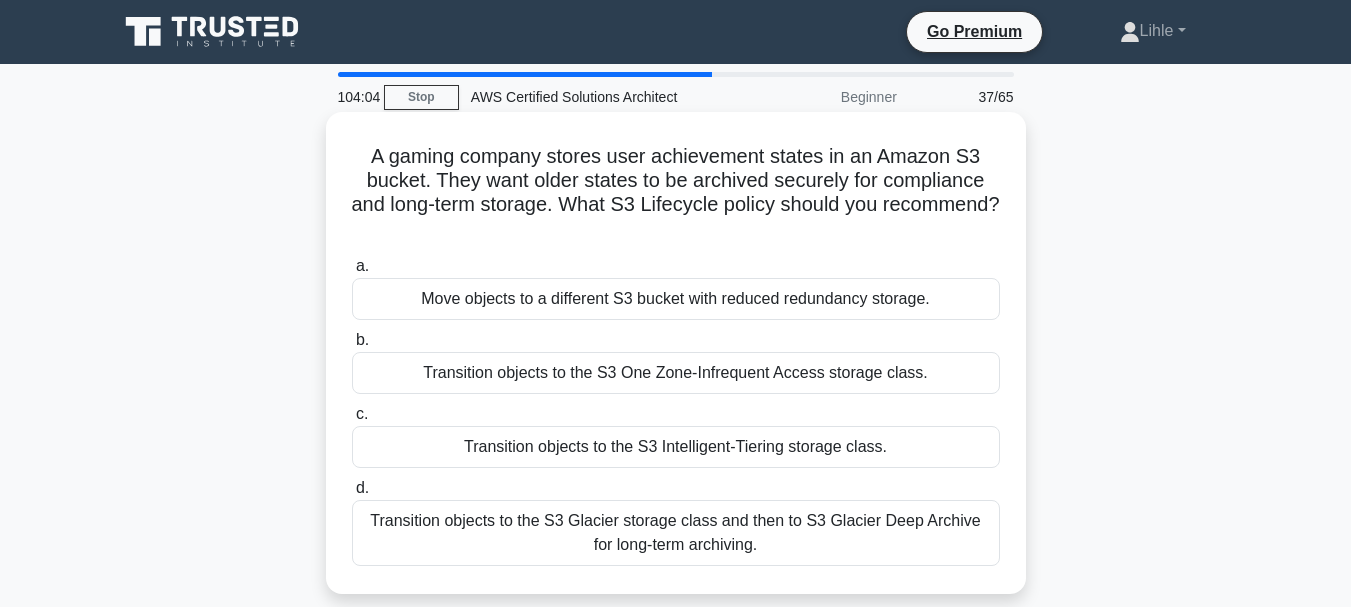click on "Transition objects to the S3 Glacier storage class and then to S3 Glacier Deep Archive for long-term archiving." at bounding box center [676, 533] 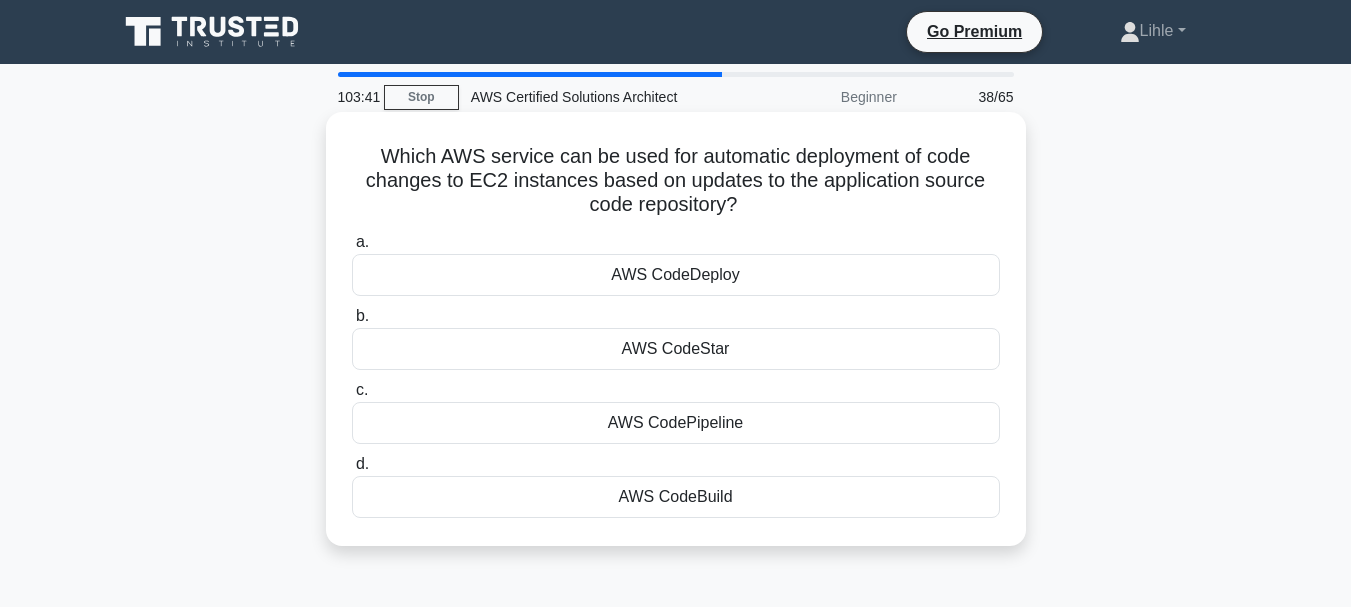 click on "AWS CodePipeline" at bounding box center (676, 423) 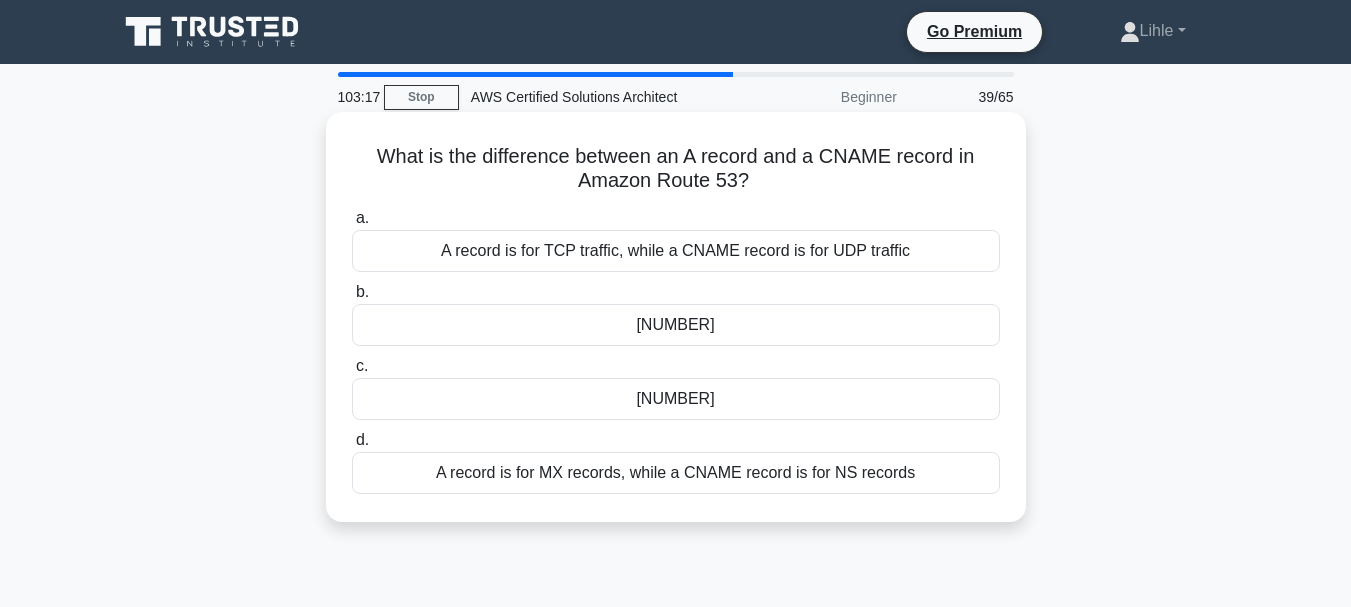 click on "A record is for internal DNS resolution, while a CNAME record is for external DNS resolution" at bounding box center (676, 325) 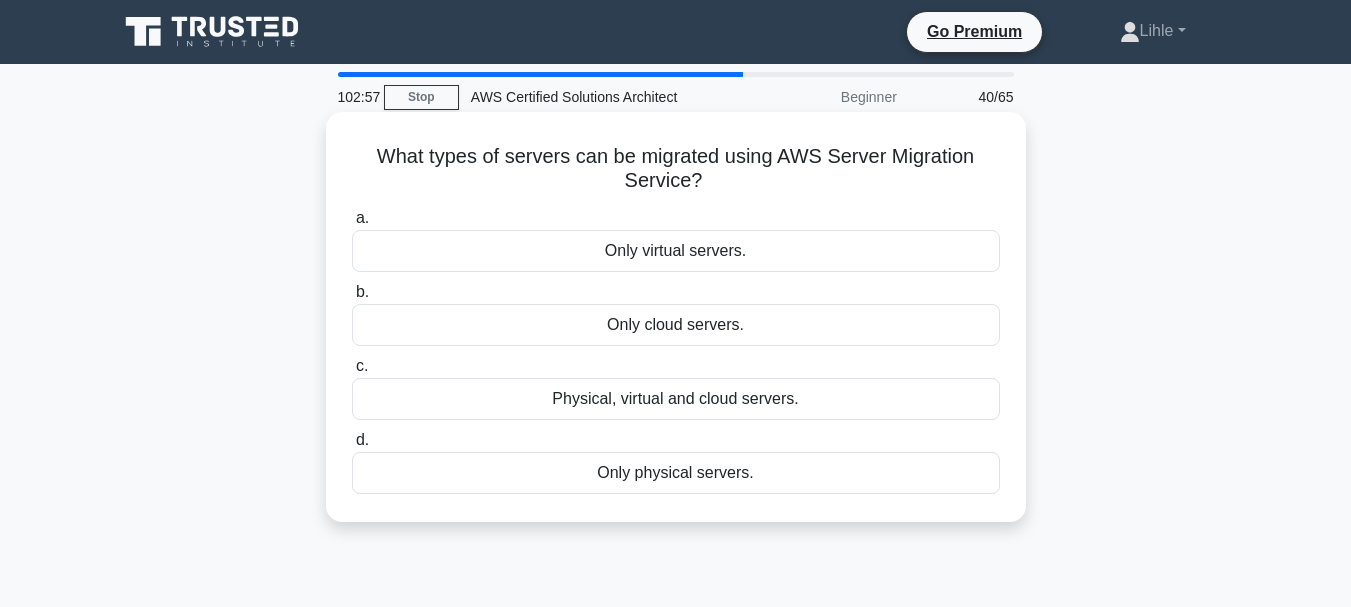 click on "Physical, virtual and cloud servers." at bounding box center [676, 399] 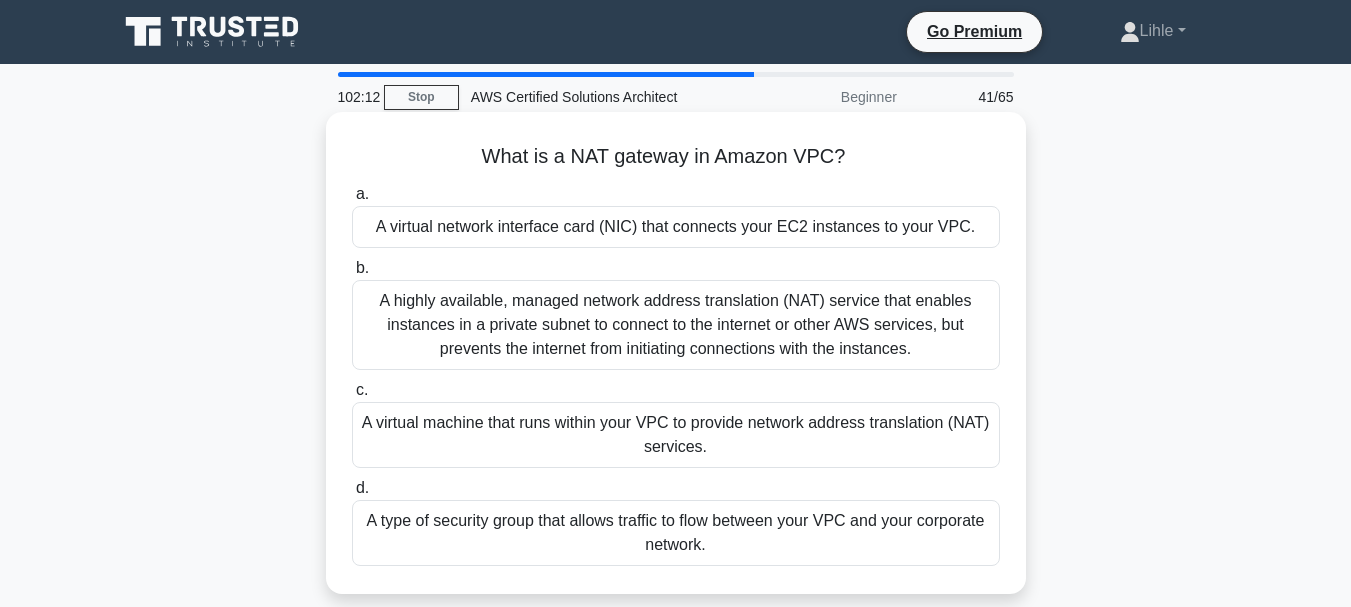click on "A highly available, managed network address translation (NAT) service that enables instances in a private subnet to connect to the internet or other AWS services, but prevents the internet from initiating connections with the instances." at bounding box center [676, 325] 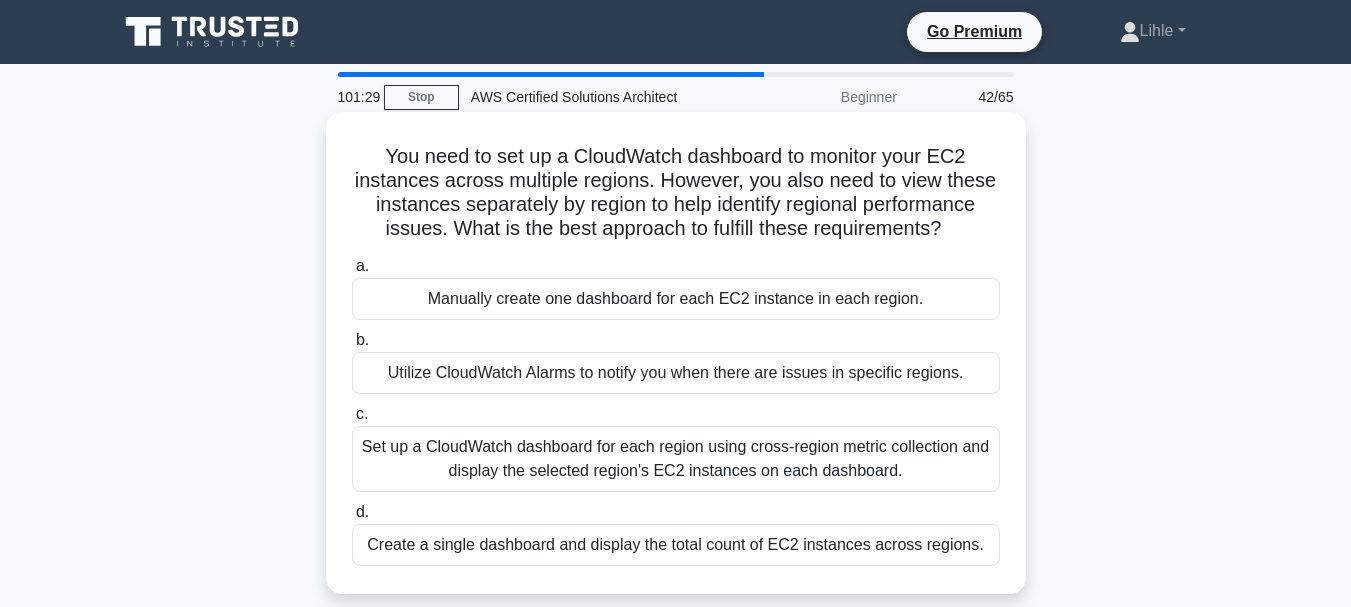 click on "Set up a CloudWatch dashboard for each region using cross-region metric collection and display the selected region's EC2 instances on each dashboard." at bounding box center (676, 459) 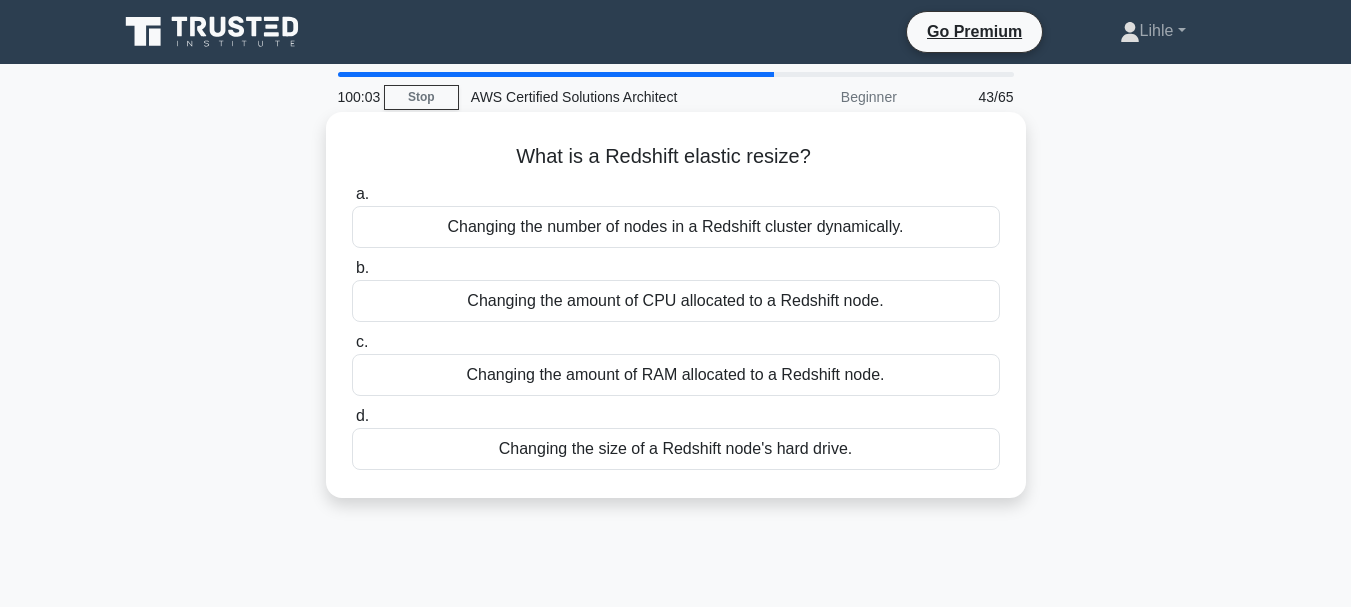 click on "Changing the size of a Redshift node's hard drive." at bounding box center [676, 449] 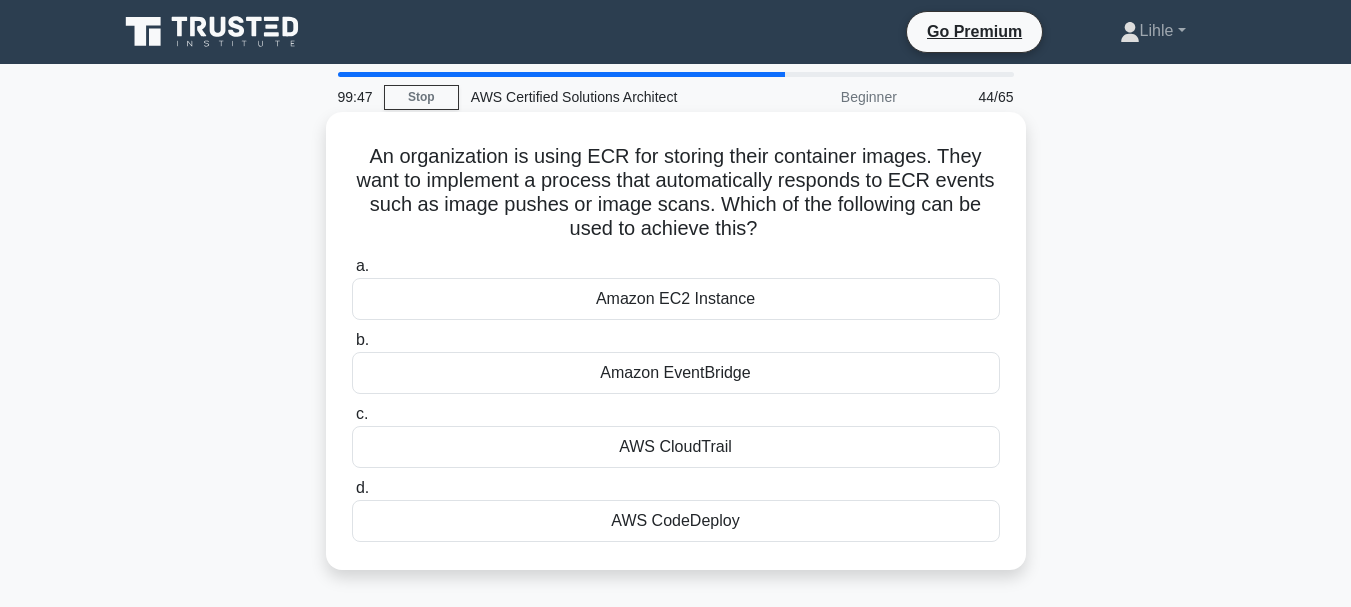click on "Amazon EventBridge" at bounding box center [676, 373] 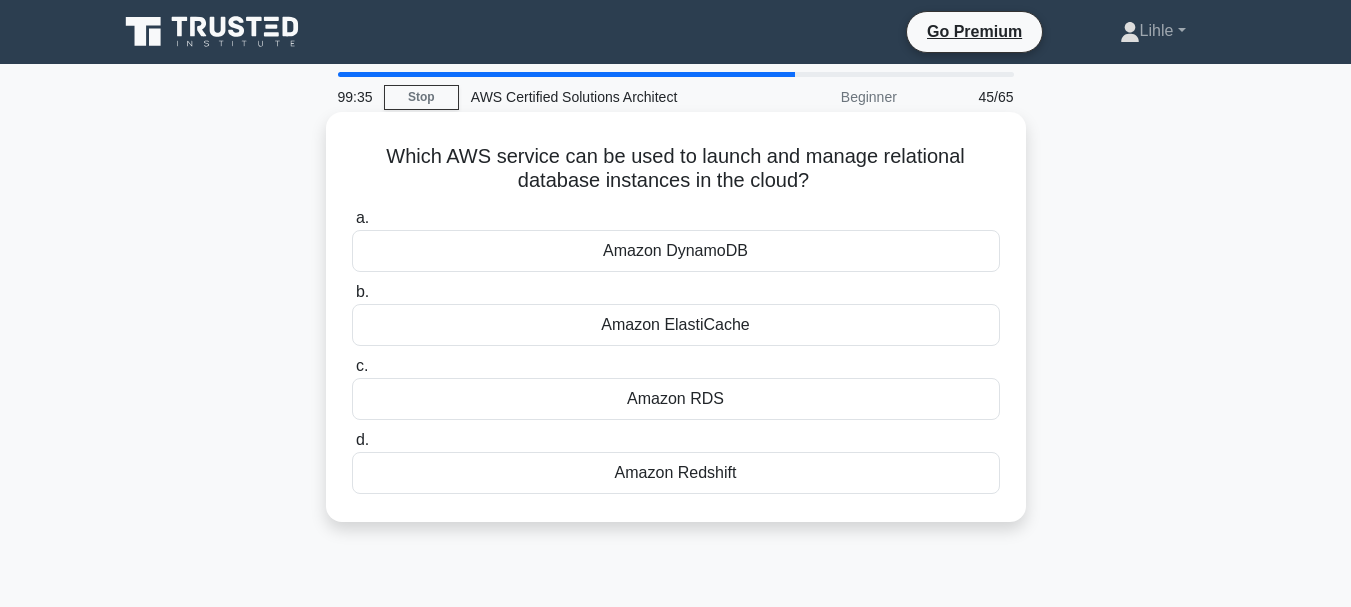 click on "Amazon RDS" at bounding box center (676, 399) 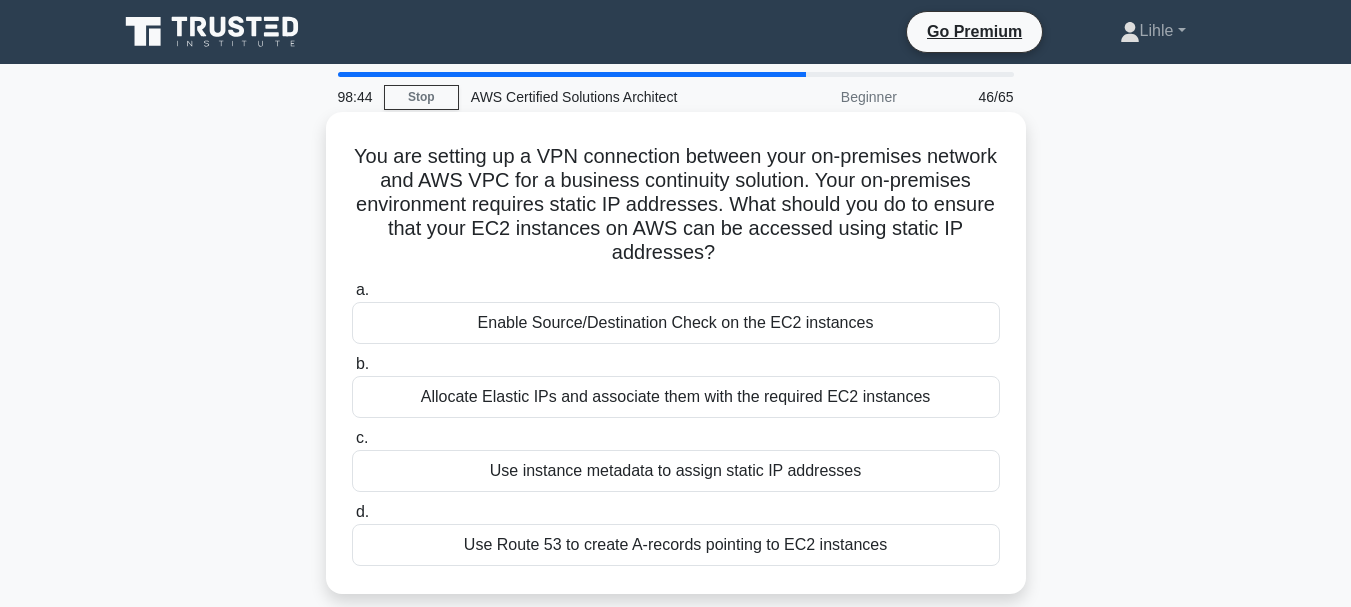 scroll, scrollTop: 40, scrollLeft: 0, axis: vertical 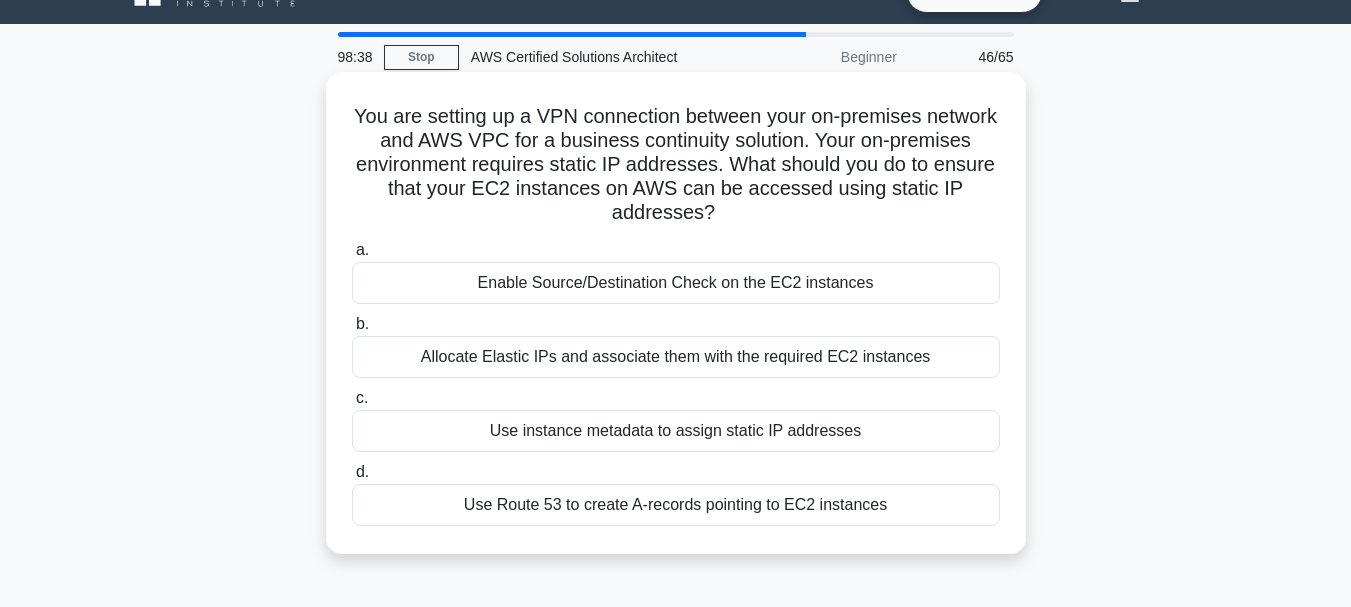 click on "Use Route 53 to create A-records pointing to EC2 instances" at bounding box center [676, 505] 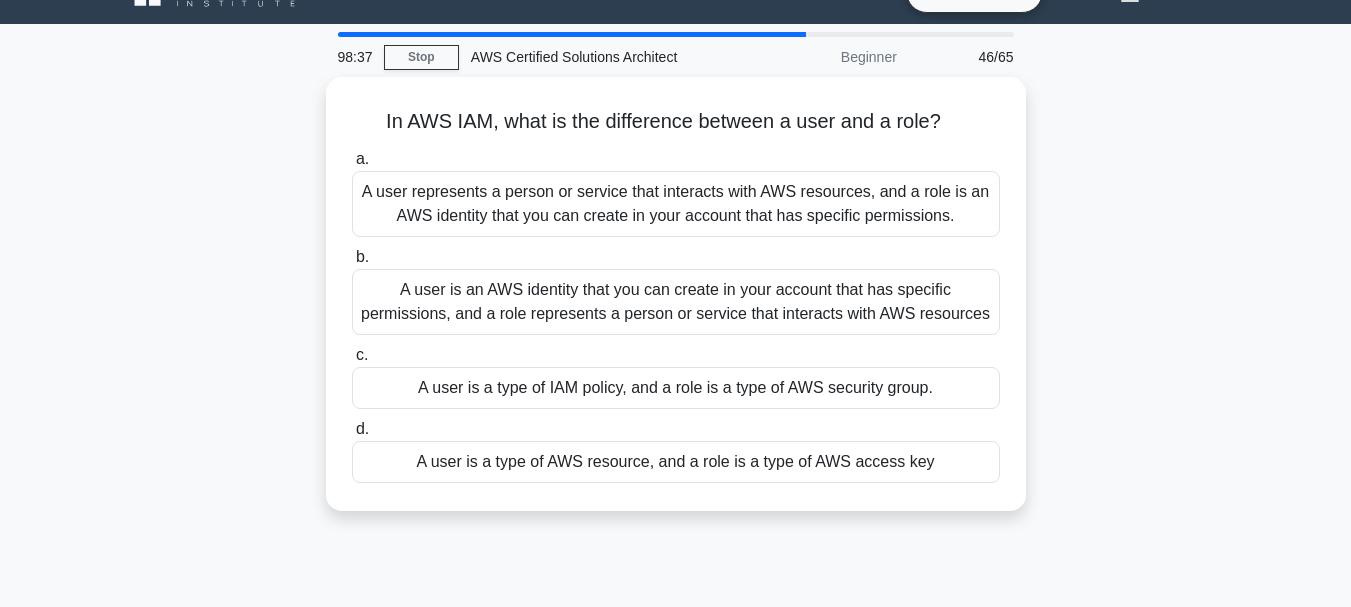 scroll, scrollTop: 0, scrollLeft: 0, axis: both 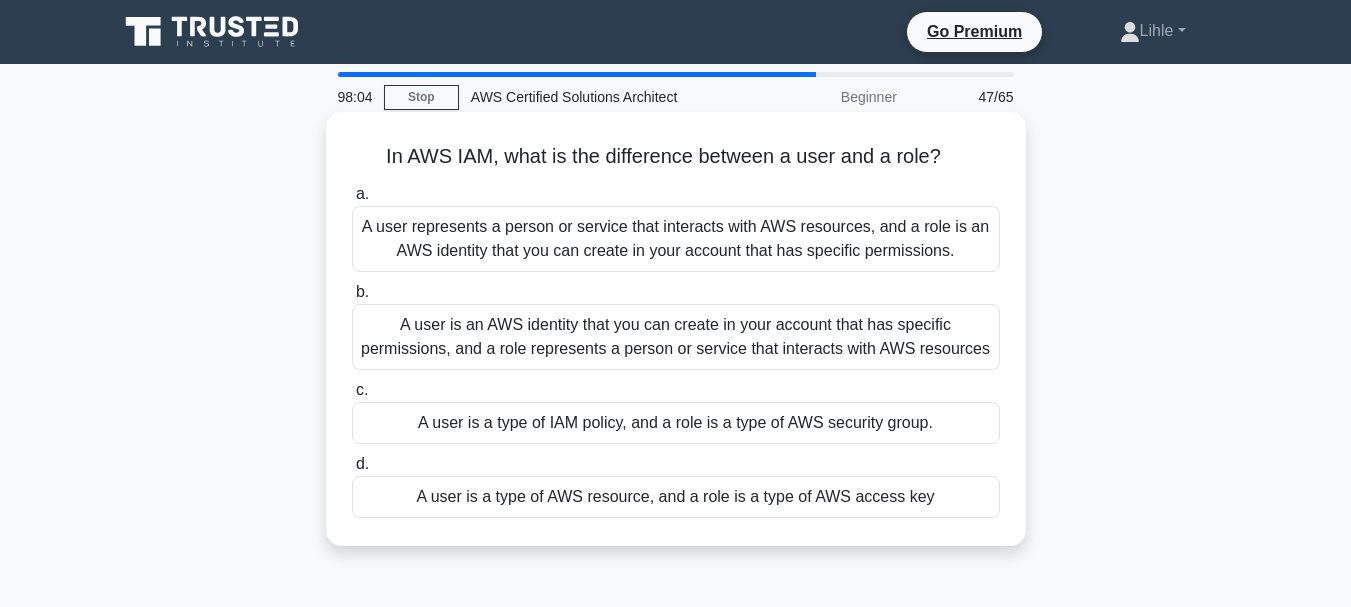 click on "A user represents a person or service that interacts with AWS resources, and a role is an AWS identity that you can create in your account that has specific permissions." at bounding box center [676, 239] 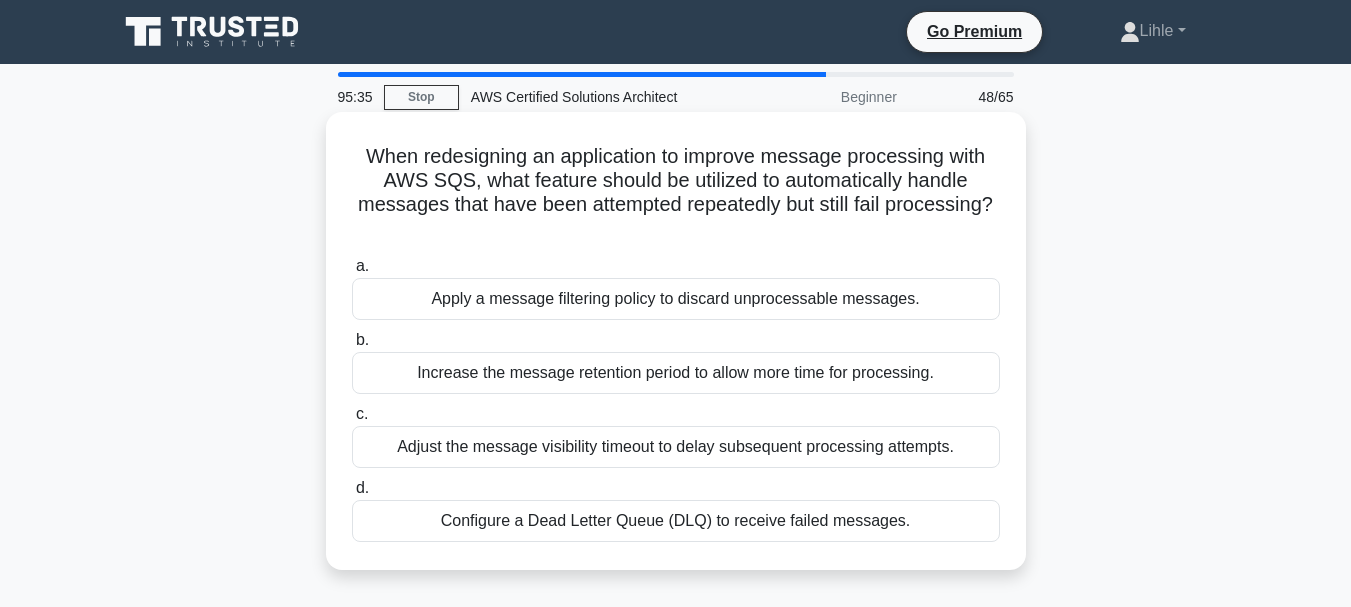 click on "Configure a Dead Letter Queue (DLQ) to receive failed messages." at bounding box center [676, 521] 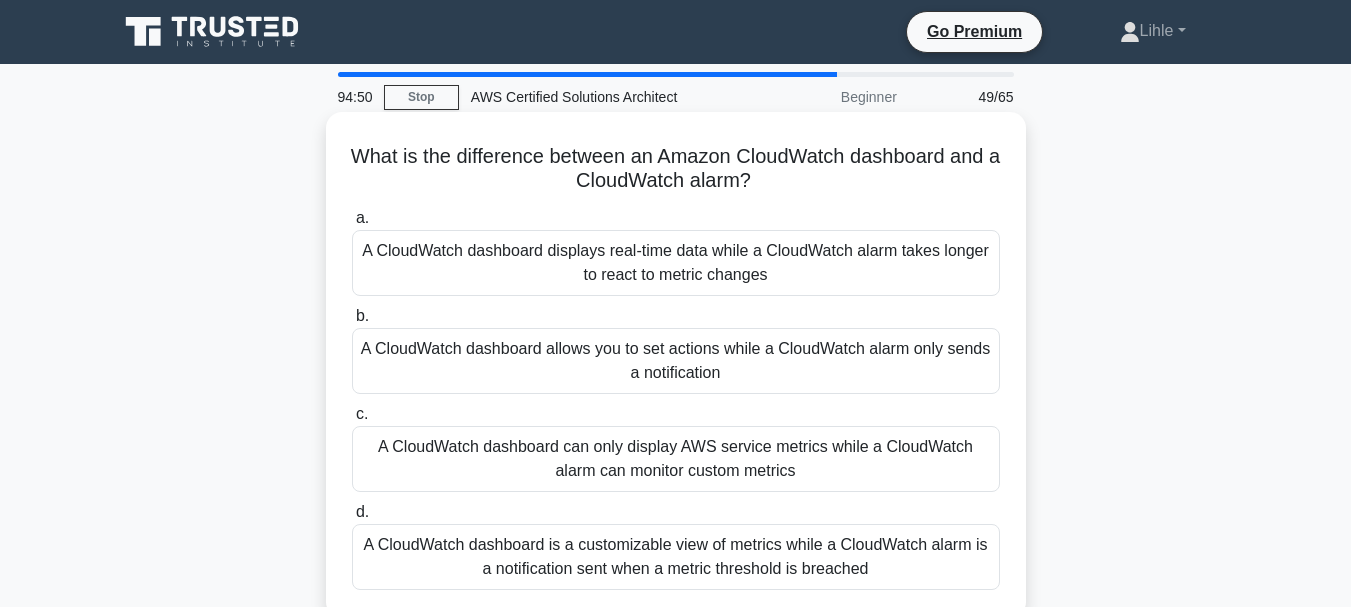 click on "A CloudWatch dashboard is a customizable view of metrics while a CloudWatch alarm is a notification sent when a metric threshold is breached" at bounding box center (676, 557) 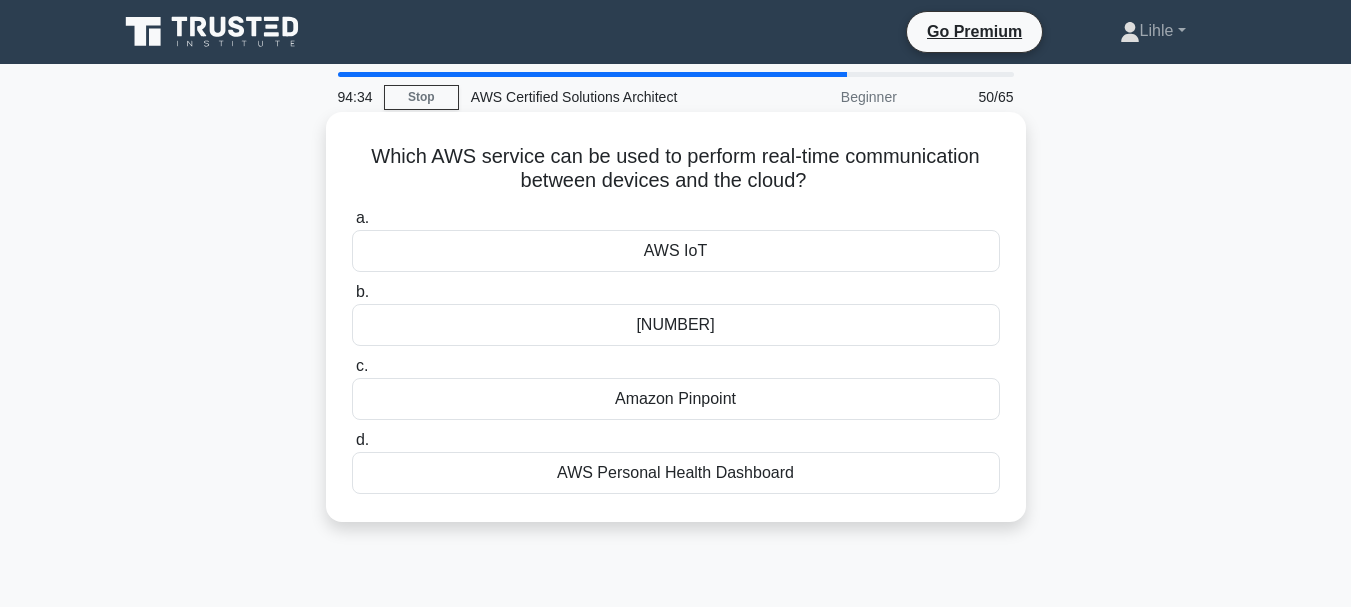 click on "AWS IoT" at bounding box center [676, 251] 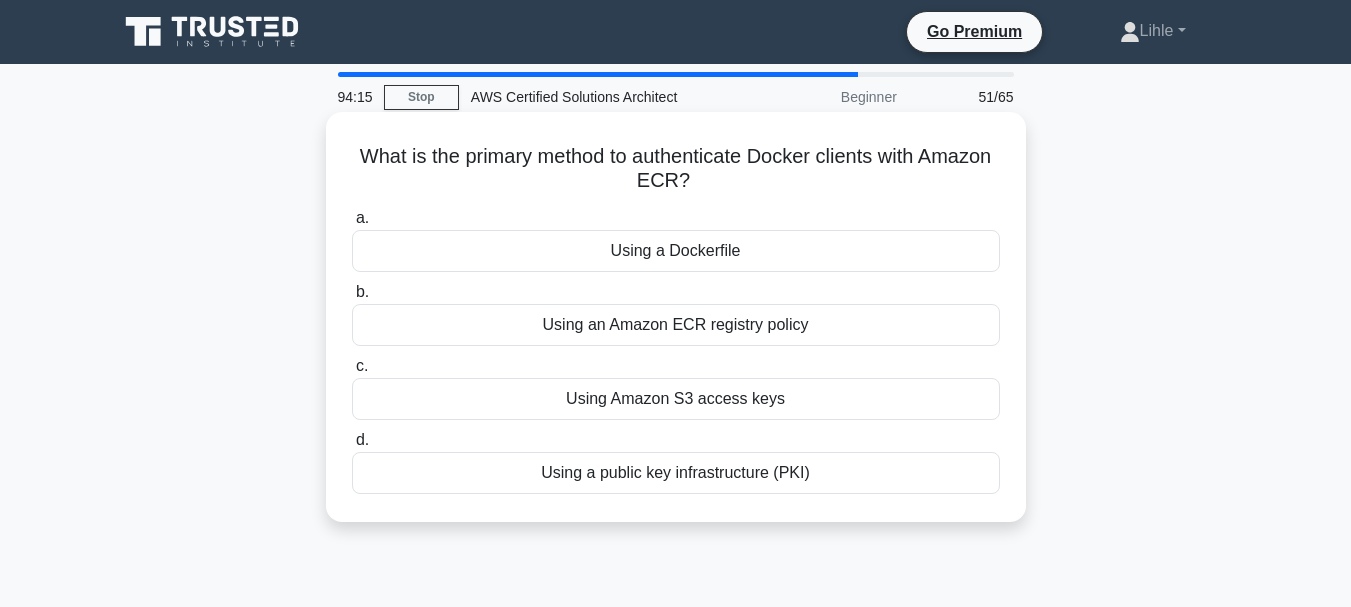 click on "Using an Amazon ECR registry policy" at bounding box center (676, 325) 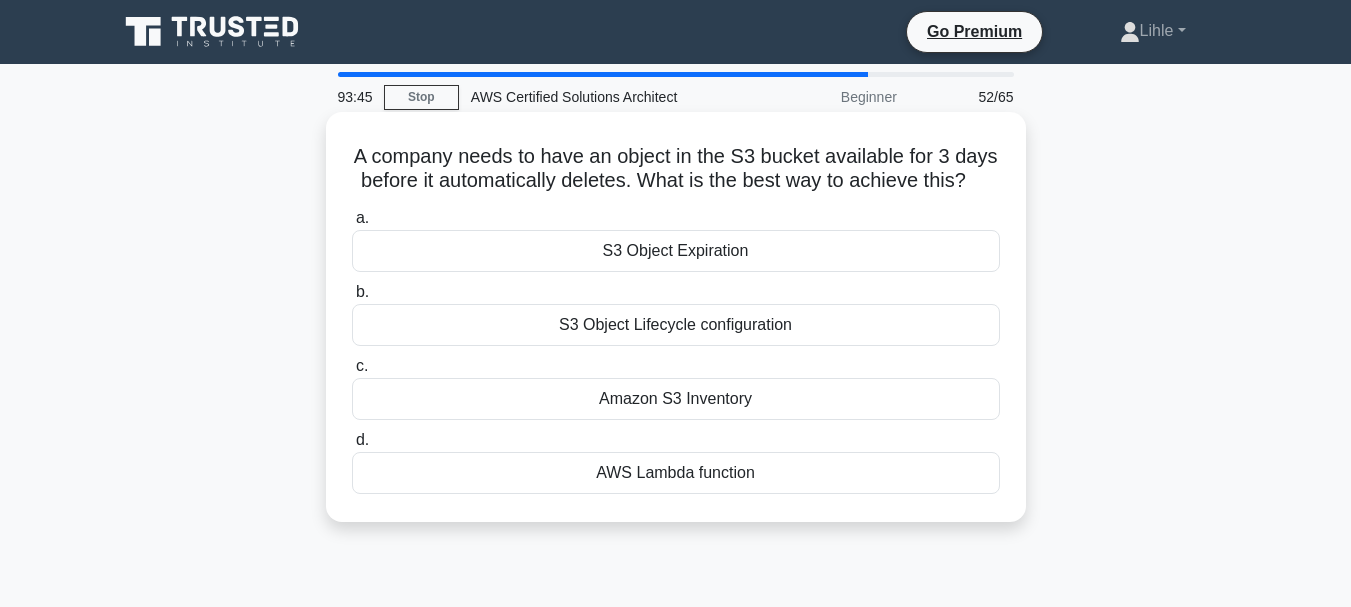 click on "S3 Object Lifecycle configuration" at bounding box center [676, 325] 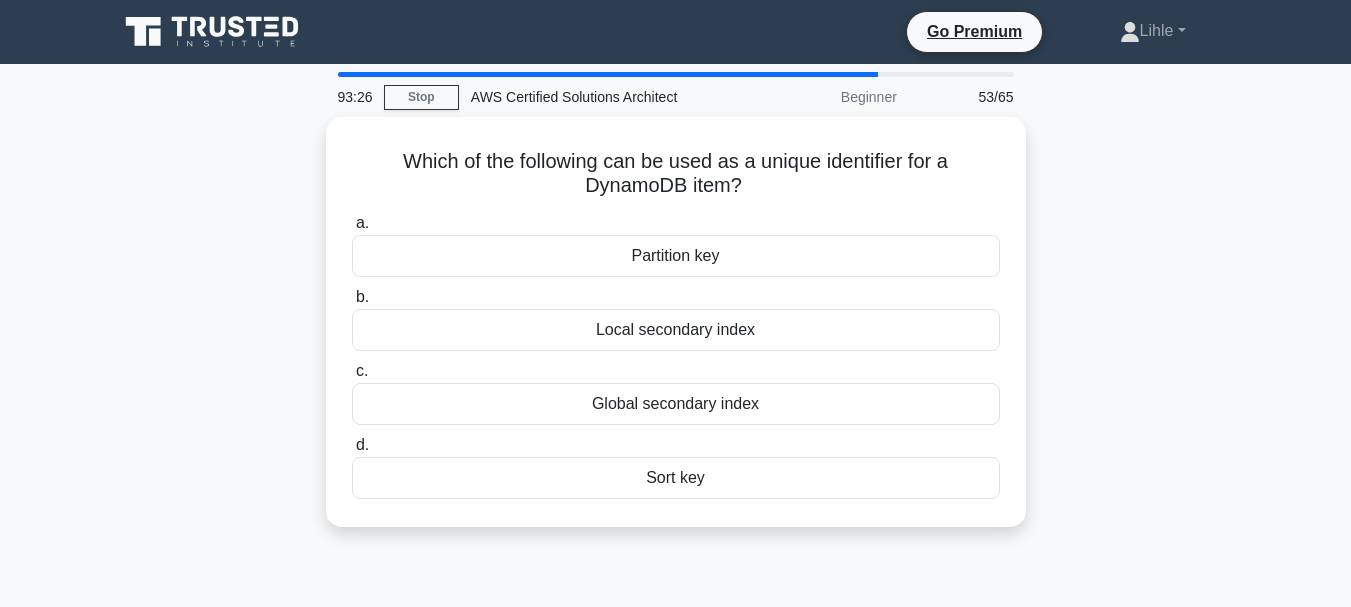 drag, startPoint x: 392, startPoint y: 160, endPoint x: 714, endPoint y: 548, distance: 504.21027 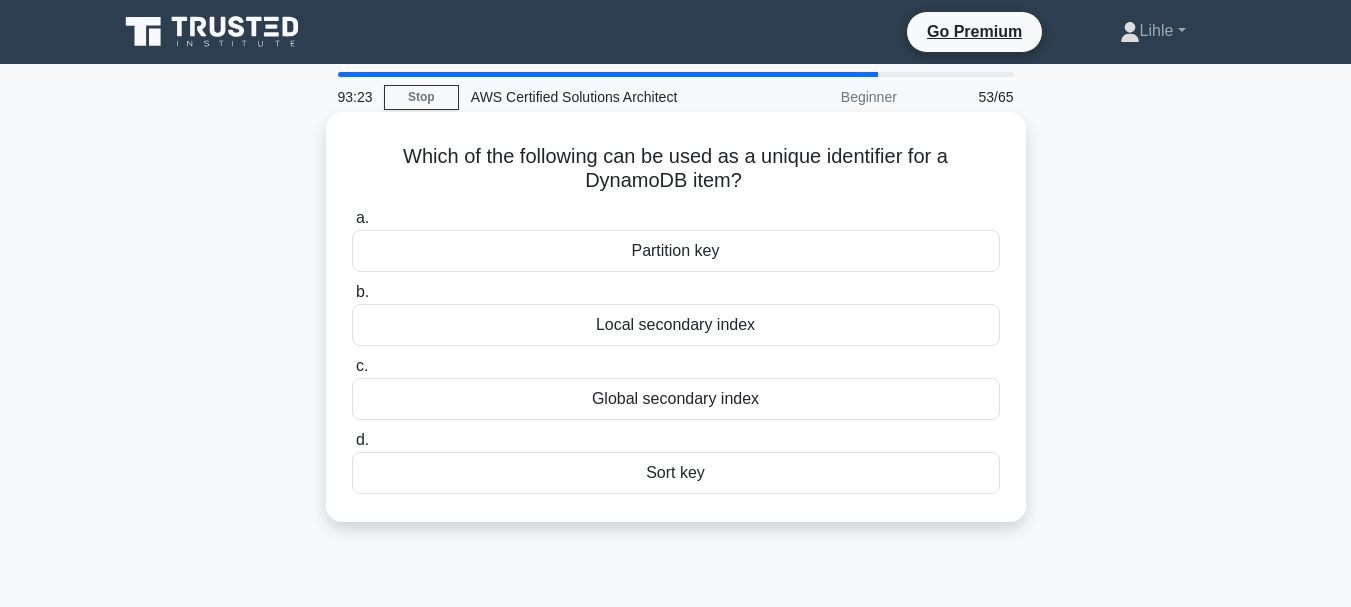 copy on "Which of the following can be used as a unique identifier for a DynamoDB item?
.spinner_0XTQ{transform-origin:center;animation:spinner_y6GP .75s linear infinite}@keyframes spinner_y6GP{100%{transform:rotate(360deg)}}
a.
Partition key
b.
Local secondary index
c.
Global secondary index
d.
Sort key" 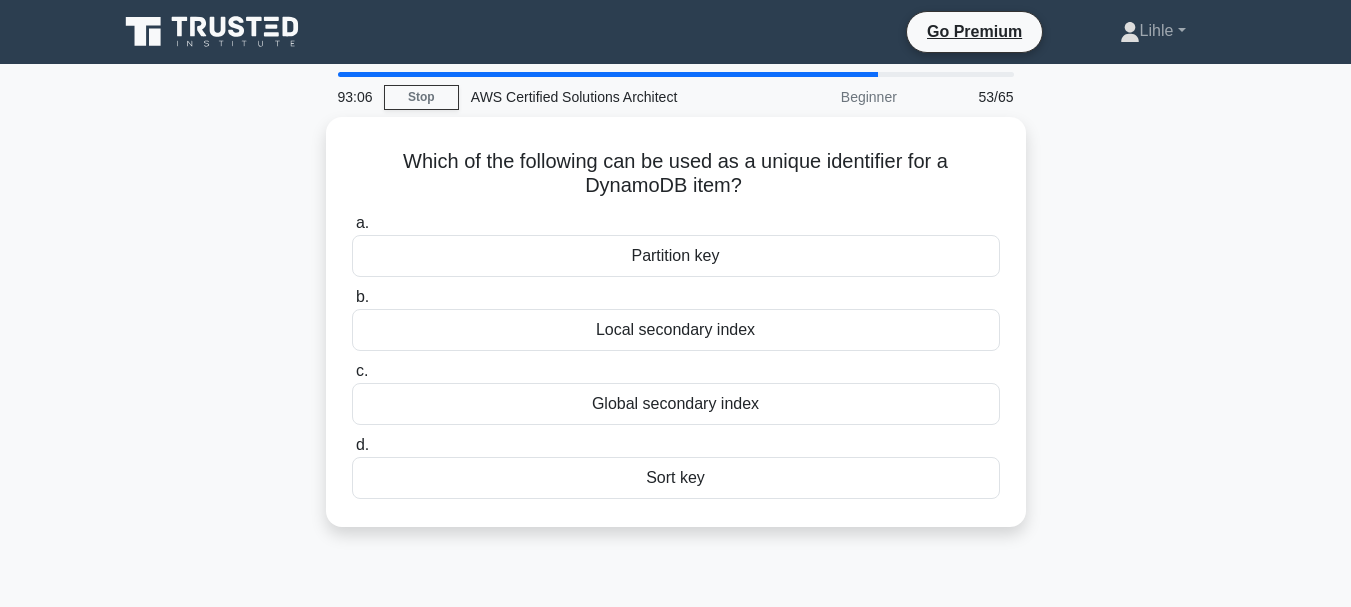 click on "Which of the following can be used as a unique identifier for a DynamoDB item?
.spinner_0XTQ{transform-origin:center;animation:spinner_y6GP .75s linear infinite}@keyframes spinner_y6GP{100%{transform:rotate(360deg)}}
a.
Partition key
b." at bounding box center (676, 334) 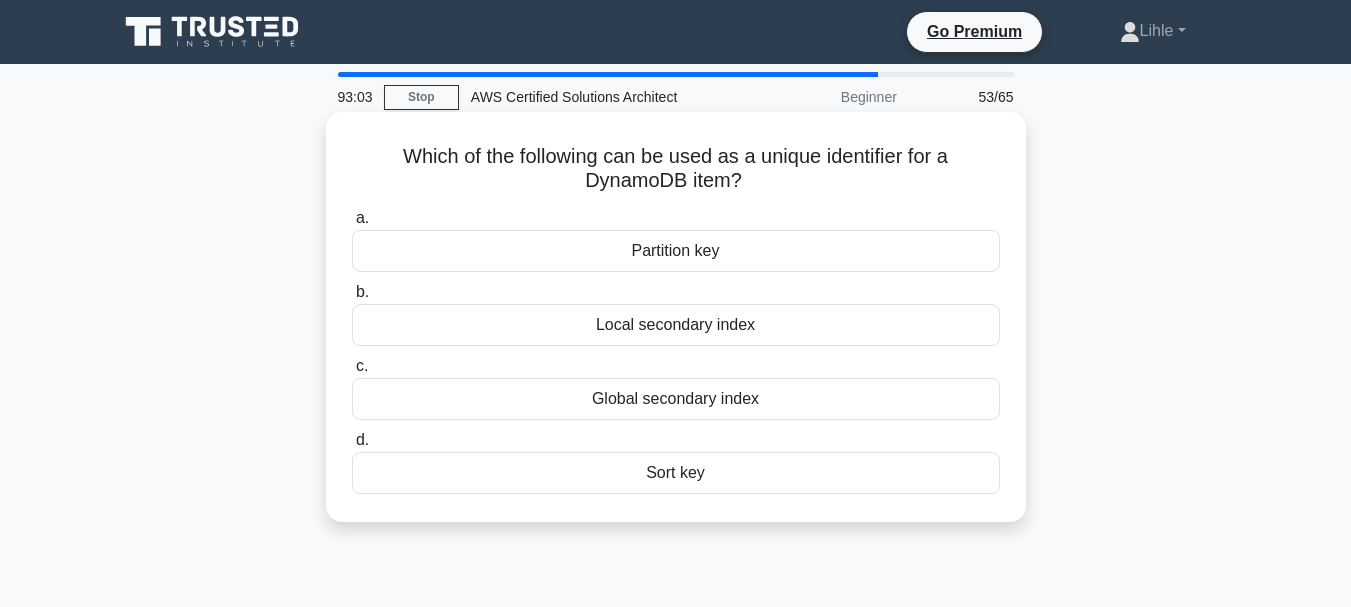 click on "Partition key" at bounding box center [676, 251] 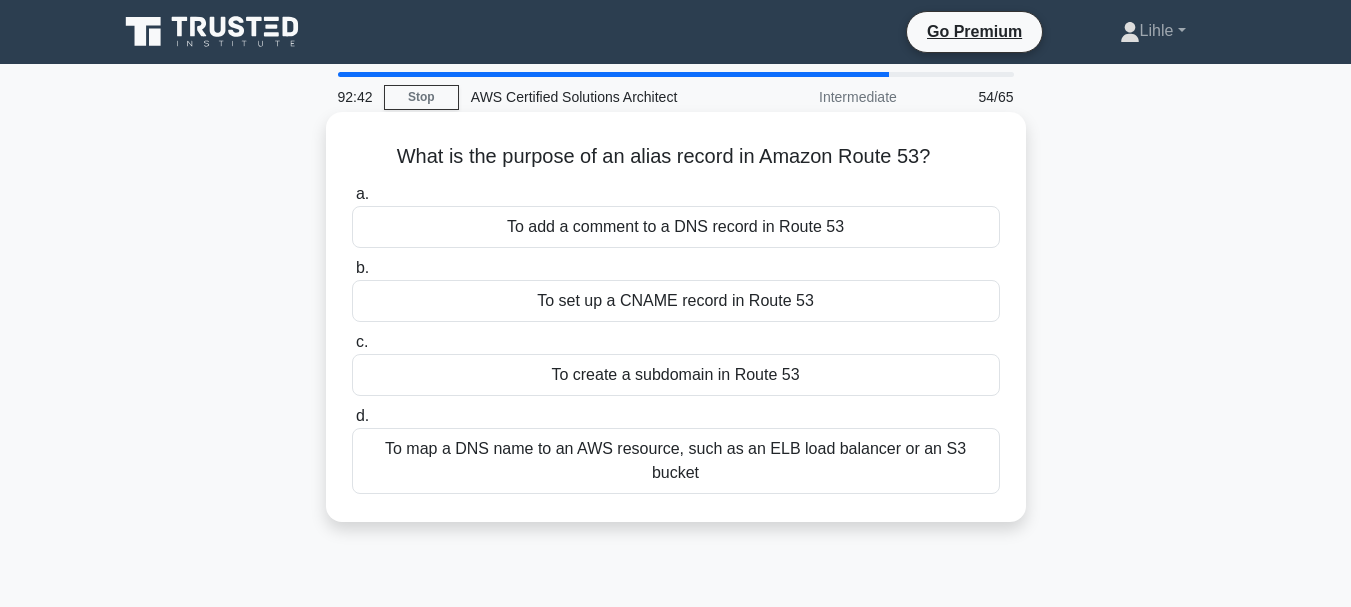 click on "To set up a CNAME record in Route 53" at bounding box center (676, 301) 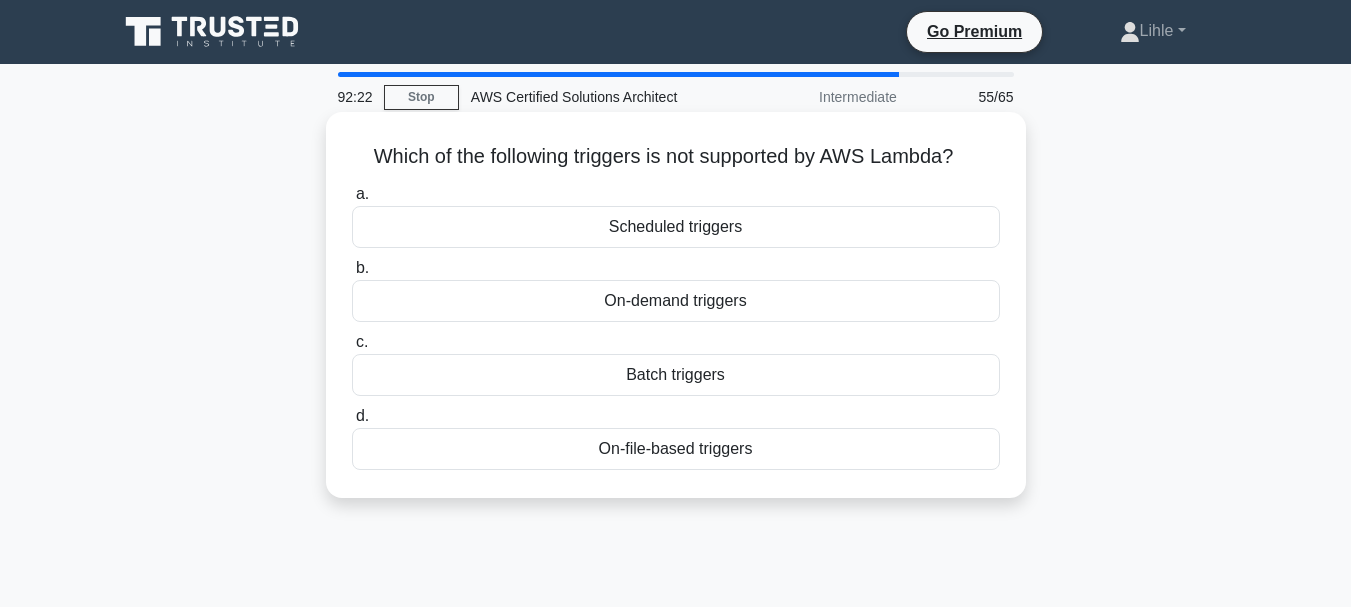 click on "Batch triggers" at bounding box center [676, 375] 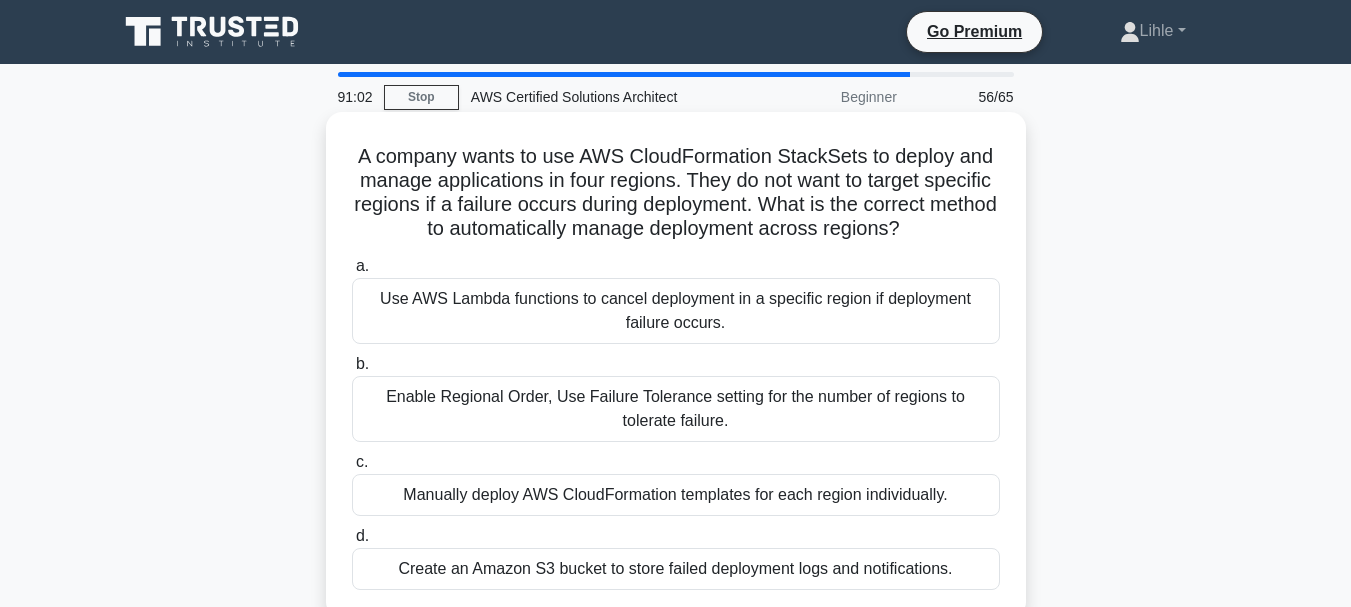 click on "Use AWS Lambda functions to cancel deployment in a specific region if deployment failure occurs." at bounding box center (676, 311) 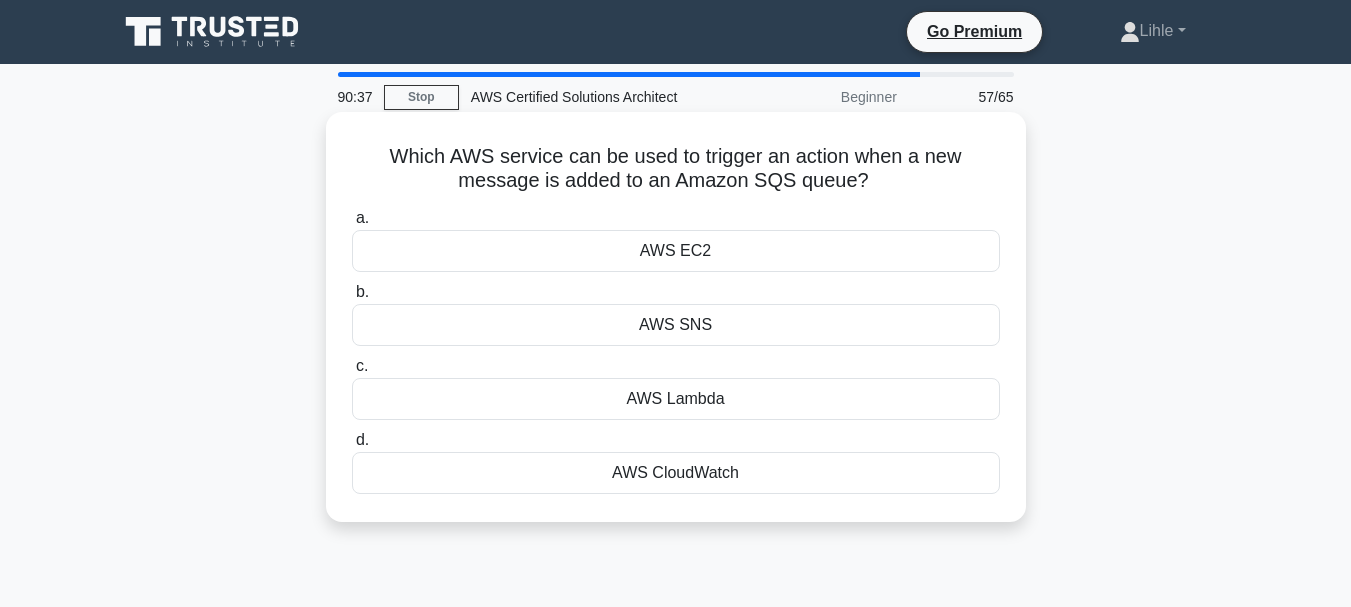 click on "AWS Lambda" at bounding box center [676, 399] 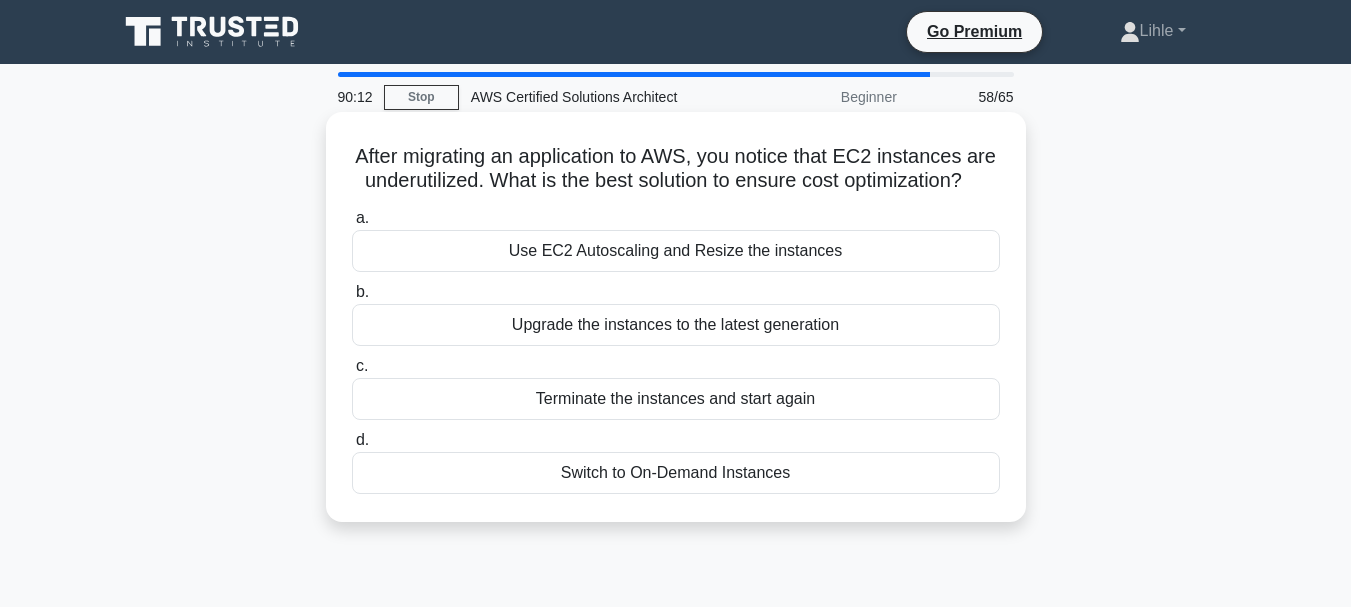 click on "Use EC2 Autoscaling and Resize the instances" at bounding box center [676, 251] 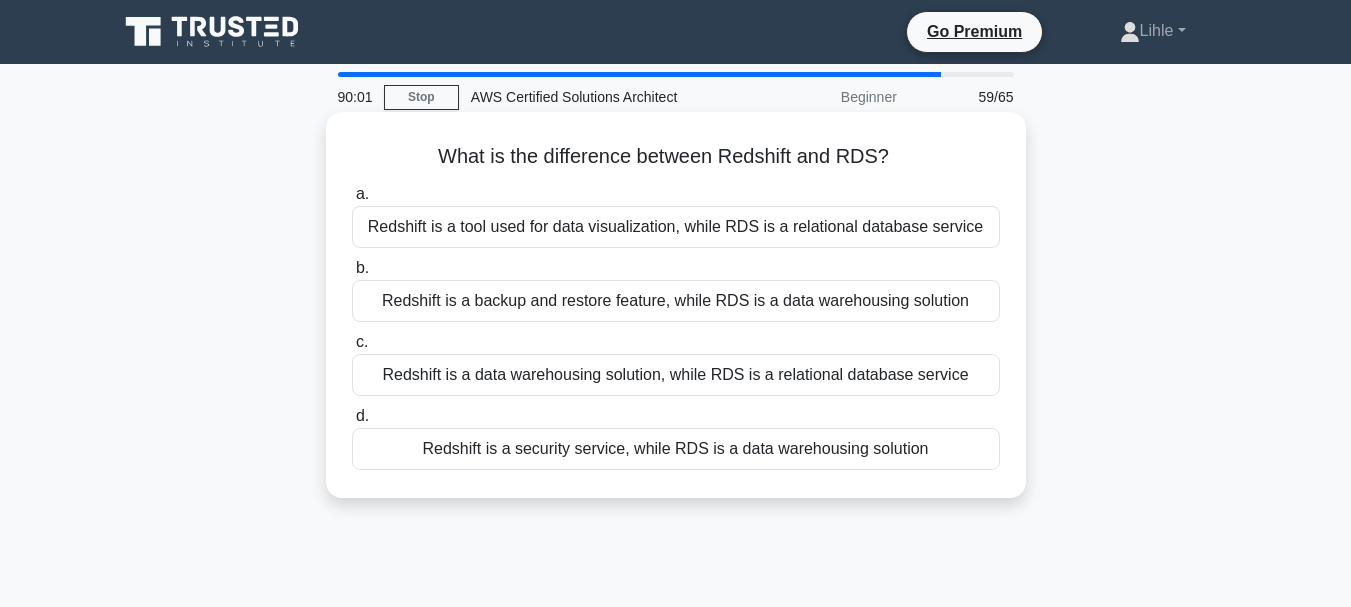 click on "Redshift is a data warehousing solution, while RDS is a relational database service" at bounding box center [676, 375] 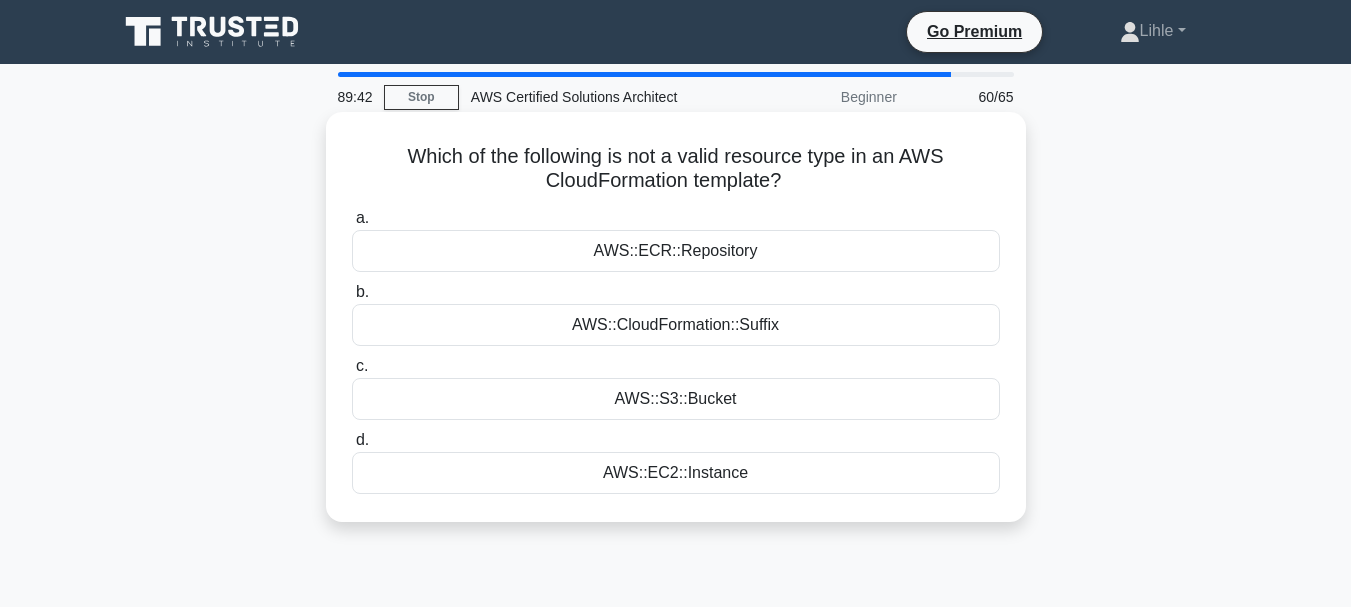 click on "AWS::CloudFormation::Suffix" at bounding box center [676, 325] 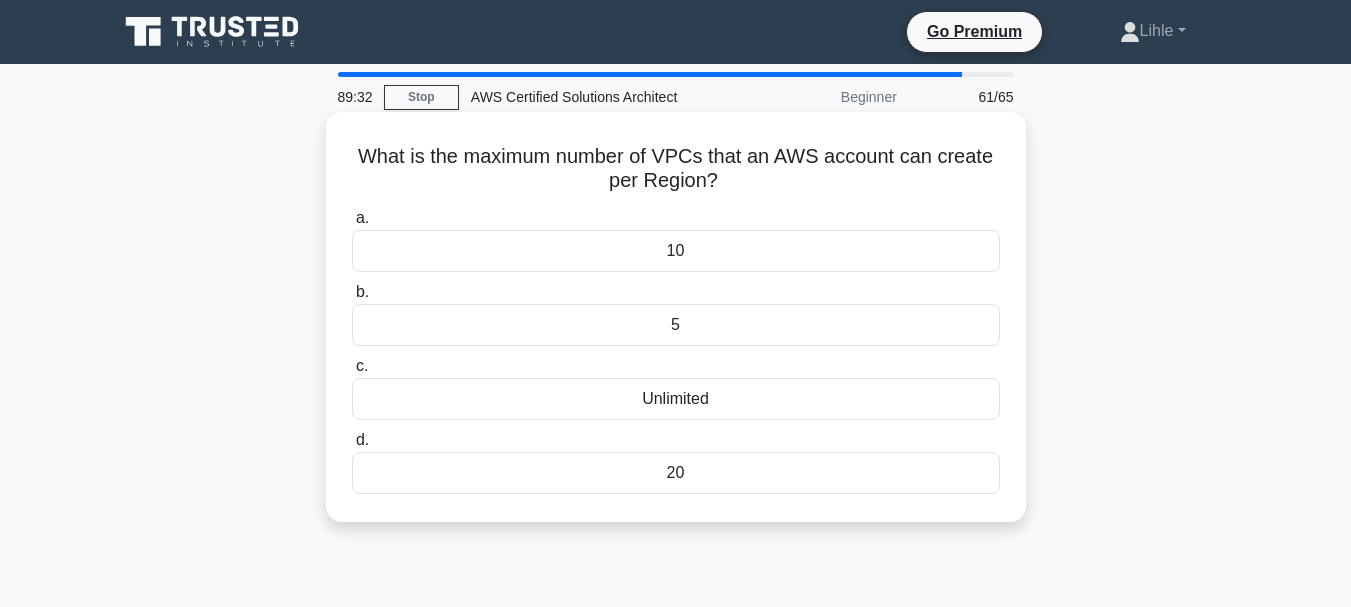 click on "5" at bounding box center [676, 325] 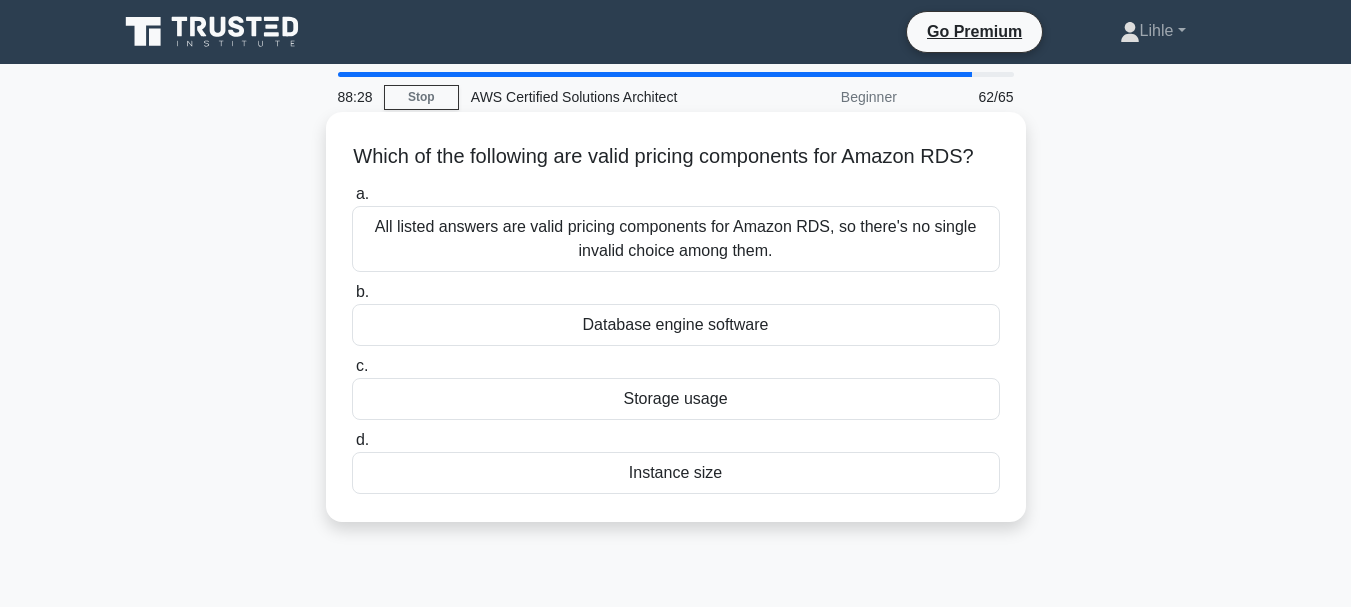 click on "Database engine software" at bounding box center (676, 325) 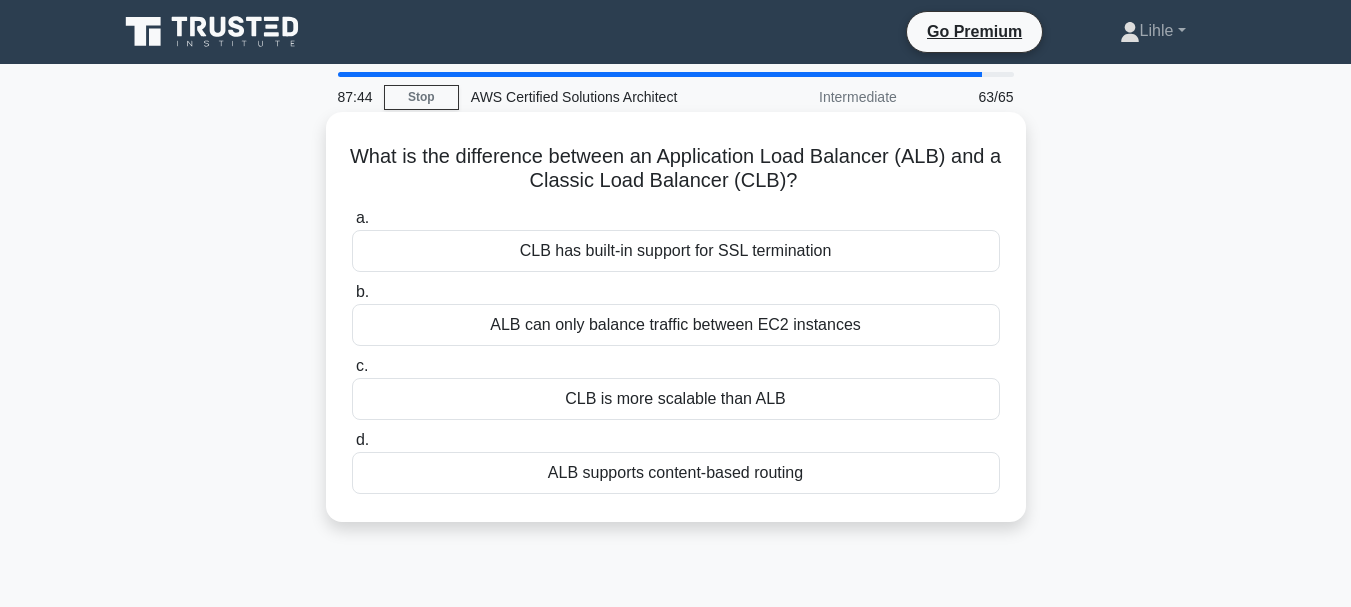 click on "ALB can only balance traffic between EC2 instances" at bounding box center (676, 325) 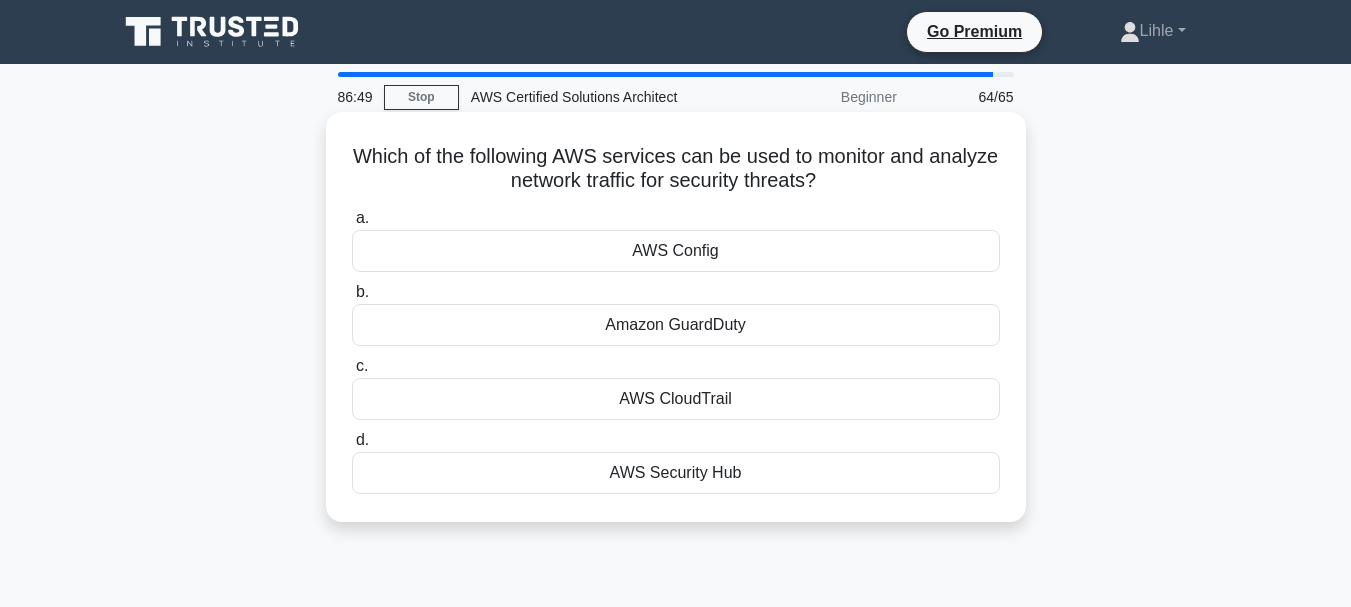 click on "Amazon GuardDuty" at bounding box center [676, 325] 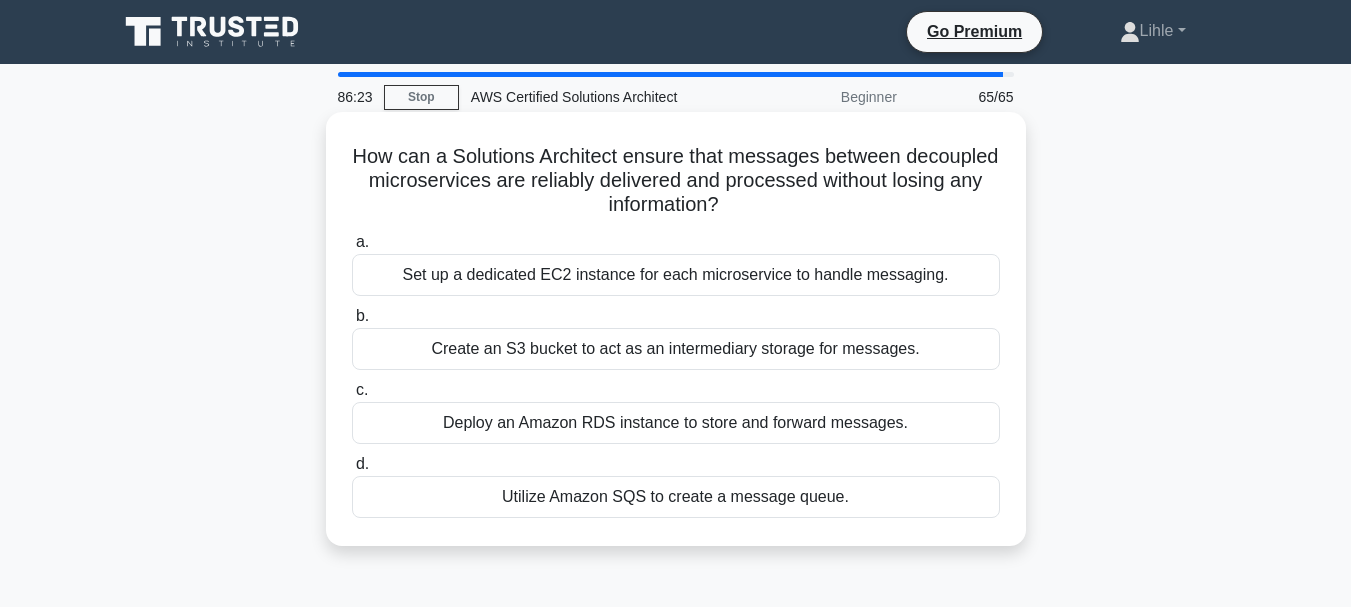 click on "Utilize Amazon SQS to create a message queue." at bounding box center [676, 497] 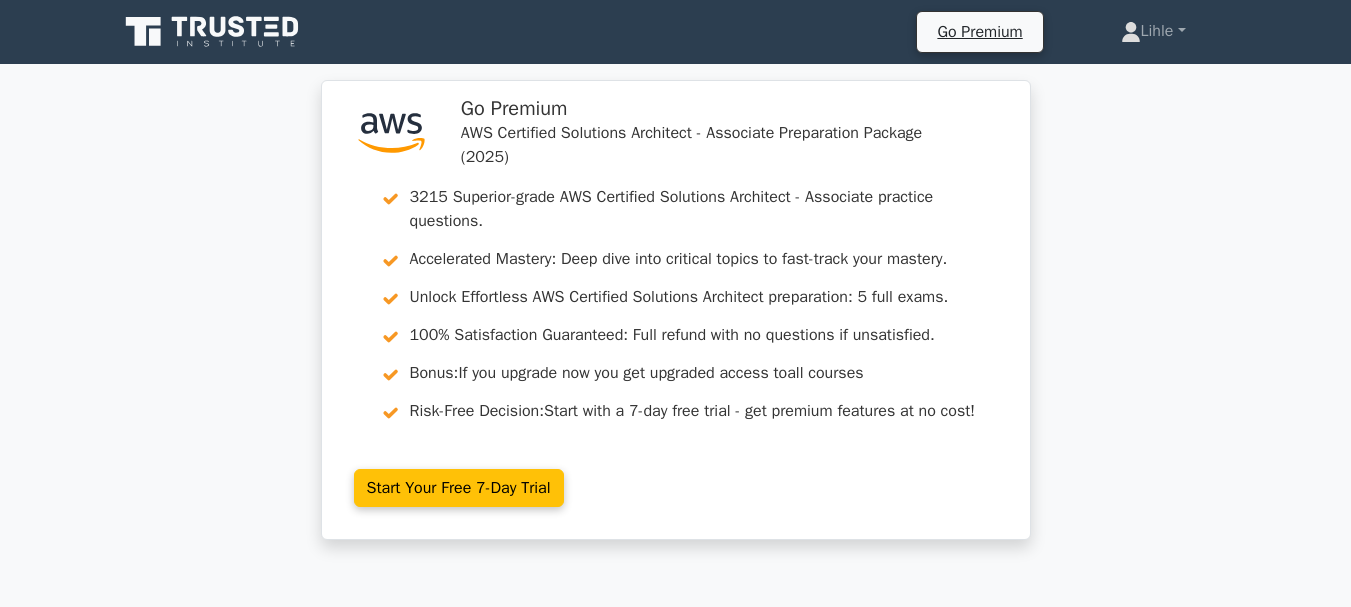 scroll, scrollTop: 0, scrollLeft: 0, axis: both 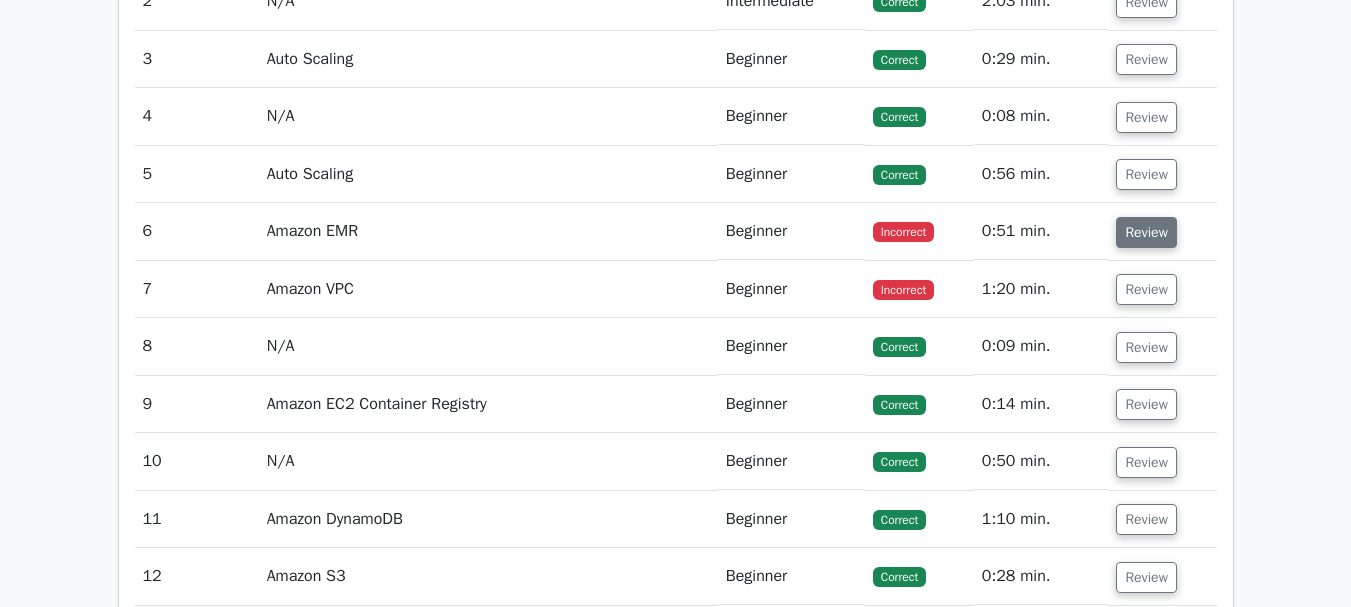 click on "Review" at bounding box center (1146, 232) 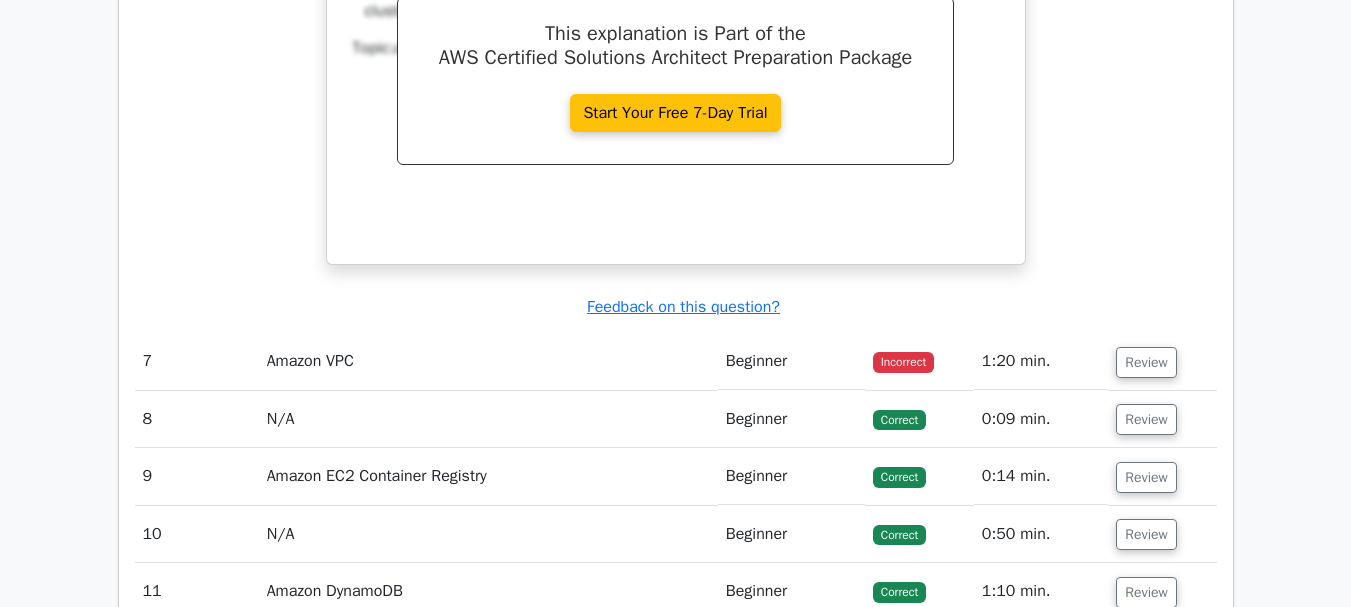 scroll, scrollTop: 3991, scrollLeft: 0, axis: vertical 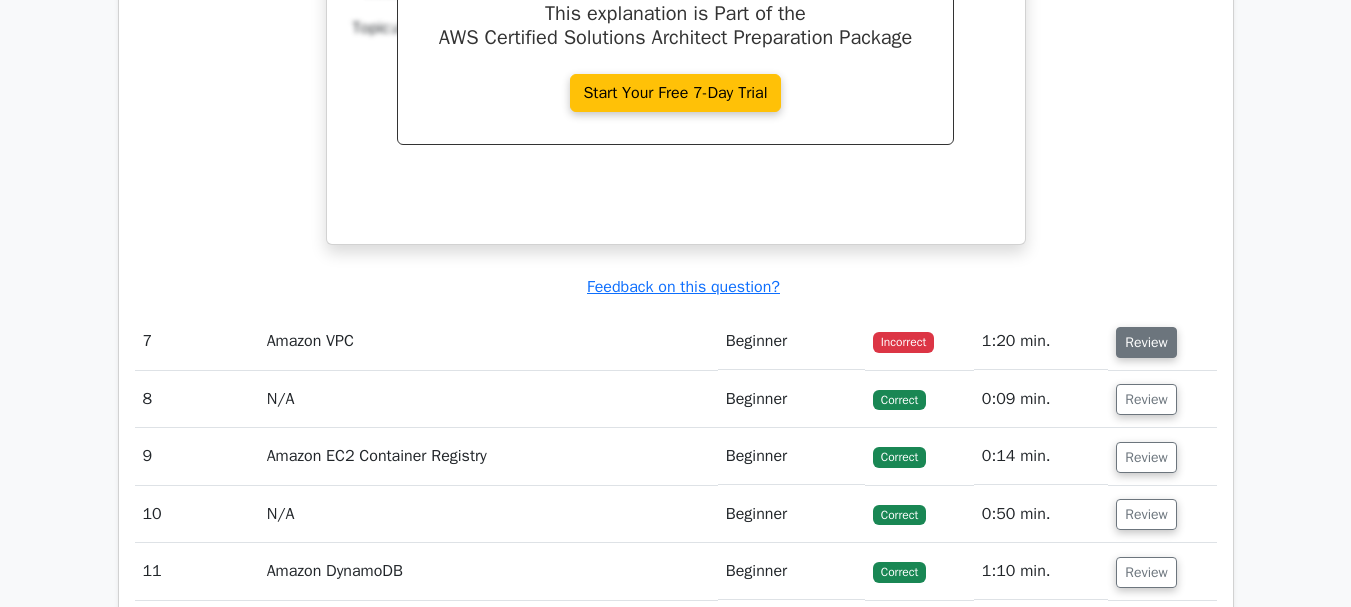 click on "Review" at bounding box center (1146, 342) 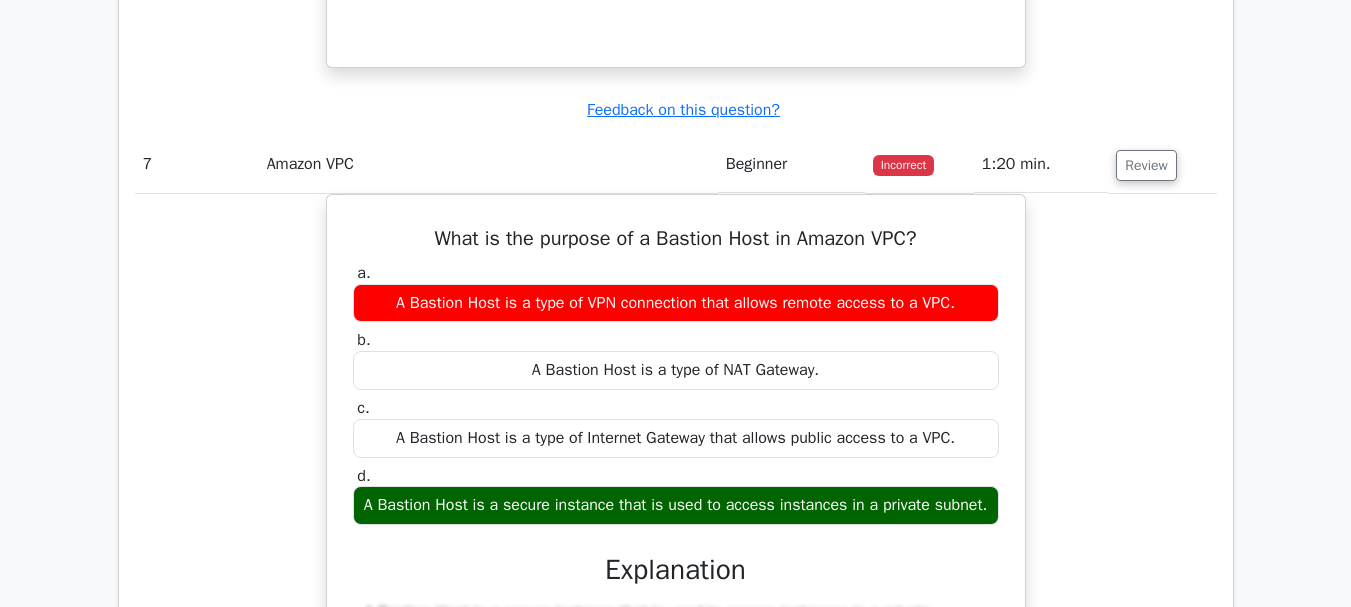 scroll, scrollTop: 4306, scrollLeft: 0, axis: vertical 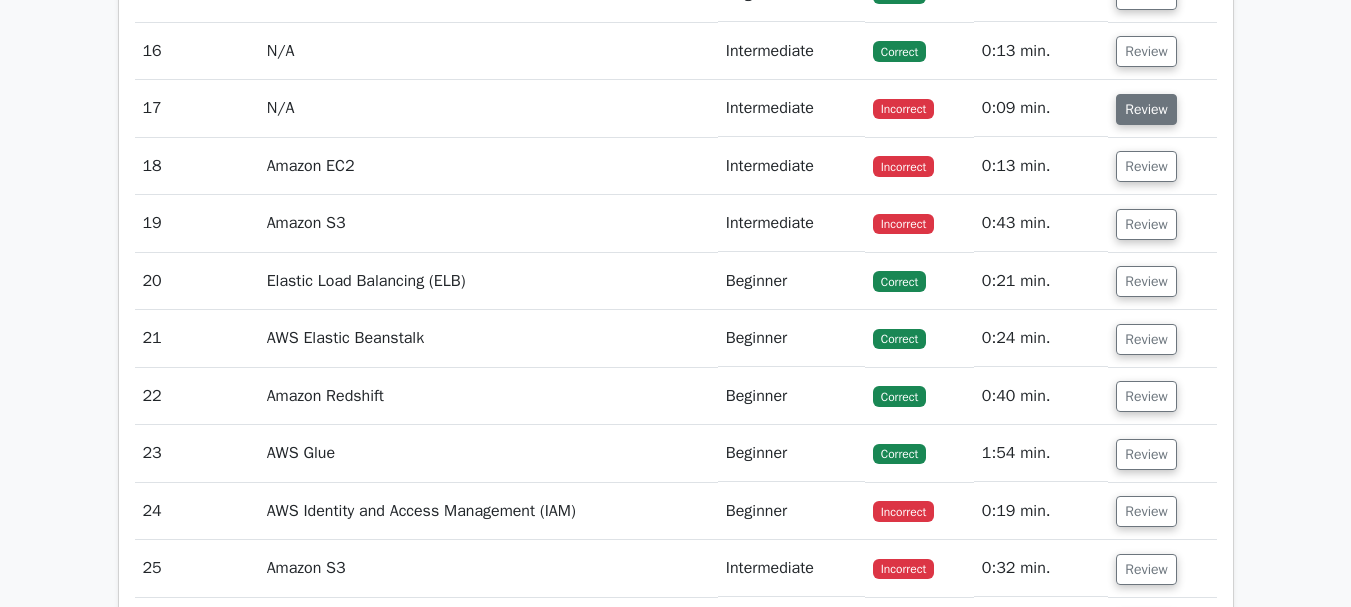 click on "Review" at bounding box center (1146, 109) 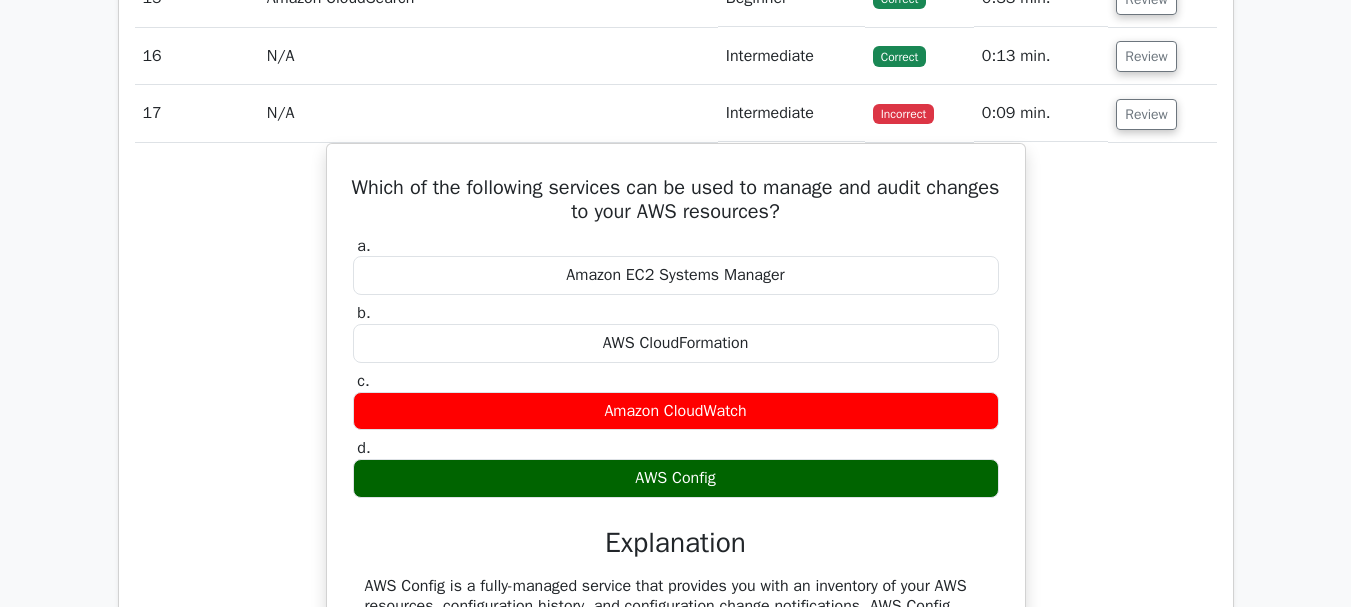 click on ".st0{fill:#252F3E;} .st1{fill-rule:evenodd;clip-rule:evenodd;fill:#FF9900;}
Go Premium
AWS Certified Solutions Architect - Associate Preparation Package (2025)
3215 Superior-grade  AWS Certified Solutions Architect - Associate practice questions.
Accelerated Mastery: Deep dive into critical topics to fast-track your mastery.
Unlock Effortless AWS Certified Solutions Architect preparation: 5 full exams.
Bonus: all courses
#" at bounding box center (675, -551) 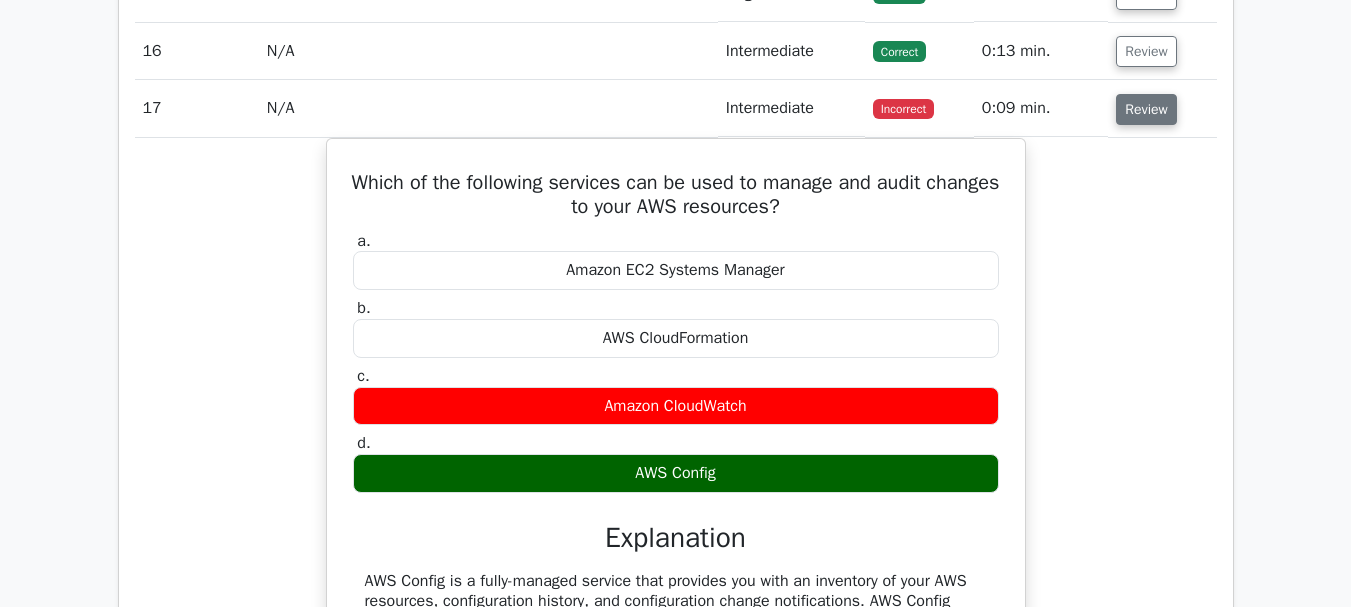 click on "Review" at bounding box center (1146, 109) 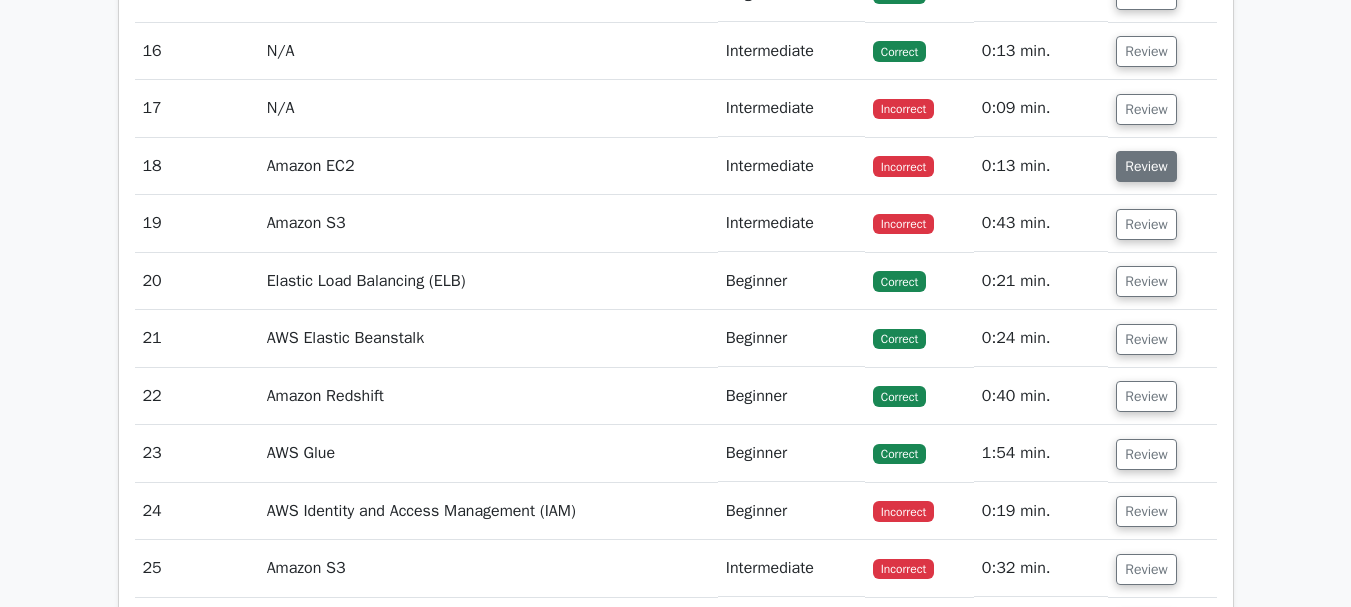 click on "Review" at bounding box center [1146, 166] 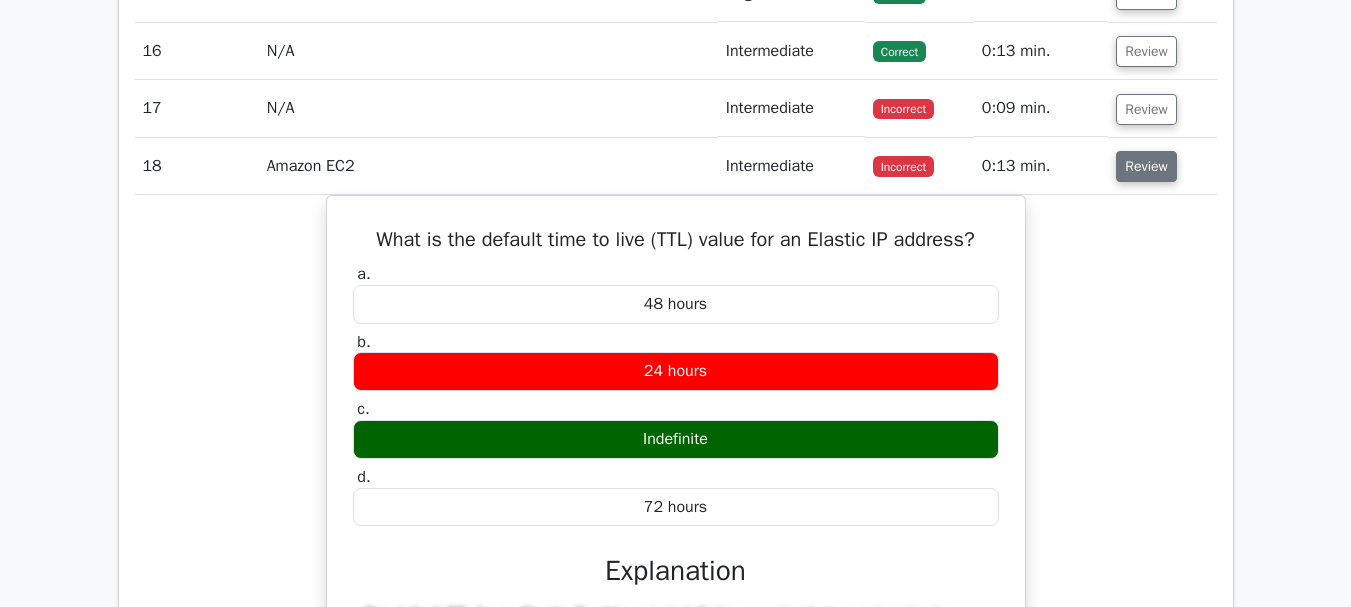 click on "Review" at bounding box center [1146, 166] 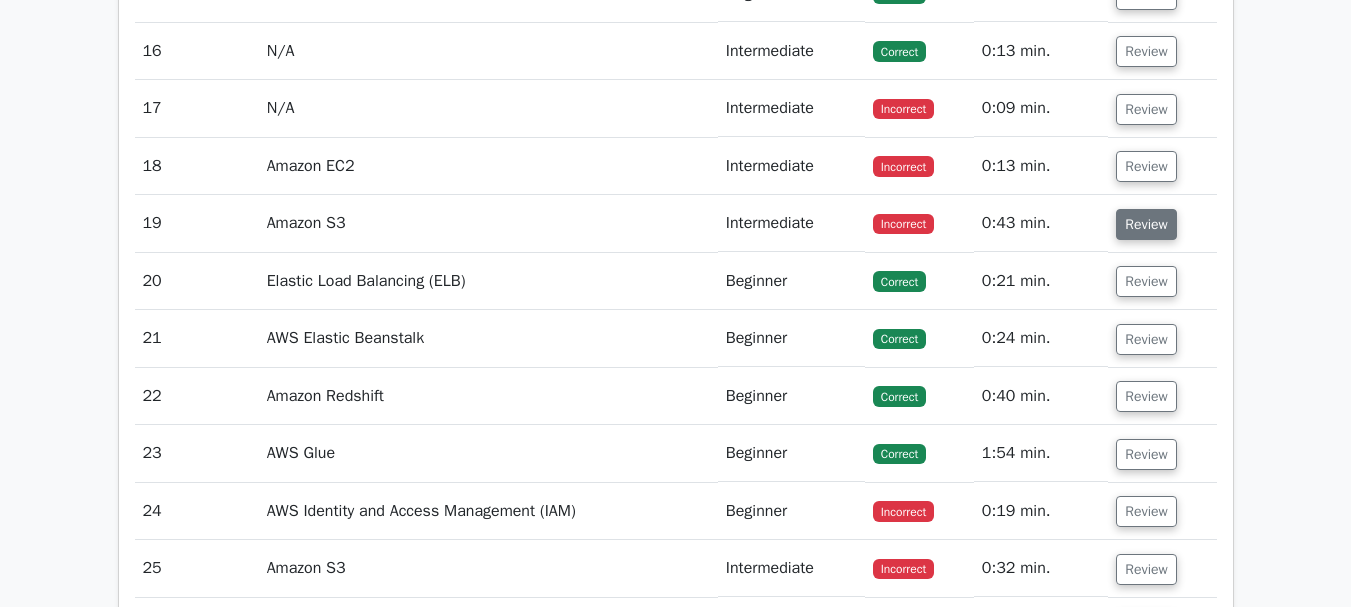 click on "Review" at bounding box center [1146, 224] 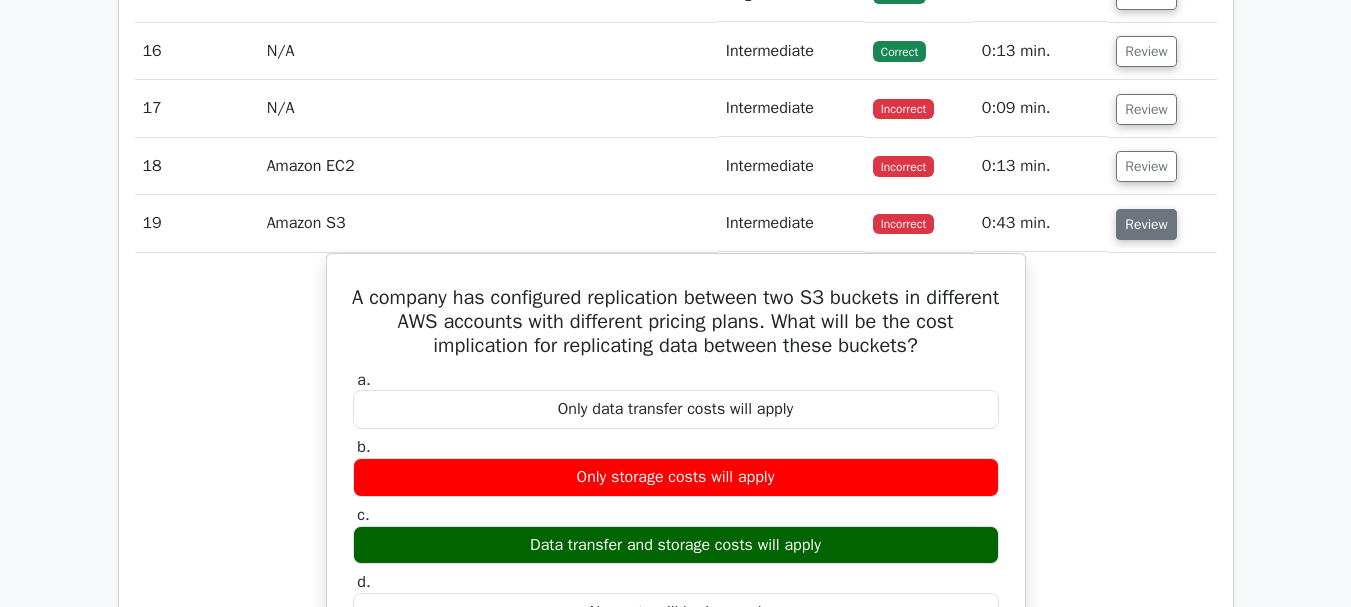click on "Review" at bounding box center [1146, 224] 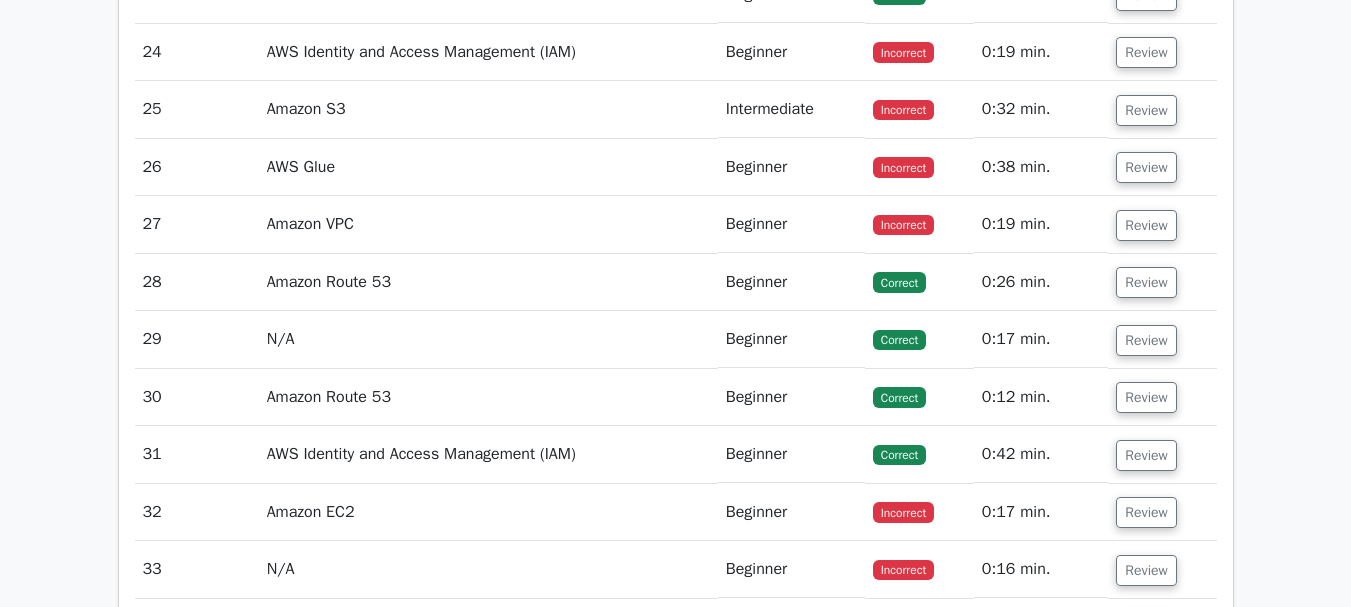 scroll, scrollTop: 6030, scrollLeft: 0, axis: vertical 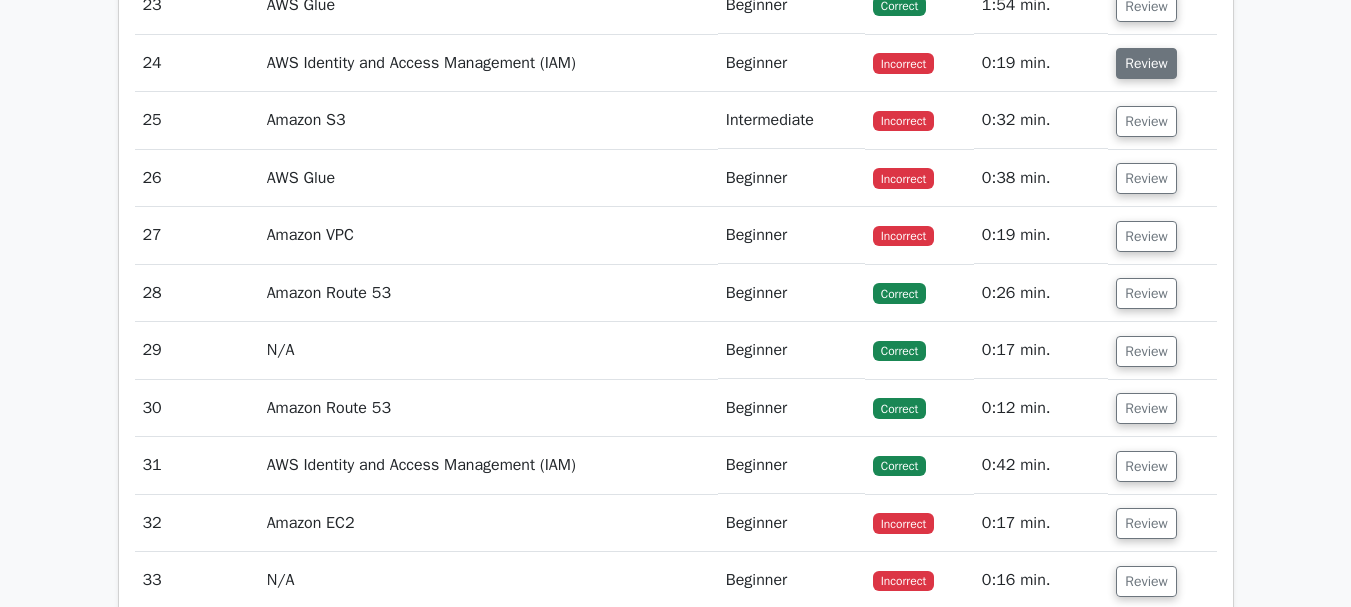 click on "Review" at bounding box center [1146, 63] 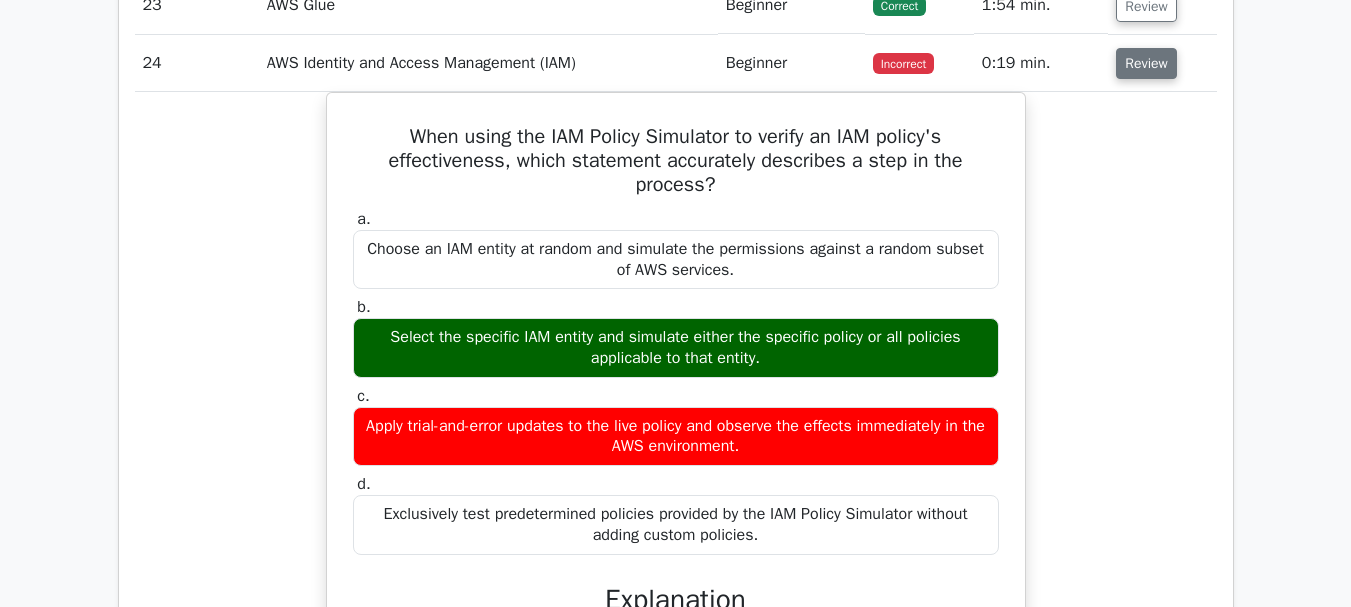 click on "Review" at bounding box center (1146, 63) 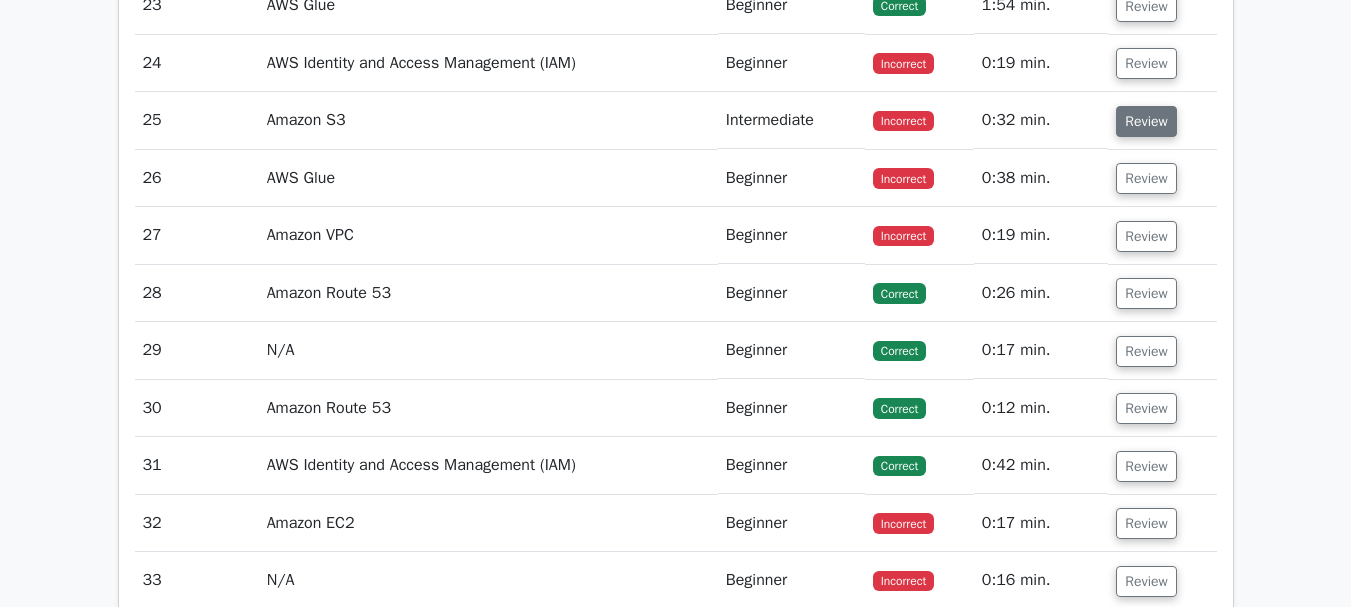 click on "Review" at bounding box center (1146, 121) 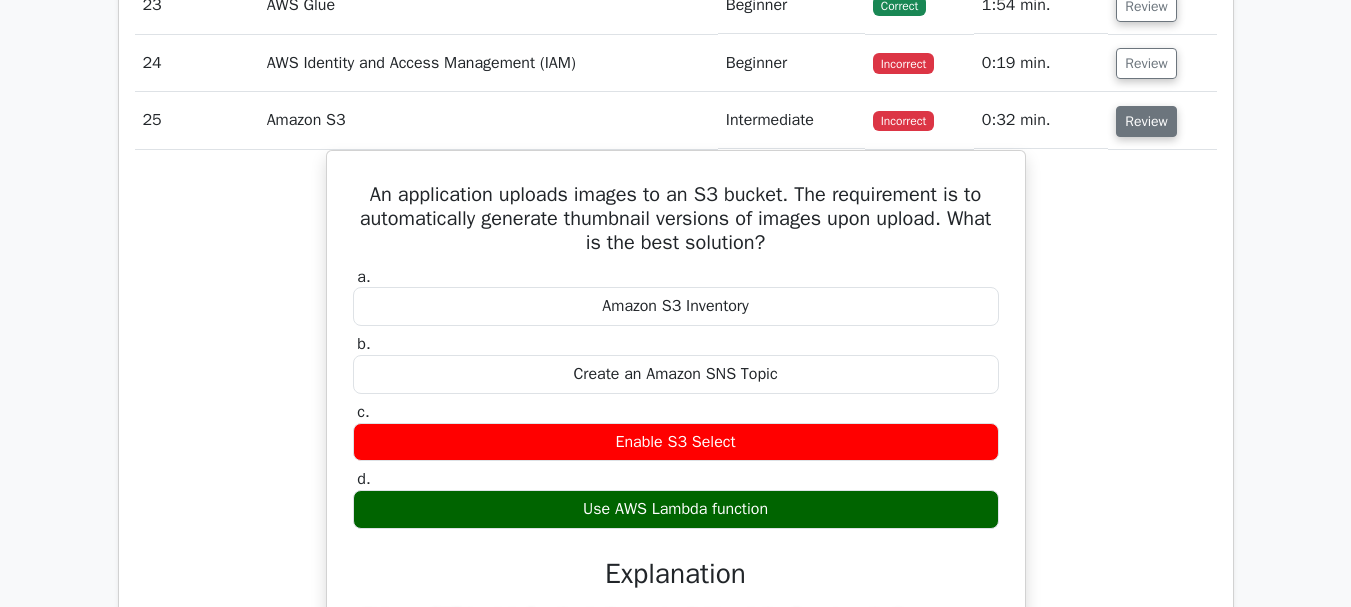 click on "Review" at bounding box center [1146, 121] 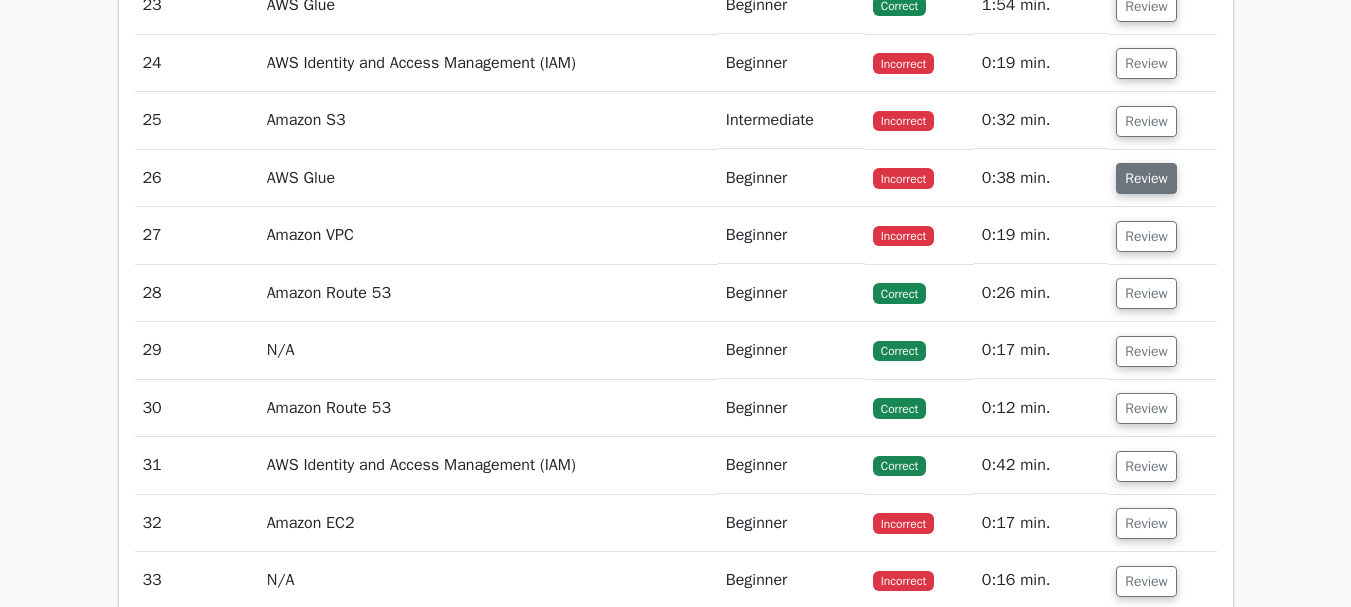 click on "Review" at bounding box center [1146, 178] 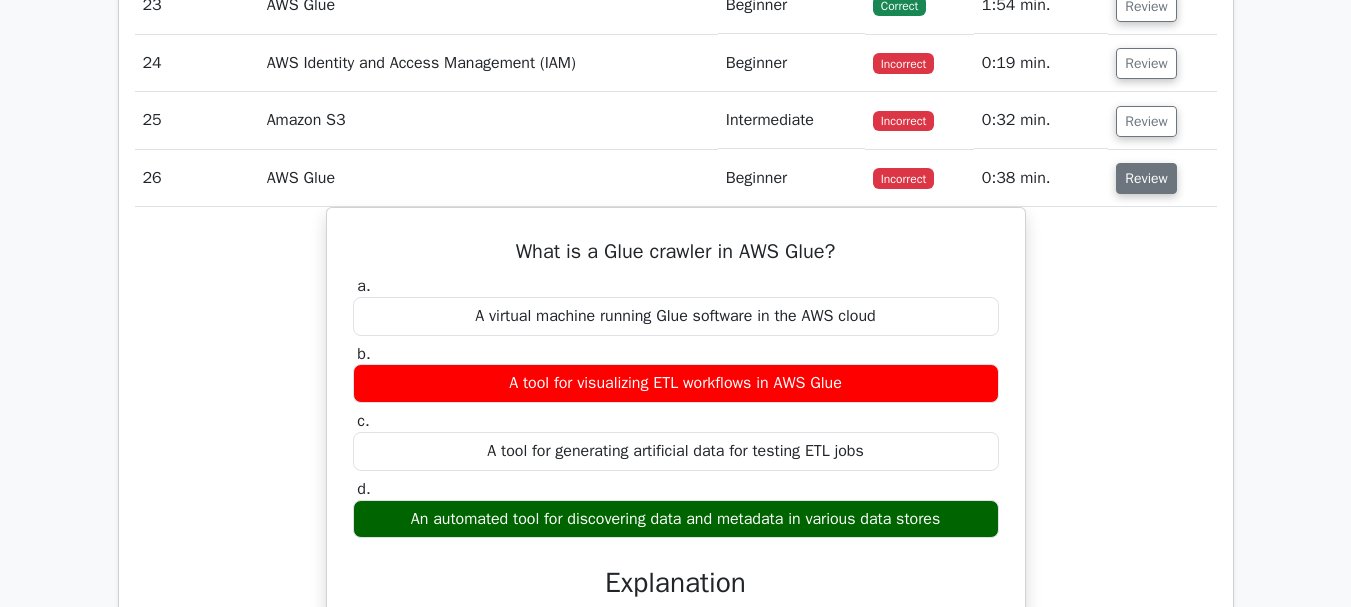 click on "Review" at bounding box center [1146, 178] 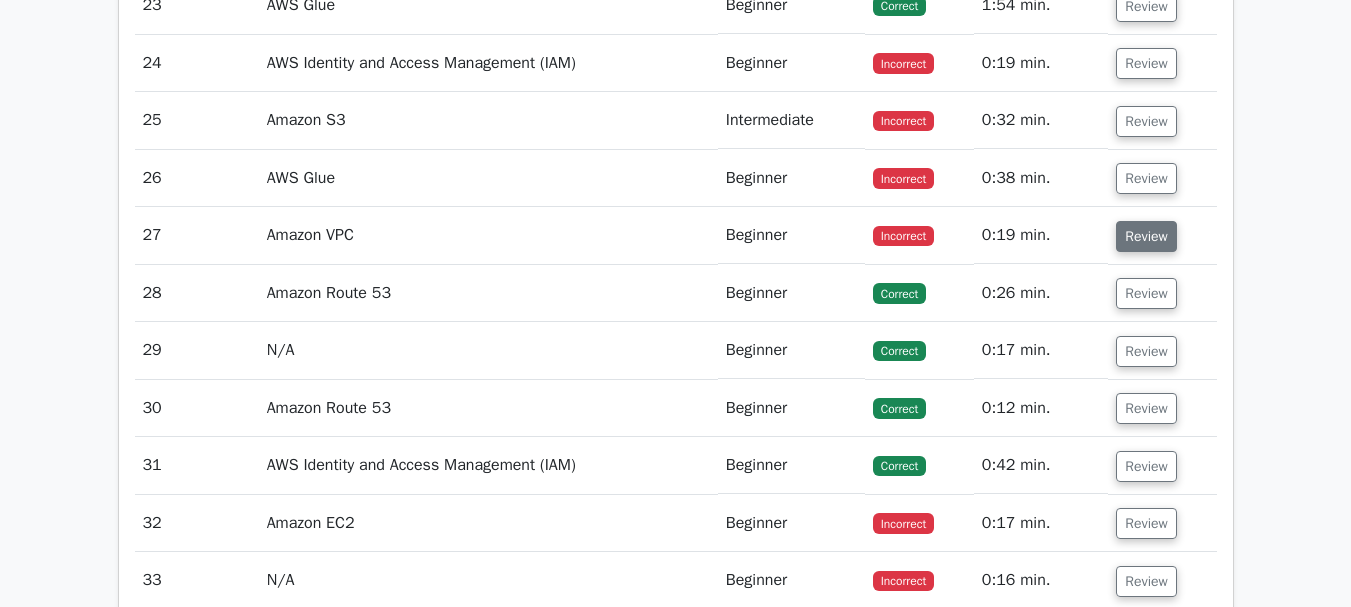 click on "Review" at bounding box center [1146, 236] 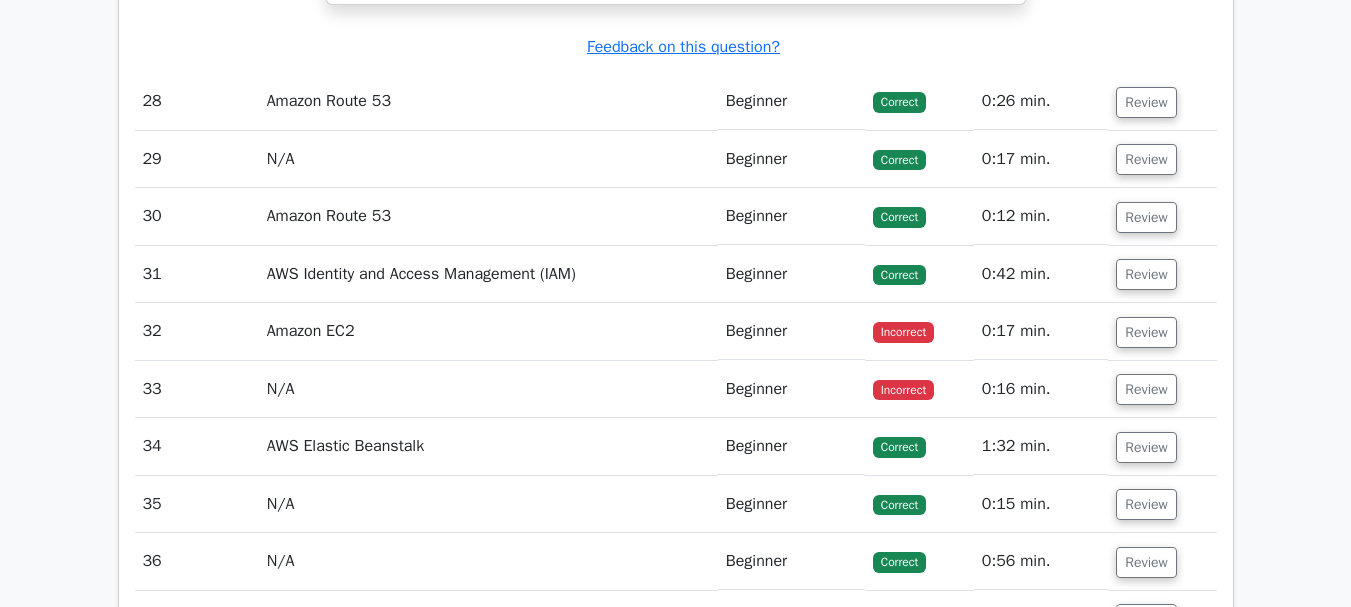 scroll, scrollTop: 7075, scrollLeft: 0, axis: vertical 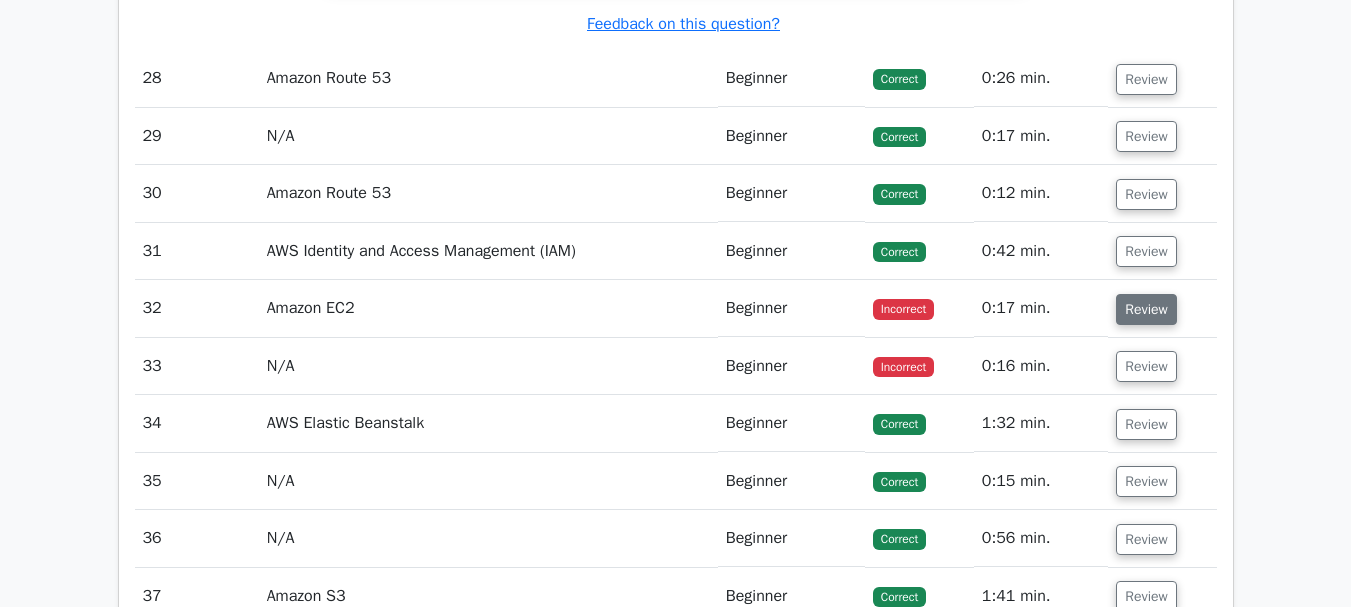 click on "Review" at bounding box center (1146, 309) 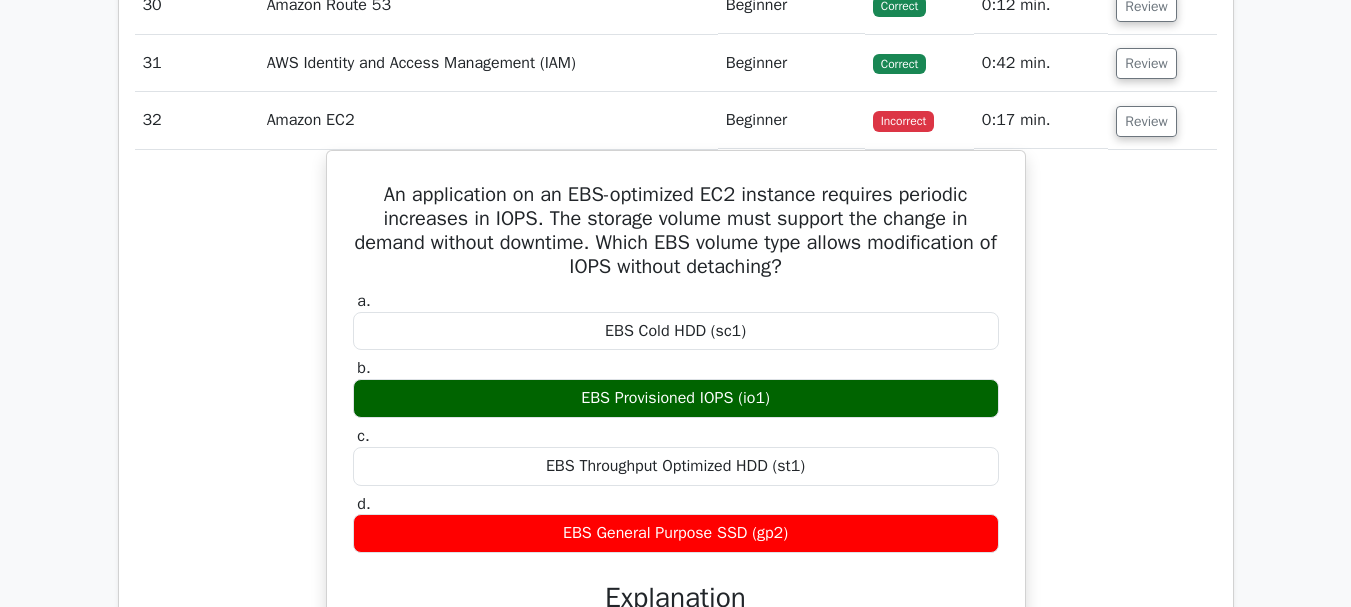scroll, scrollTop: 7287, scrollLeft: 0, axis: vertical 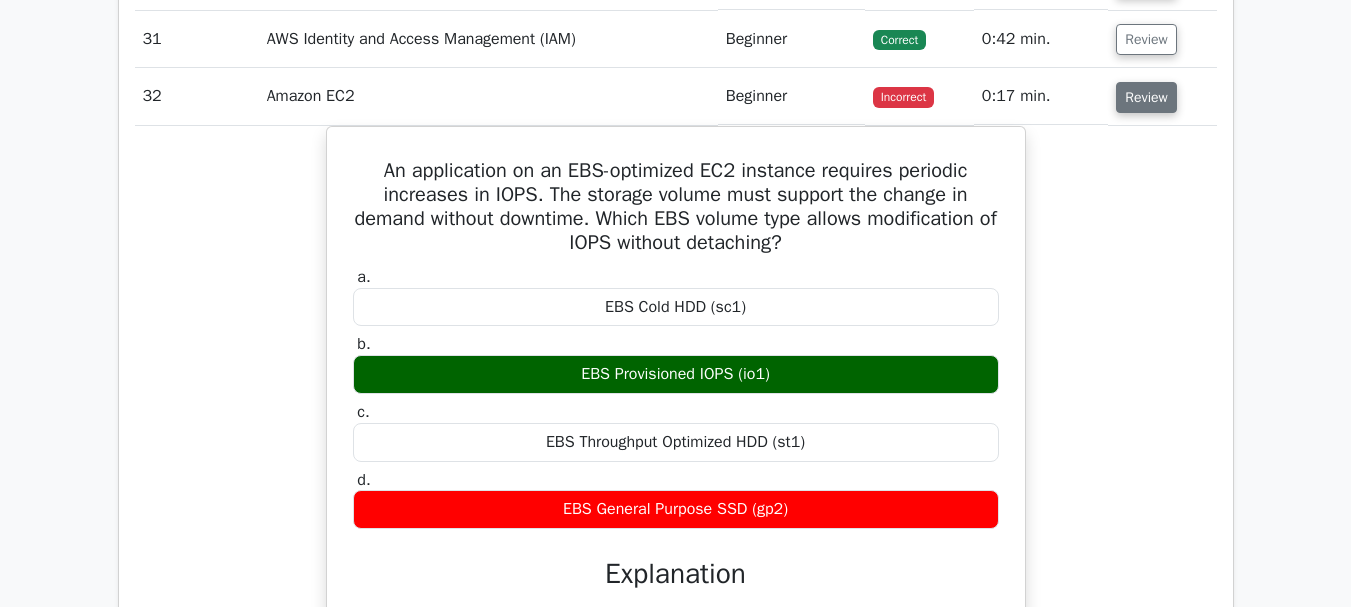 click on "Review" at bounding box center [1146, 97] 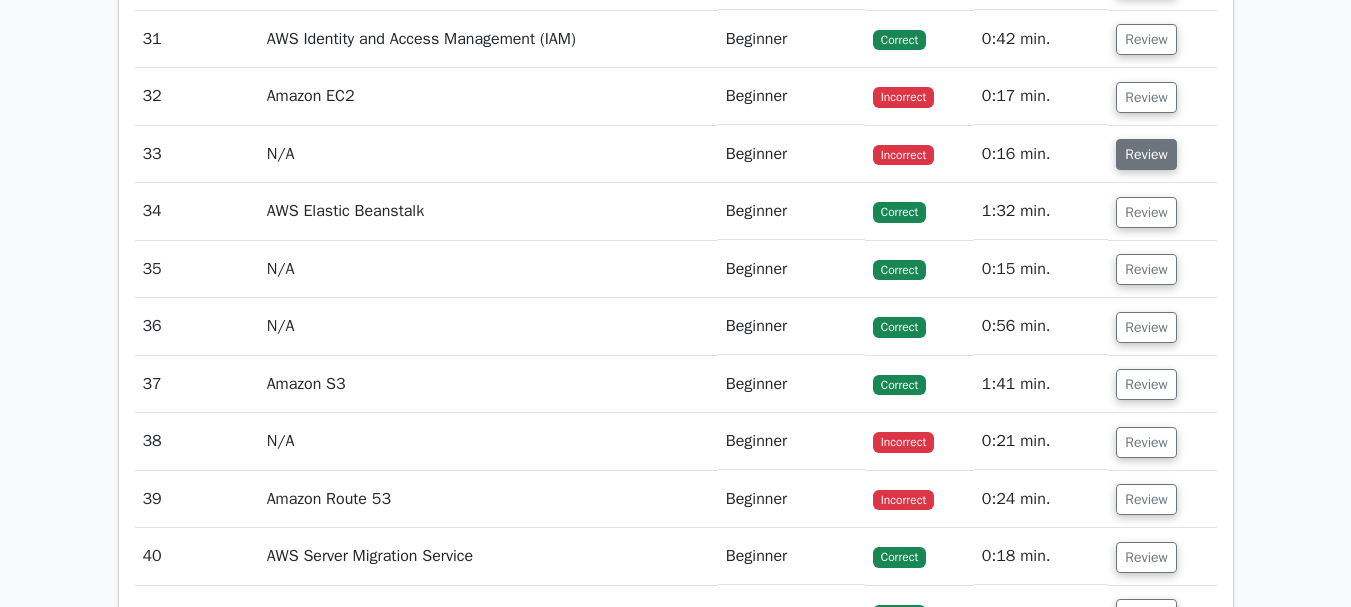 click on "Review" at bounding box center (1146, 154) 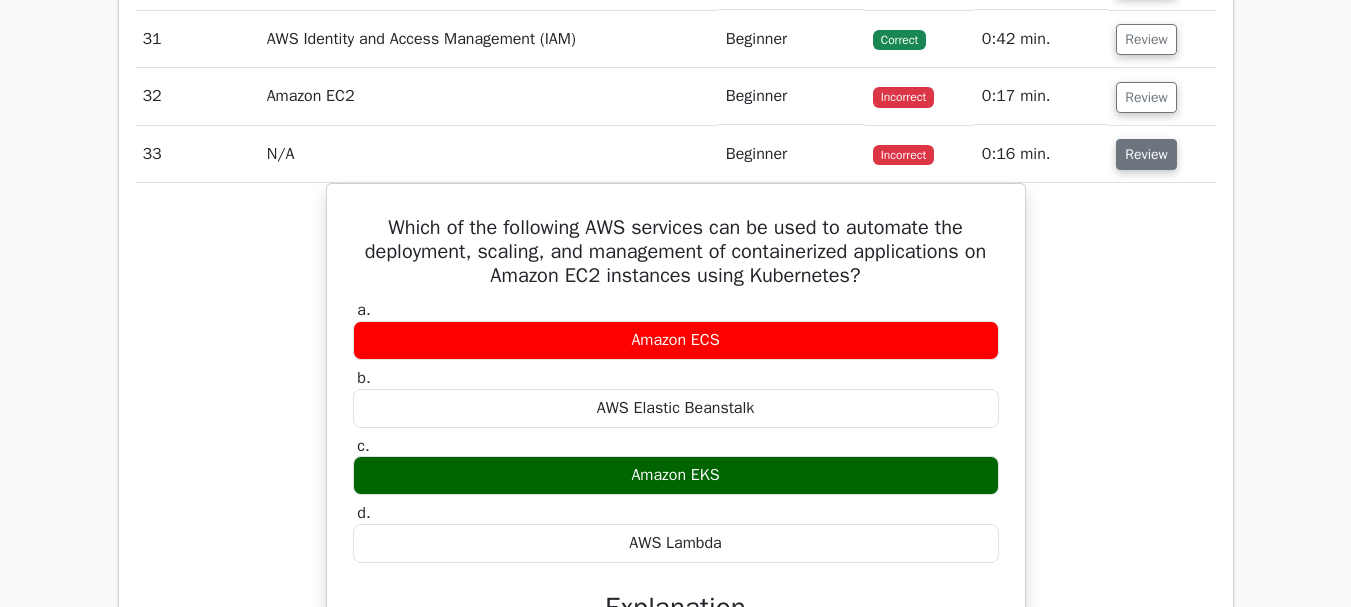 click on "Review" at bounding box center (1146, 154) 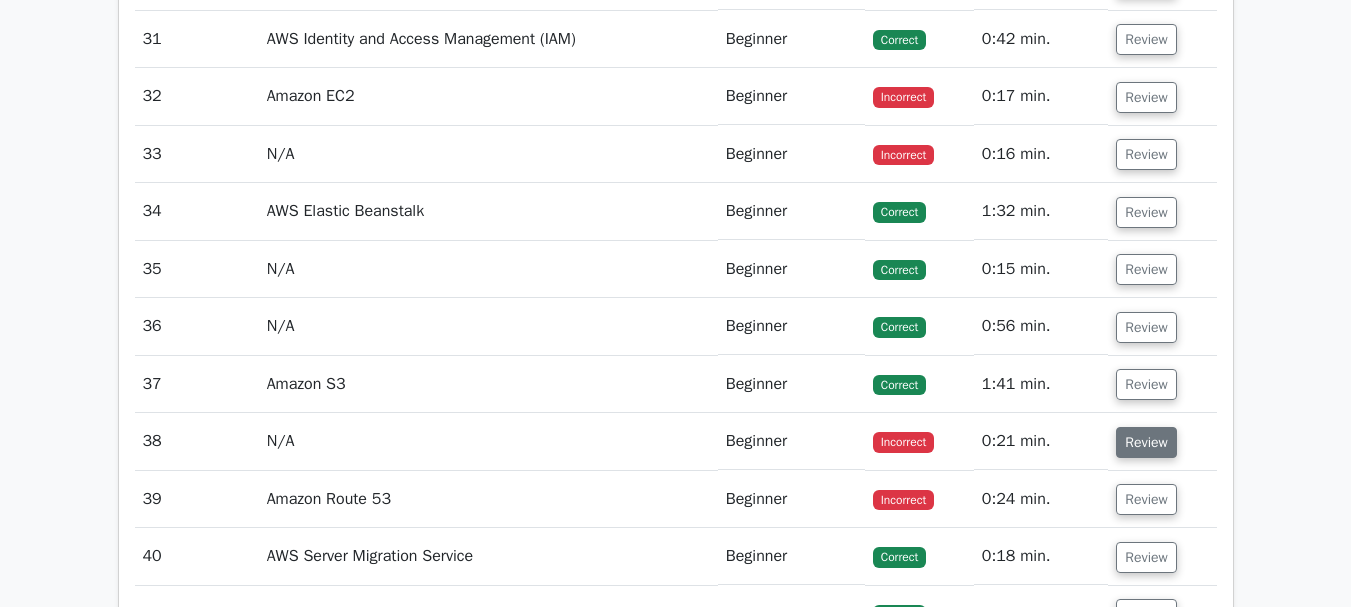 click on "Review" at bounding box center (1146, 442) 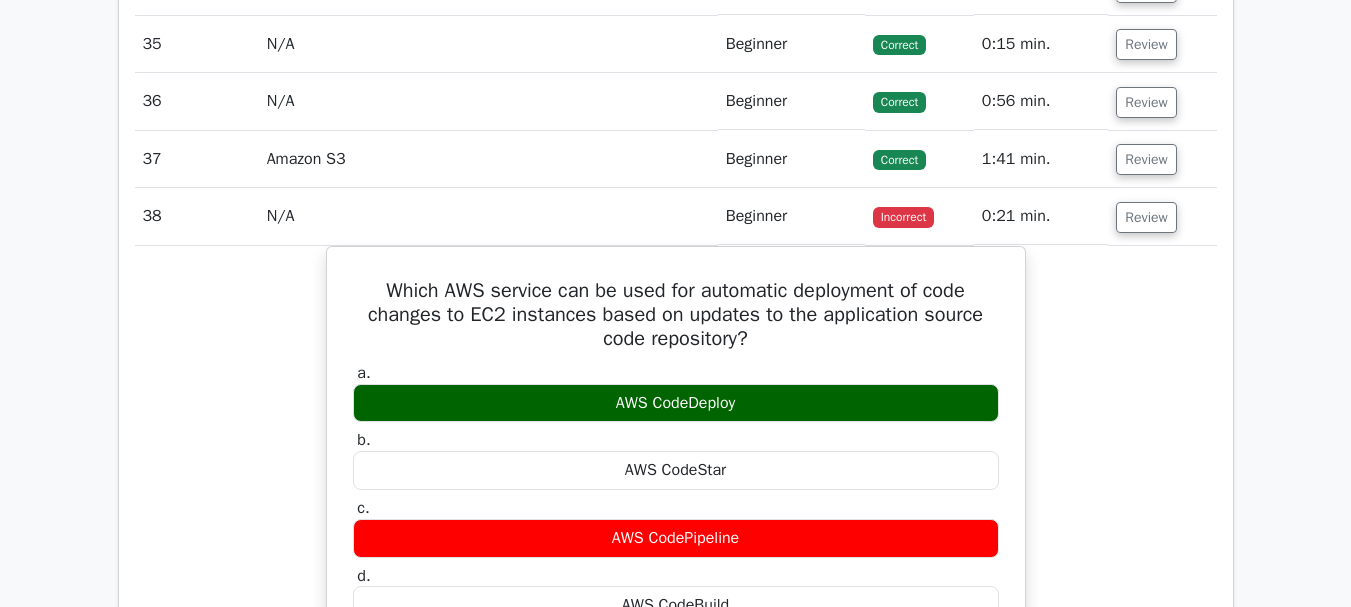 scroll, scrollTop: 7670, scrollLeft: 0, axis: vertical 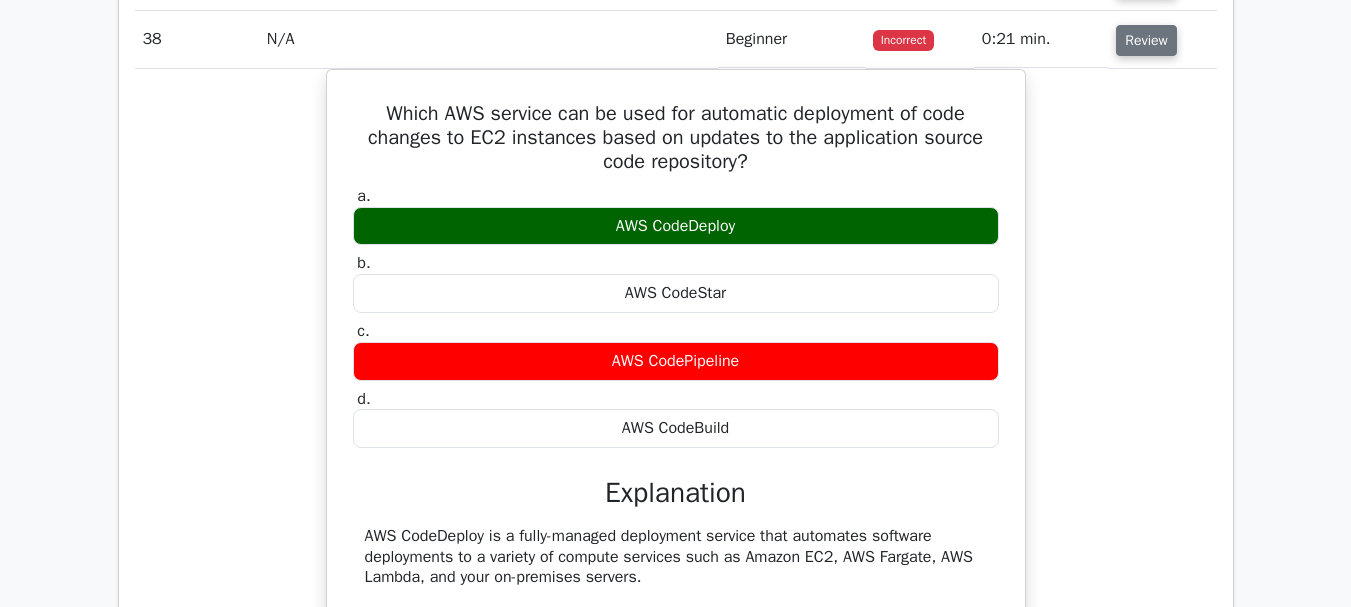 click on "Review" at bounding box center (1146, 40) 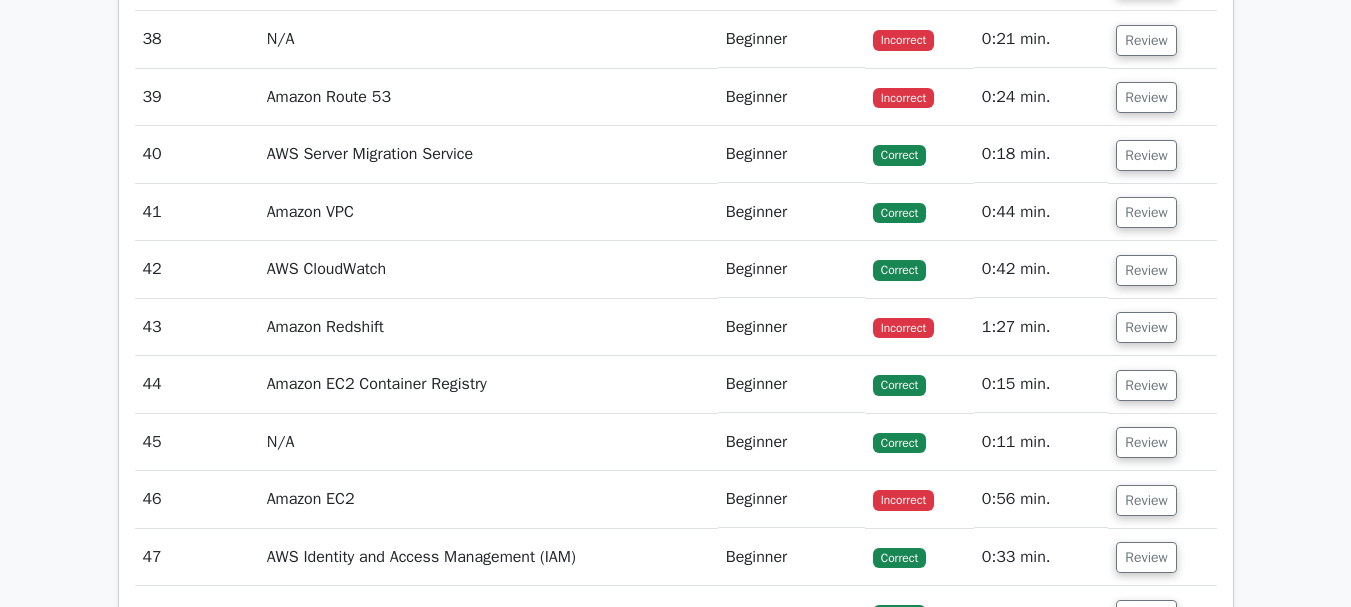 click on "Review" at bounding box center (1162, 97) 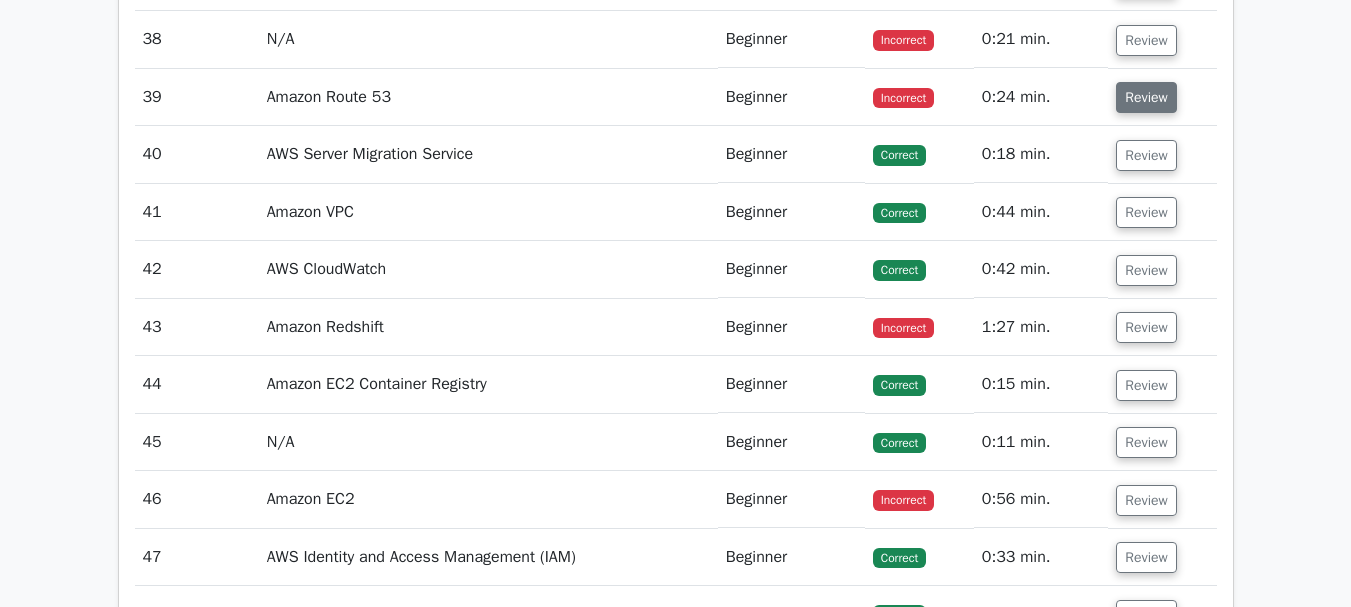 click on "Review" at bounding box center (1146, 97) 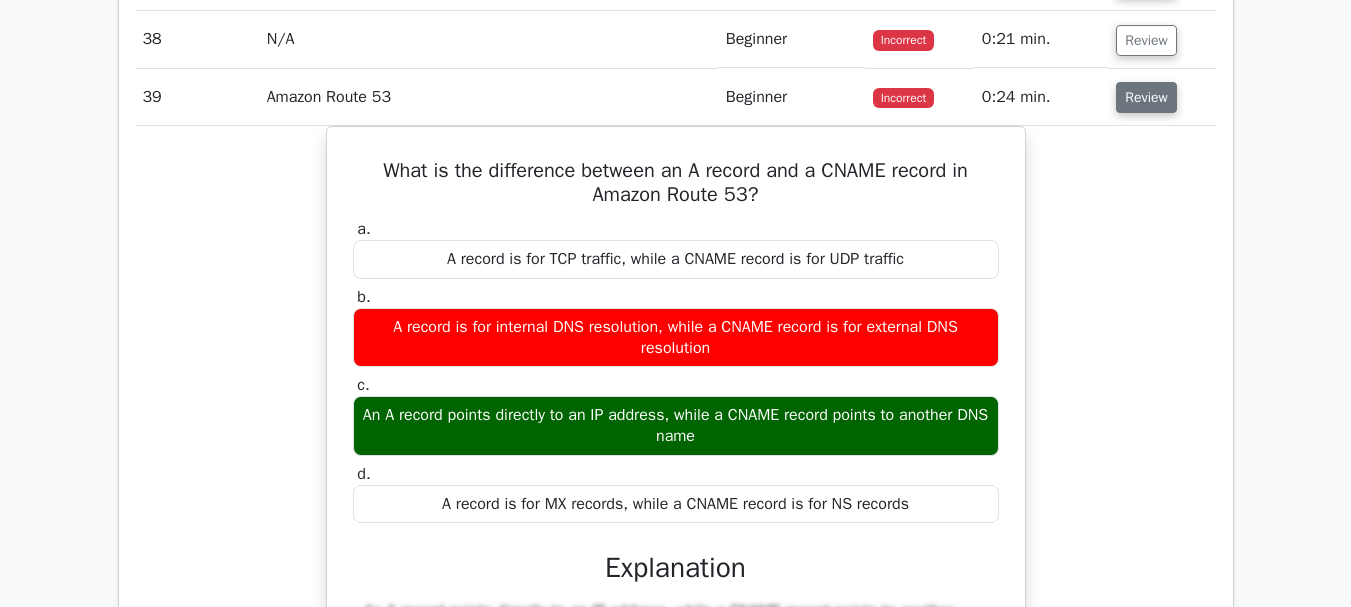 click on "Review" at bounding box center (1146, 97) 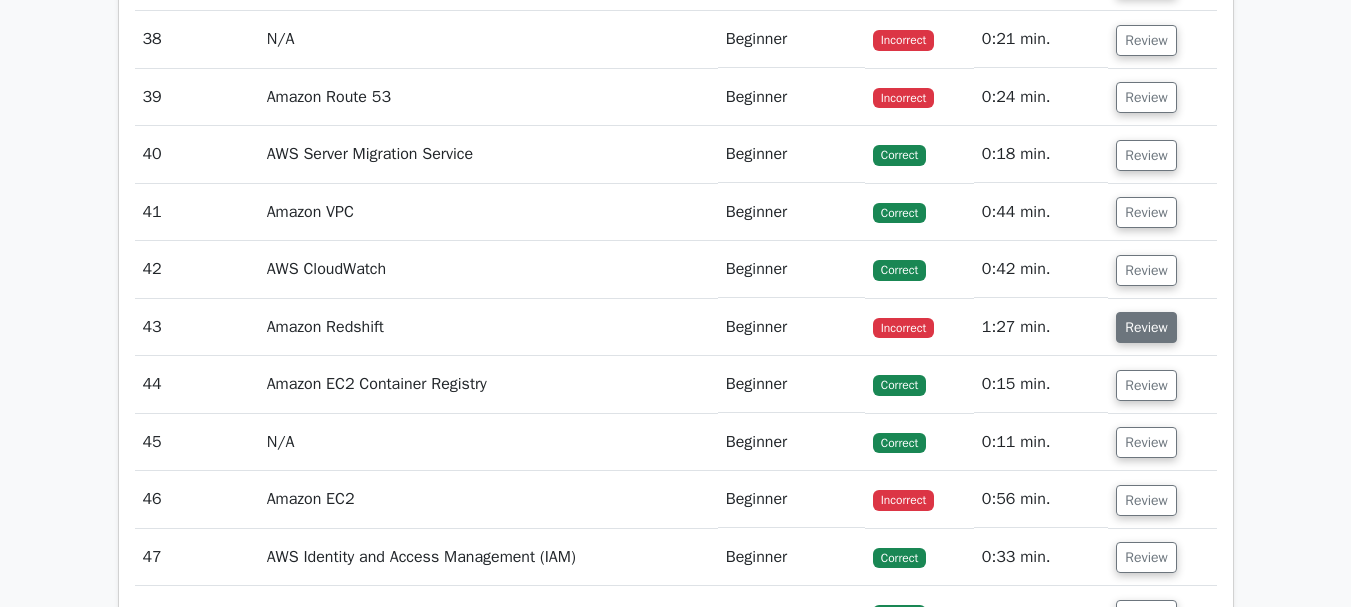 click on "Review" at bounding box center [1146, 327] 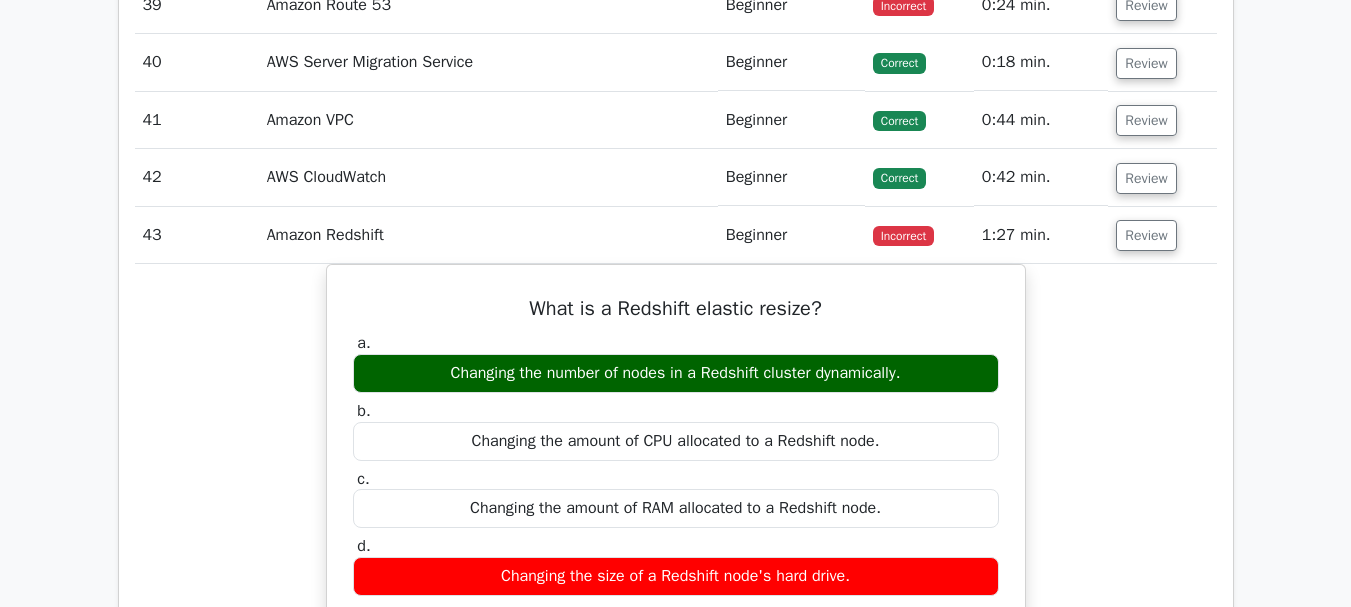 scroll, scrollTop: 7805, scrollLeft: 0, axis: vertical 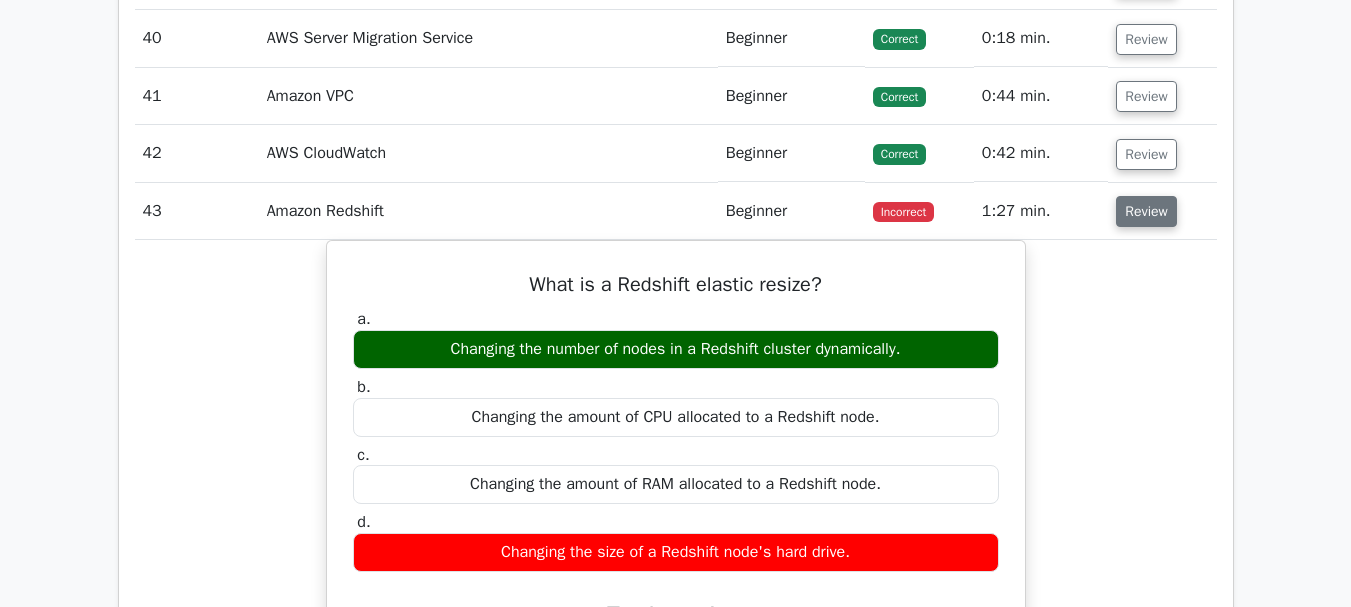 click on "Review" at bounding box center (1146, 211) 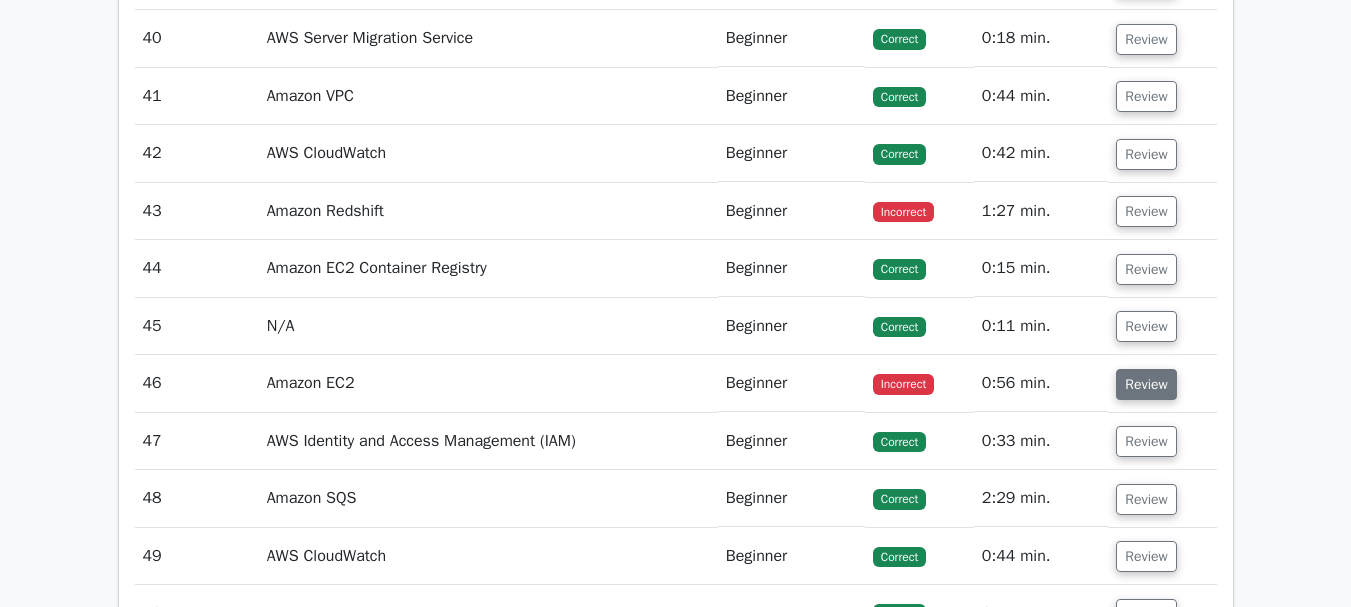 click on "Review" at bounding box center [1146, 384] 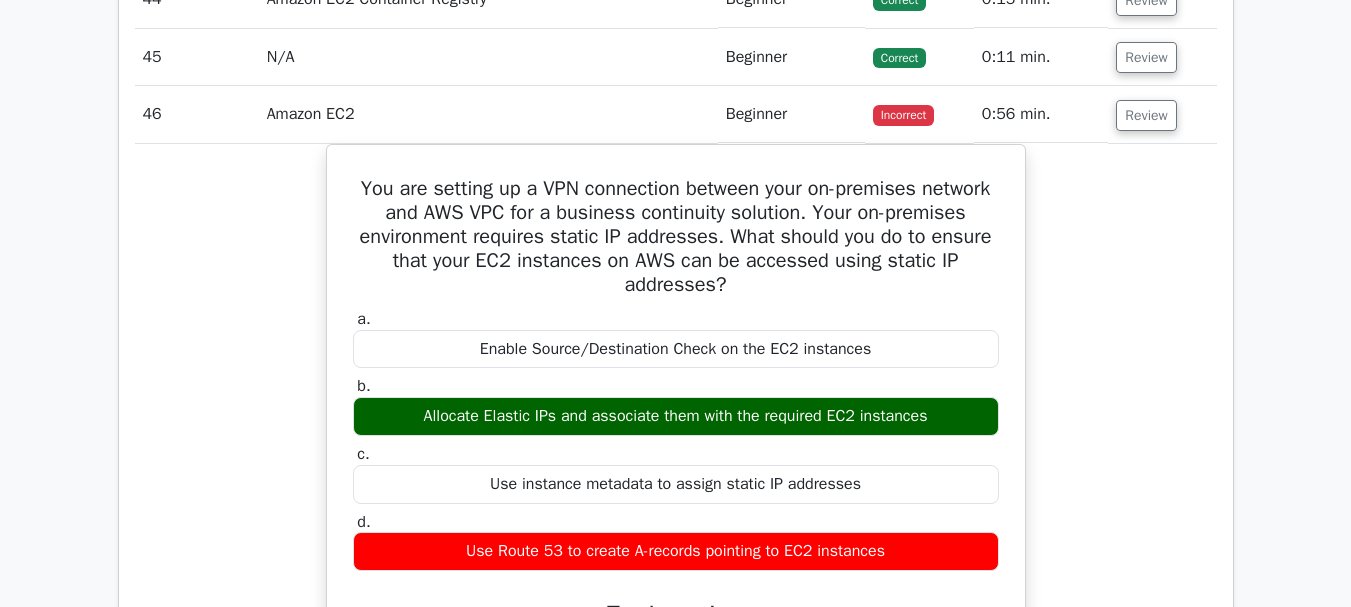 scroll, scrollTop: 8099, scrollLeft: 0, axis: vertical 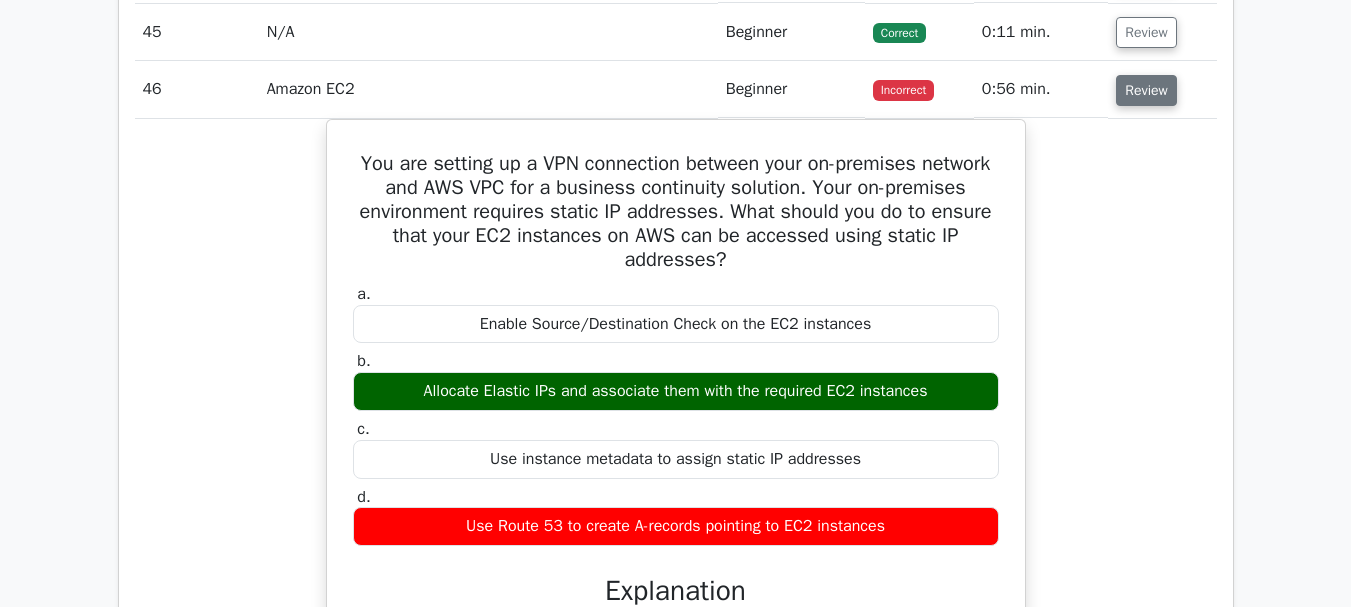 click on "Review" at bounding box center [1146, 90] 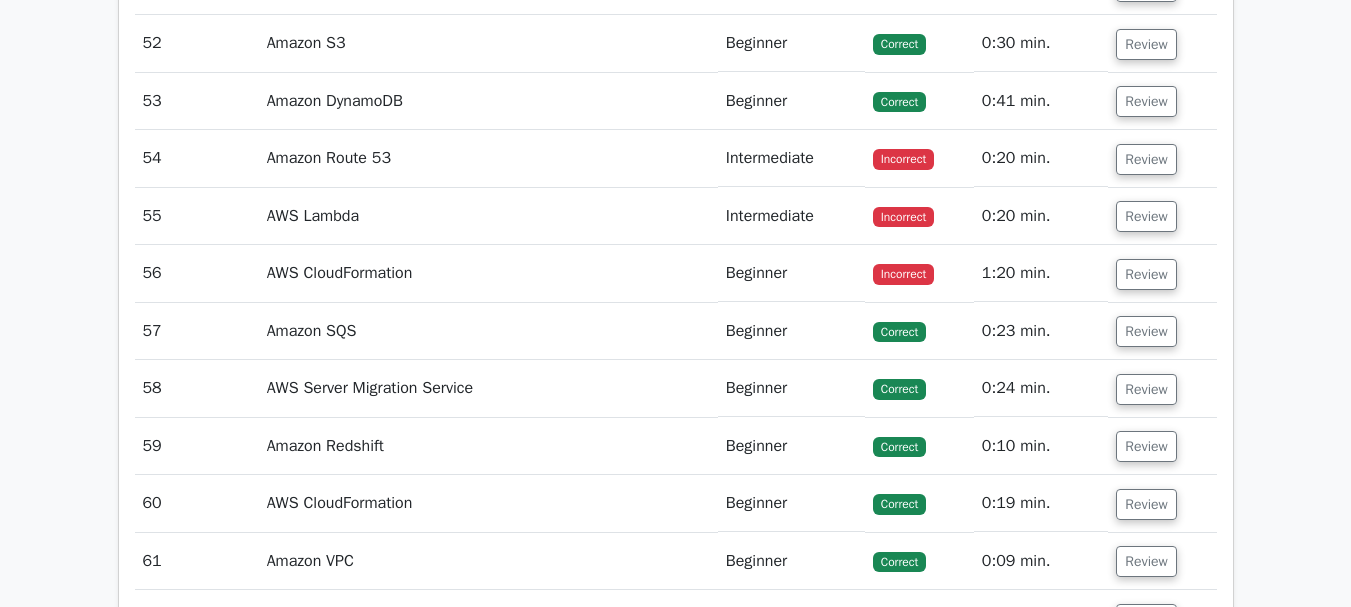 scroll, scrollTop: 8513, scrollLeft: 0, axis: vertical 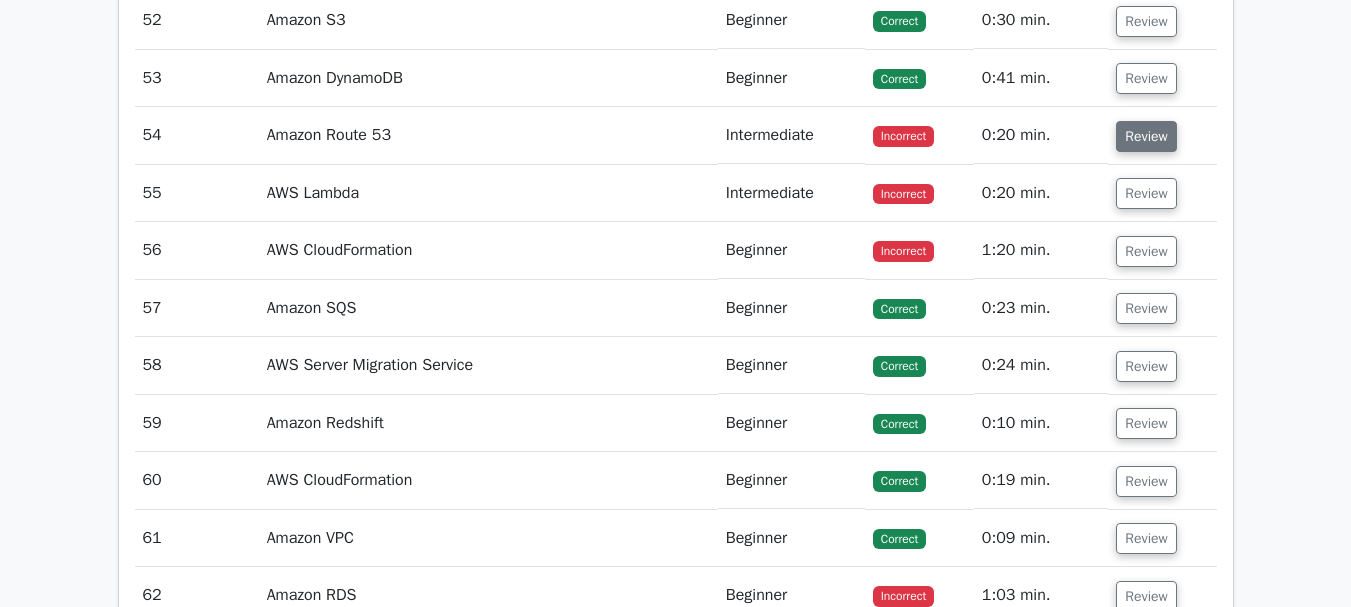 click on "Review" at bounding box center (1146, 136) 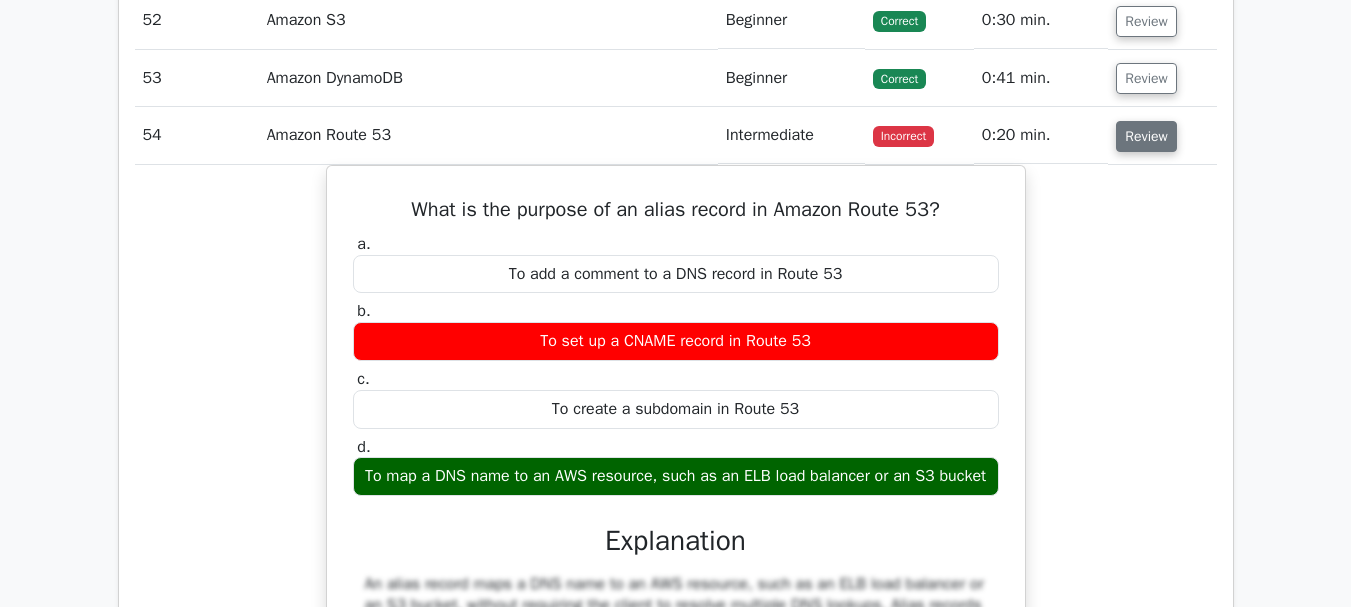 click on "Review" at bounding box center (1146, 136) 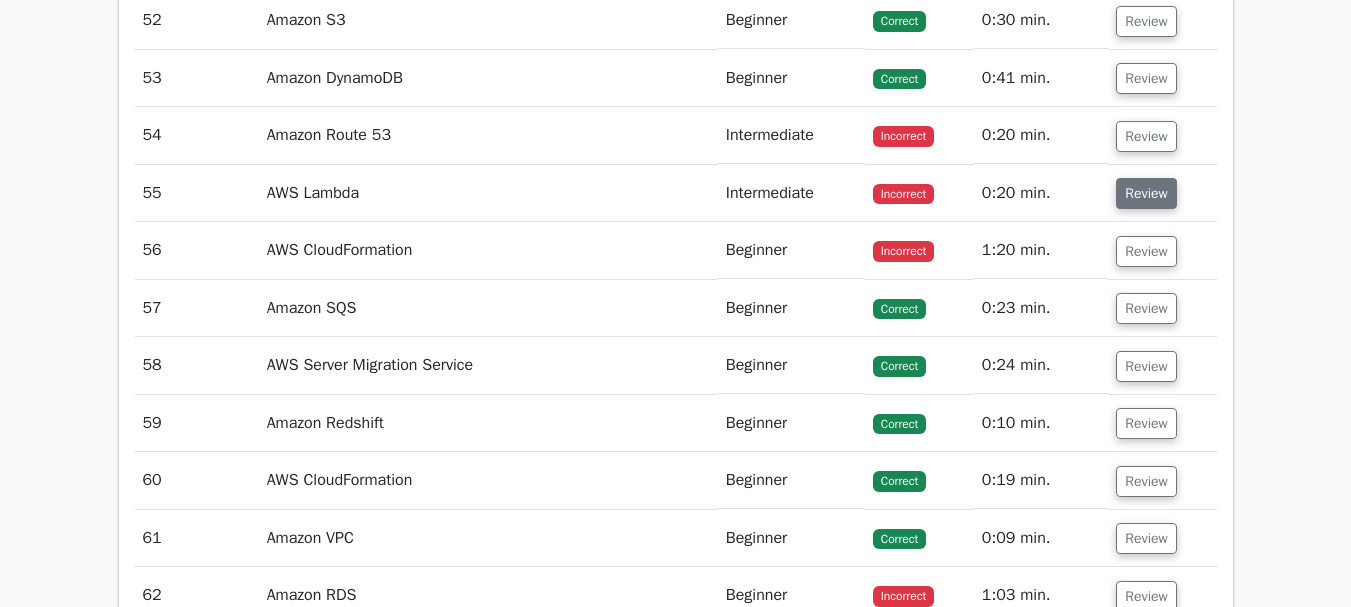 click on "Review" at bounding box center (1146, 193) 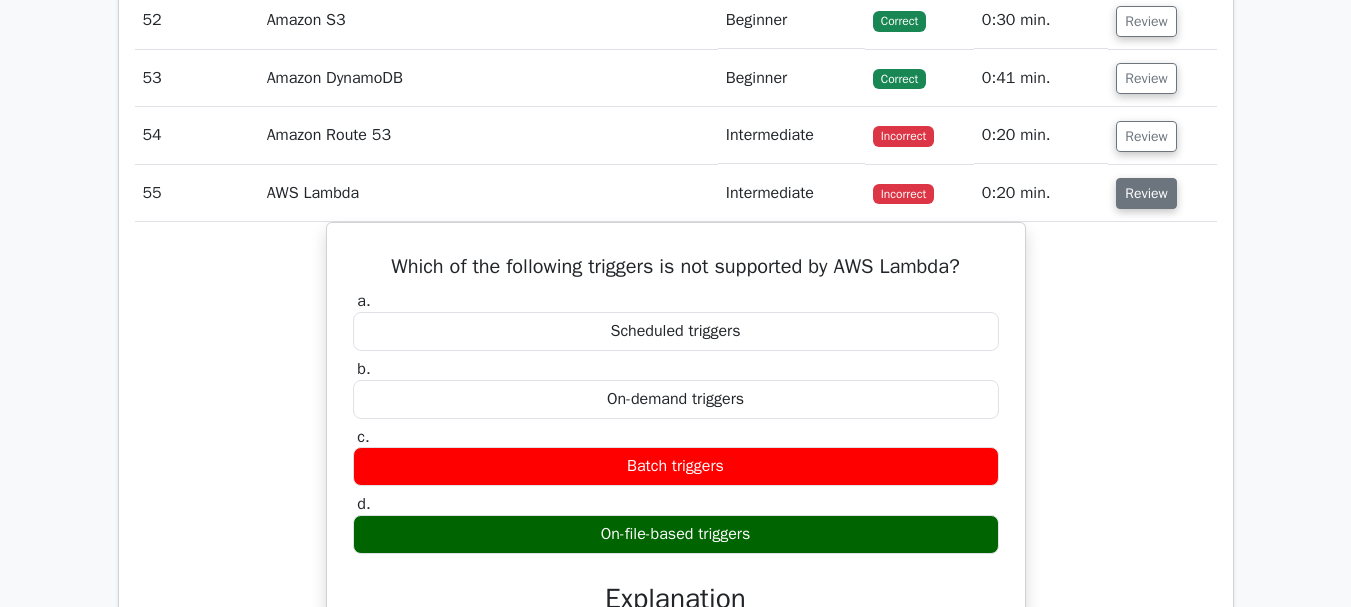 click on "Review" at bounding box center (1146, 193) 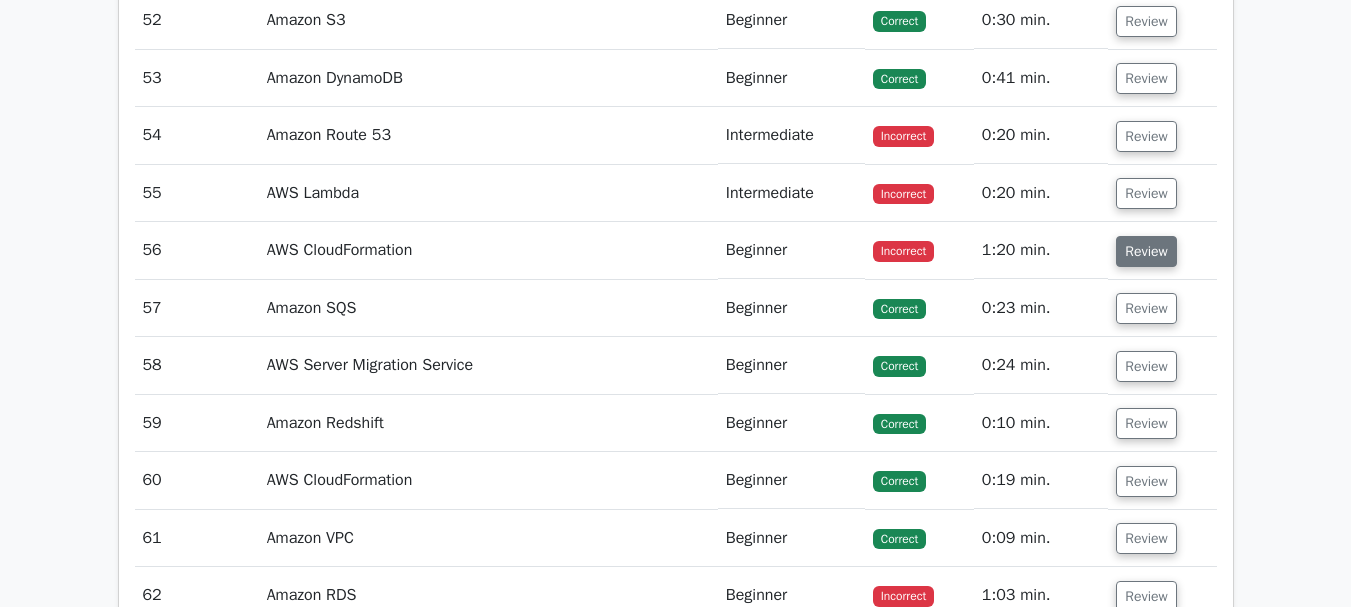 click on "Review" at bounding box center [1146, 251] 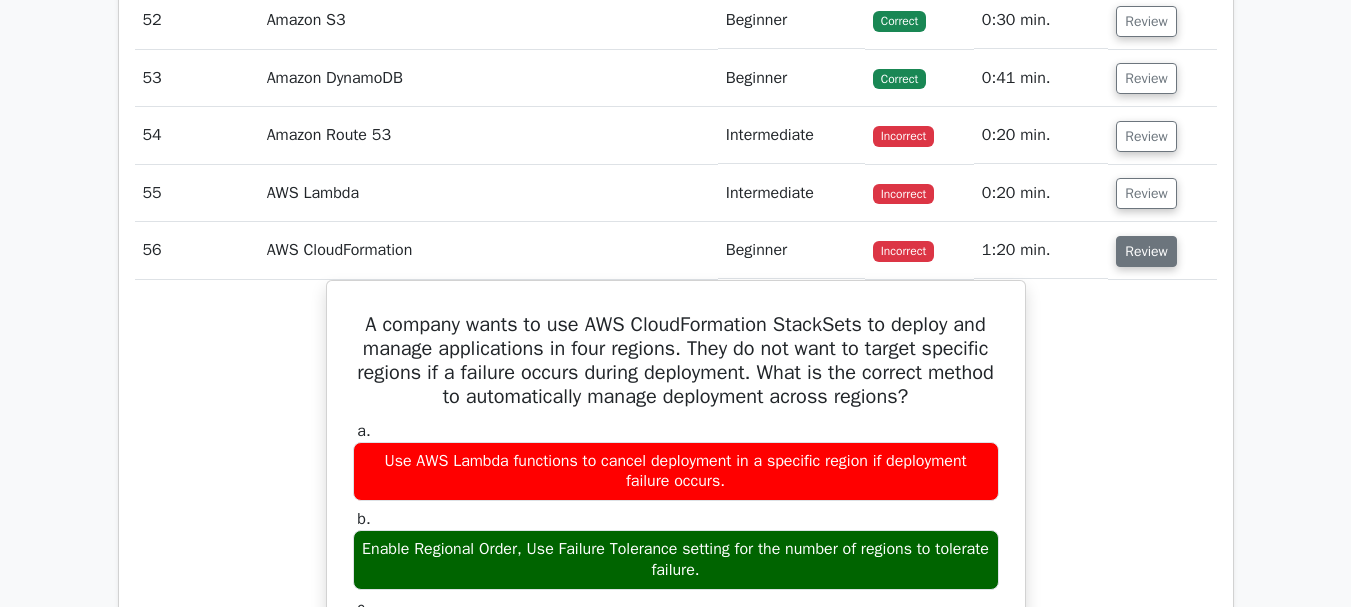 click on "Review" at bounding box center (1146, 251) 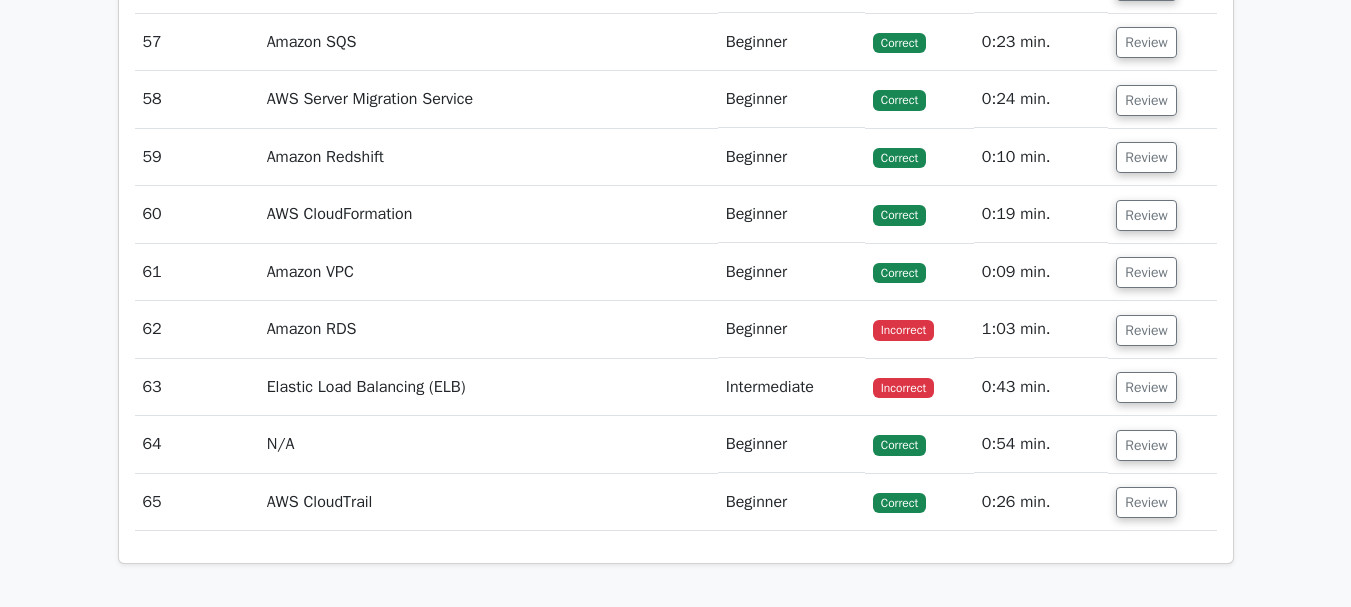 scroll, scrollTop: 8838, scrollLeft: 0, axis: vertical 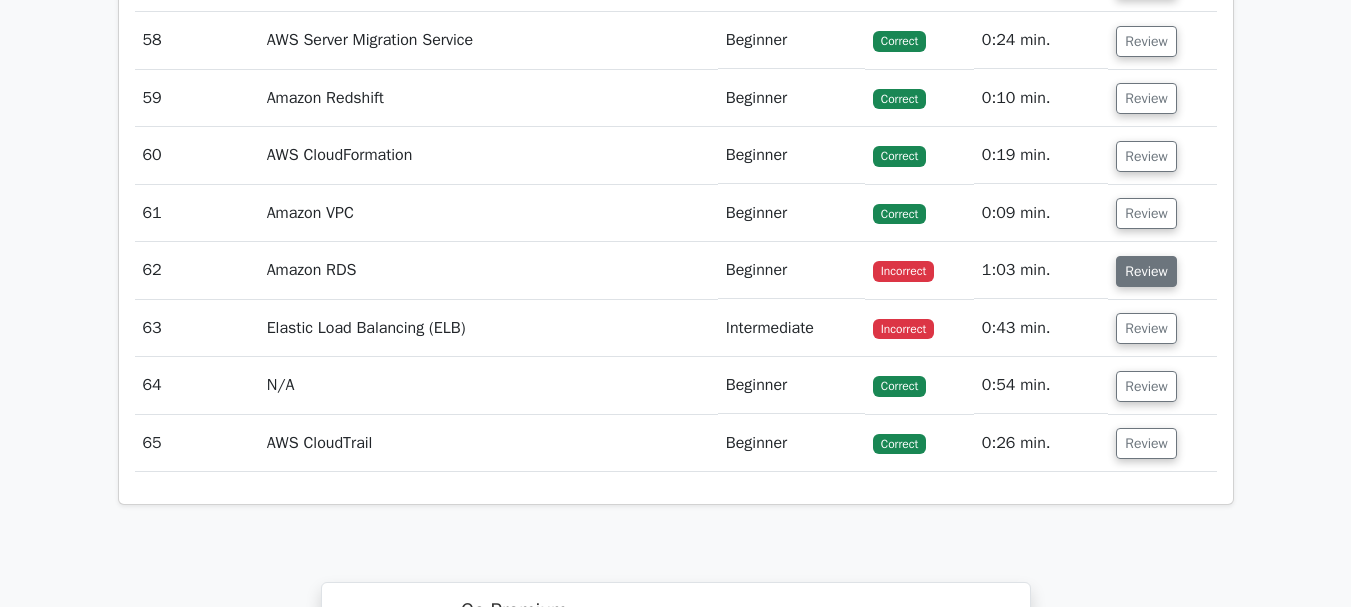 click on "Review" at bounding box center [1146, 271] 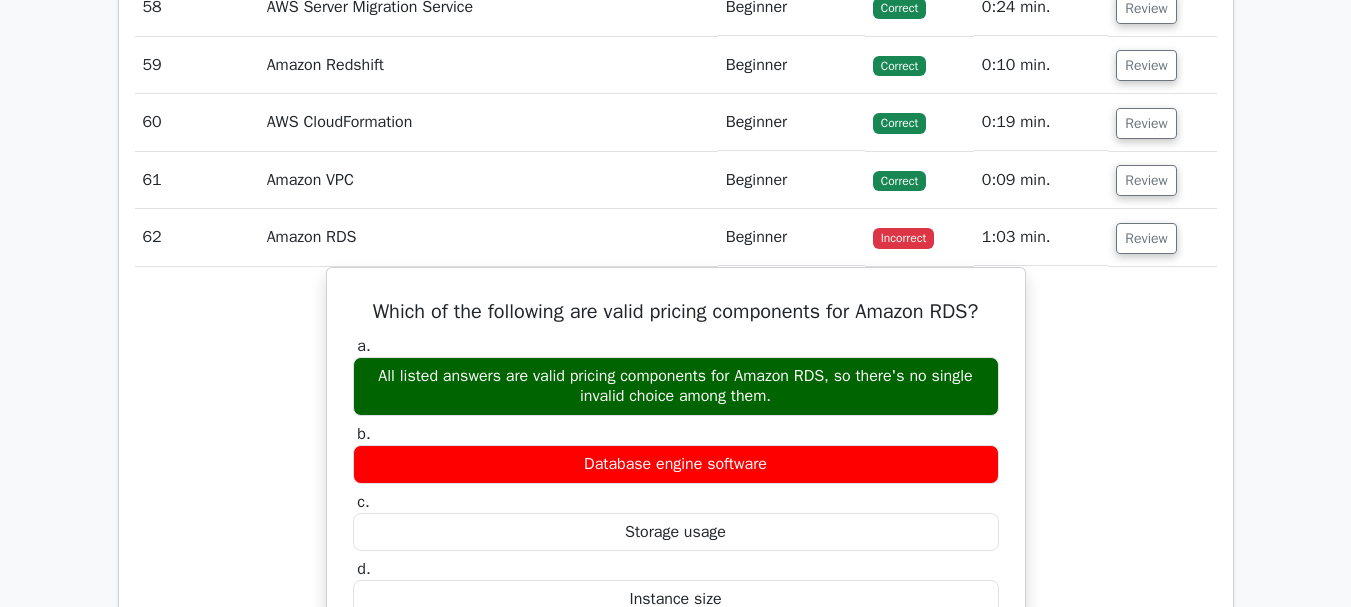 scroll, scrollTop: 8895, scrollLeft: 0, axis: vertical 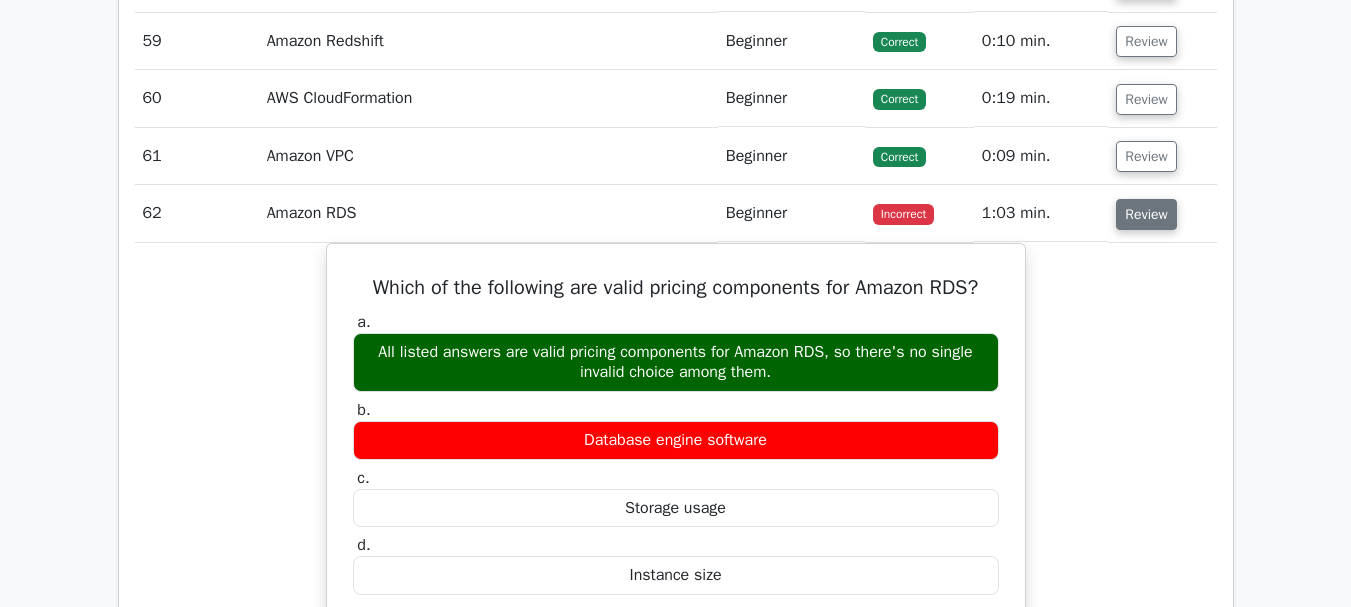 click on "Review" at bounding box center [1146, 214] 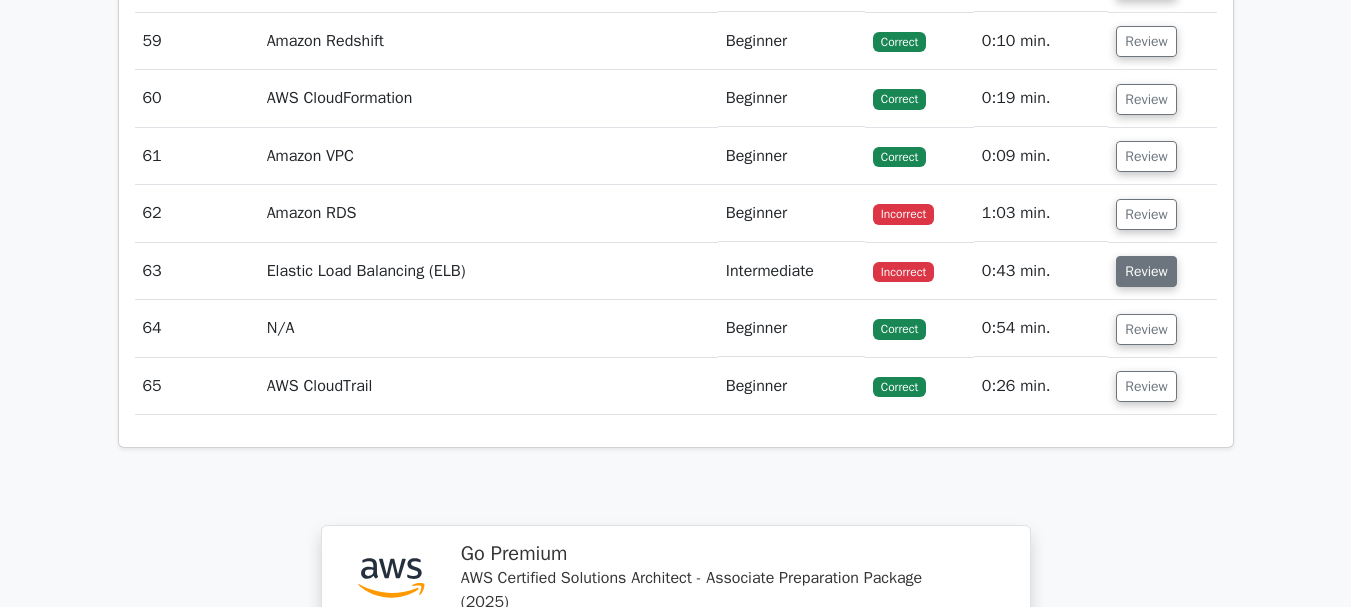 click on "Review" at bounding box center [1146, 271] 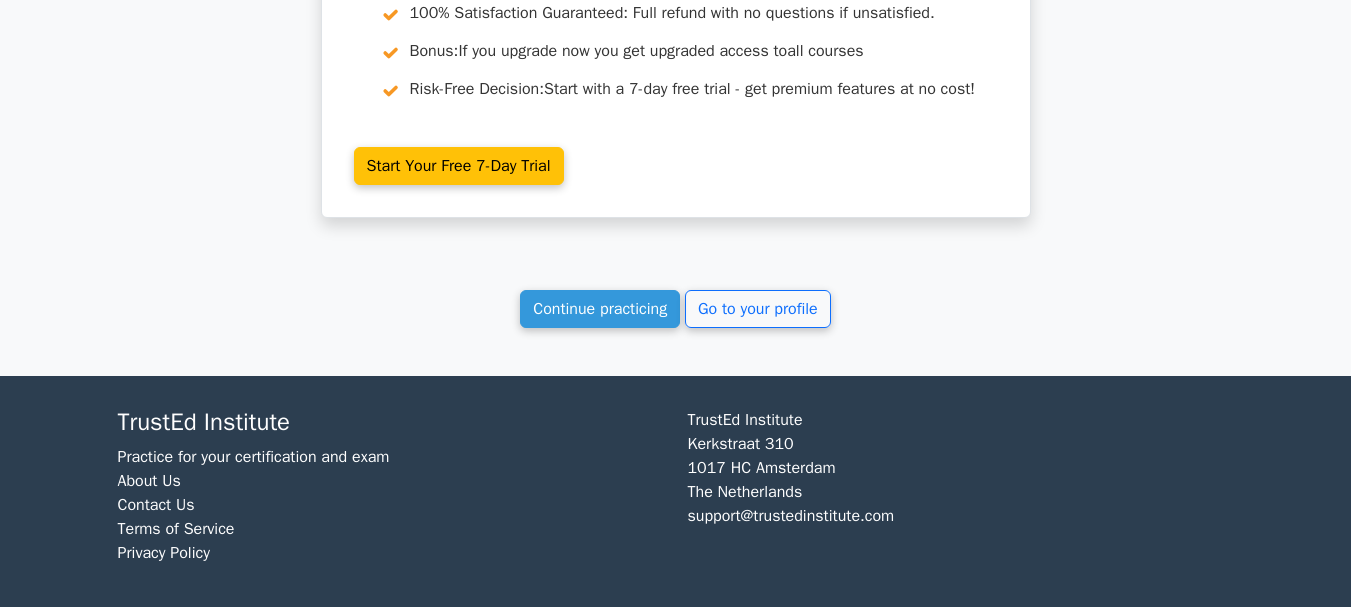 scroll, scrollTop: 10490, scrollLeft: 0, axis: vertical 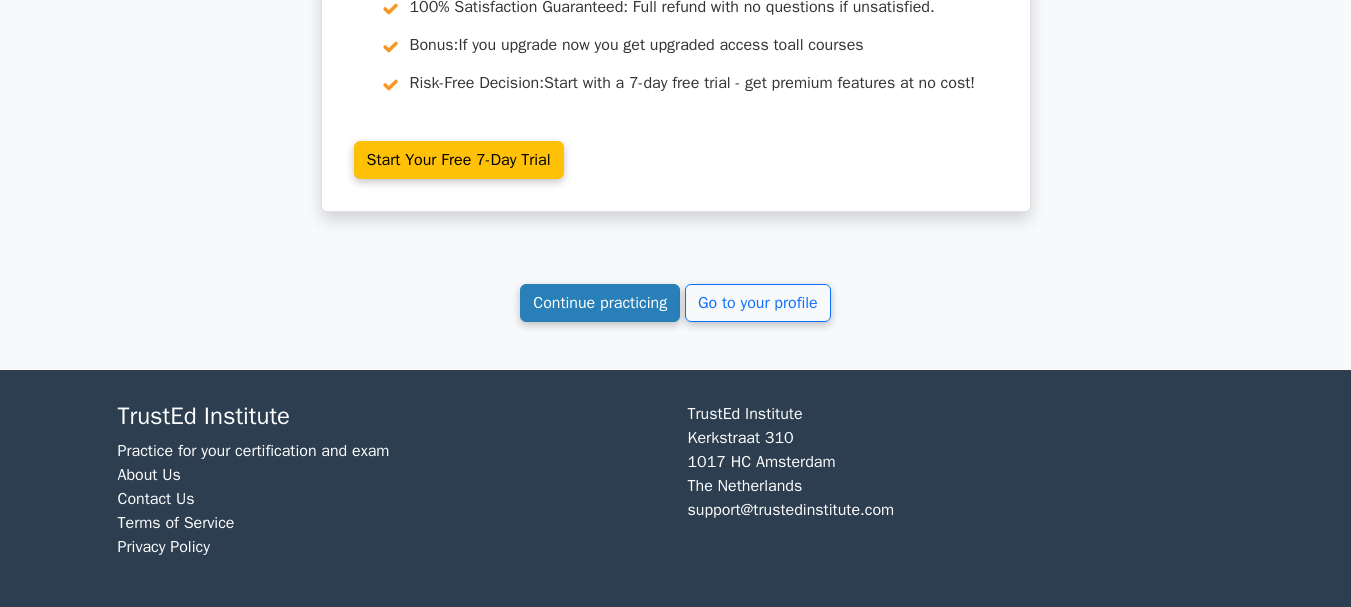 click on "Continue practicing" at bounding box center (600, 303) 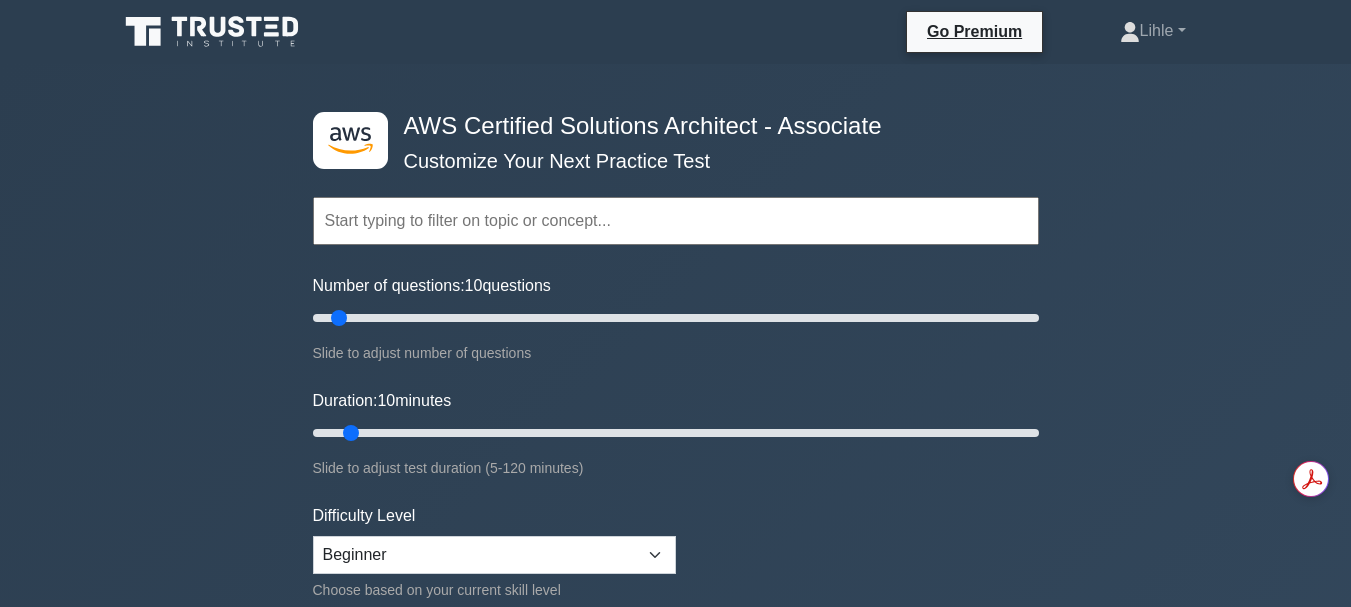 scroll, scrollTop: 0, scrollLeft: 0, axis: both 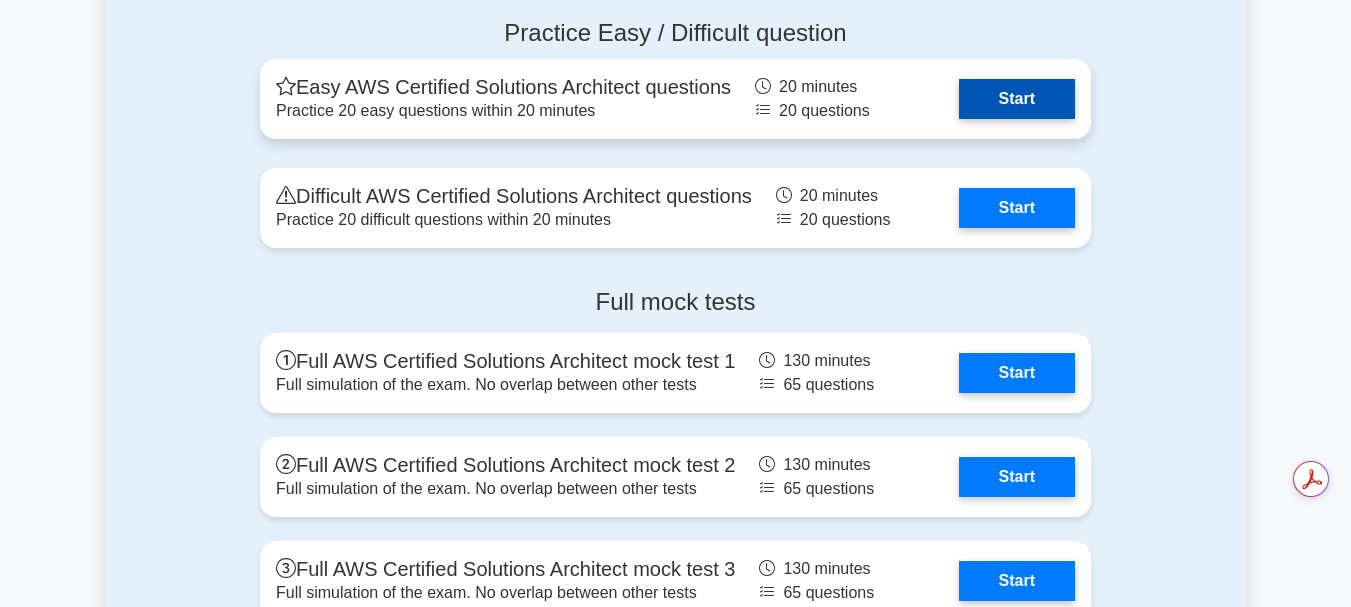 click on "Start" at bounding box center (1017, 99) 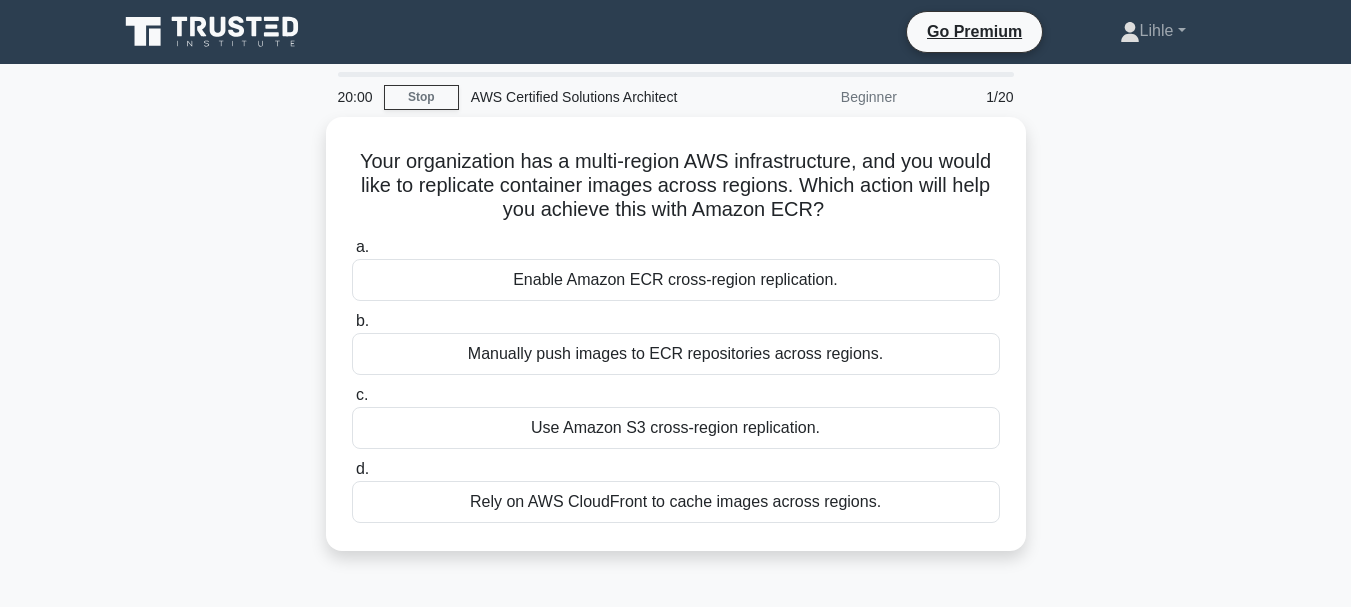 scroll, scrollTop: 0, scrollLeft: 0, axis: both 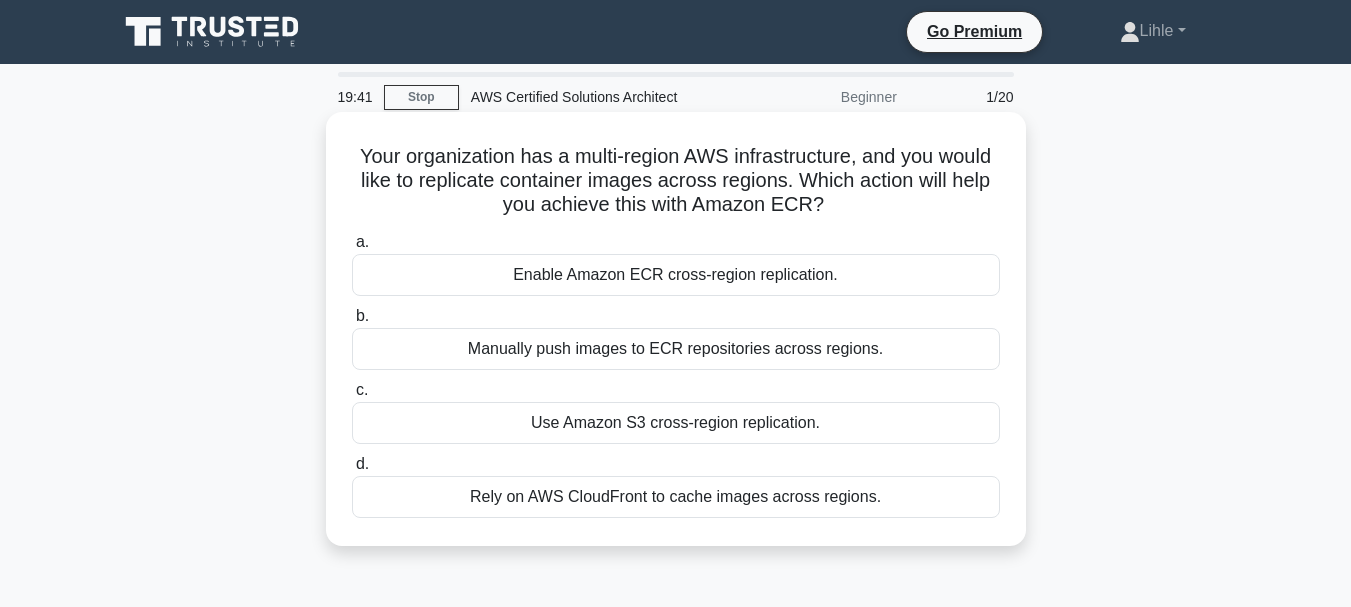 click on "Enable Amazon ECR cross-region replication." at bounding box center (676, 275) 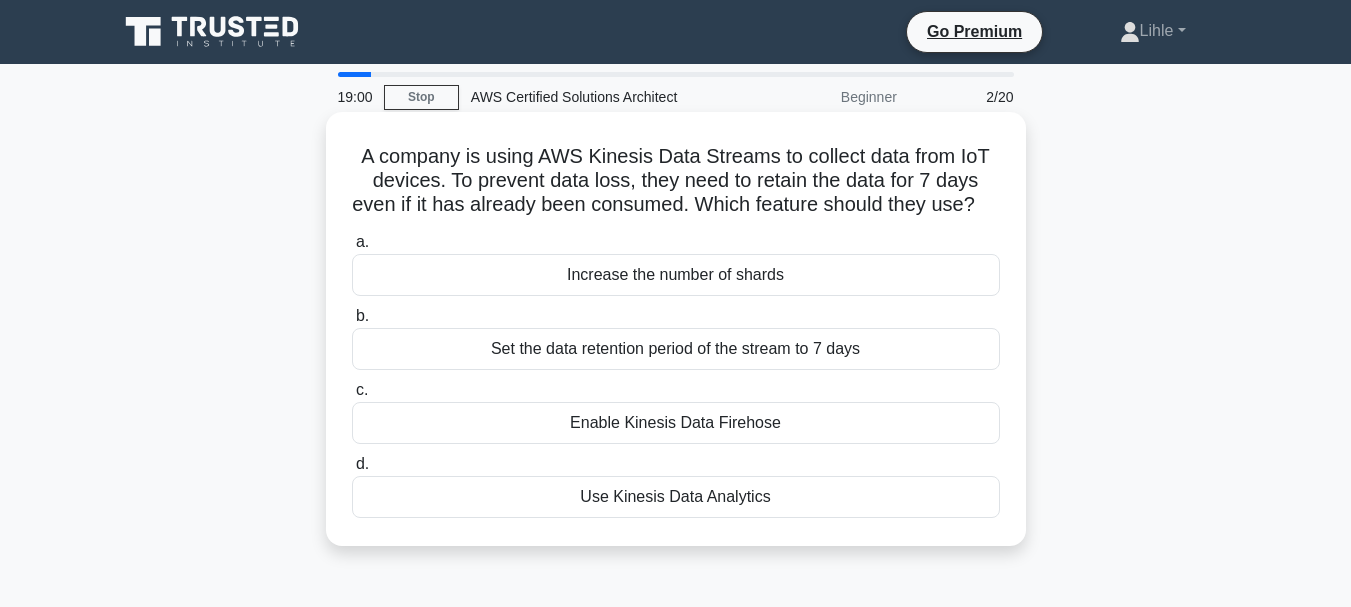 click on "Set the data retention period of the stream to 7 days" at bounding box center [676, 349] 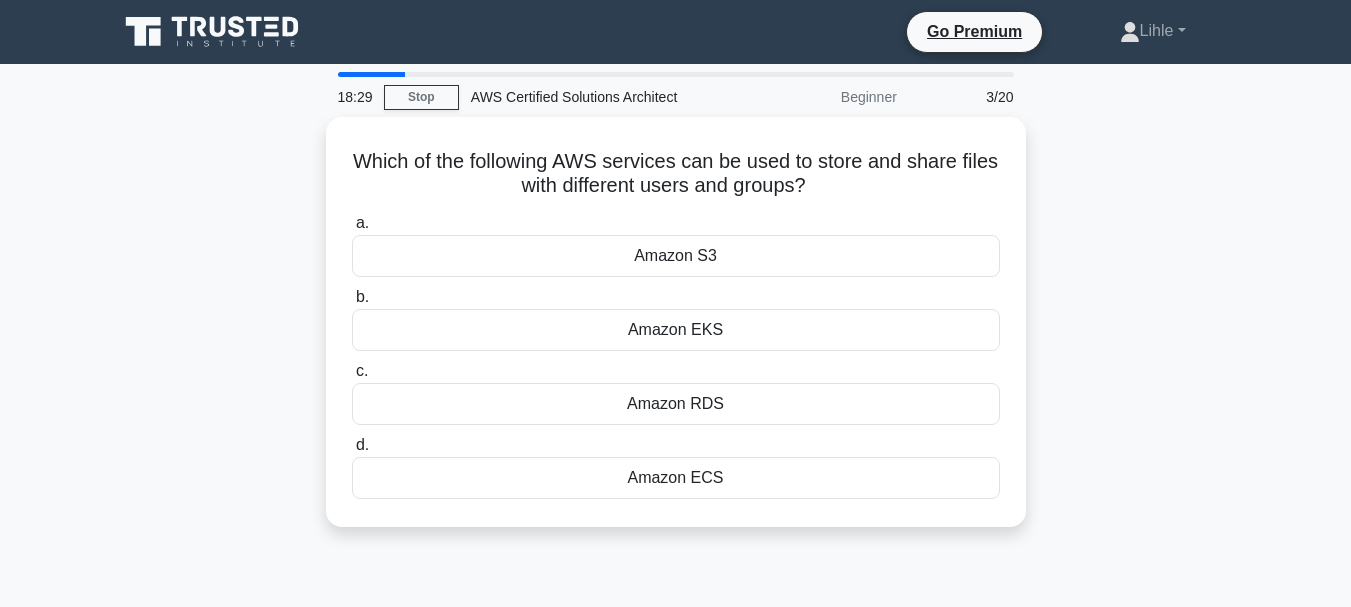 drag, startPoint x: 355, startPoint y: 157, endPoint x: 765, endPoint y: 561, distance: 575.6006 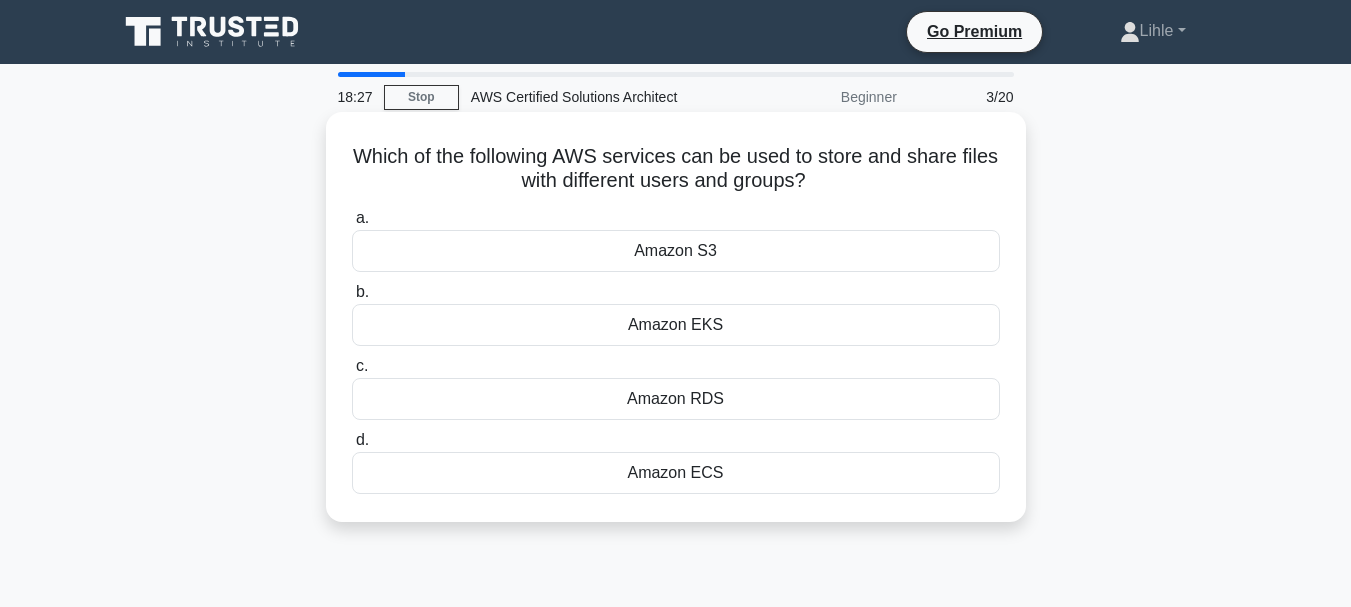copy on "Which of the following AWS services can be used to store and share files with different users and groups?
.spinner_0XTQ{transform-origin:center;animation:spinner_y6GP .75s linear infinite}@keyframes spinner_y6GP{100%{transform:rotate(360deg)}}
a.
Amazon S3
b.
Amazon EKS
c.
Amazon RDS
d.
Amazon ECS" 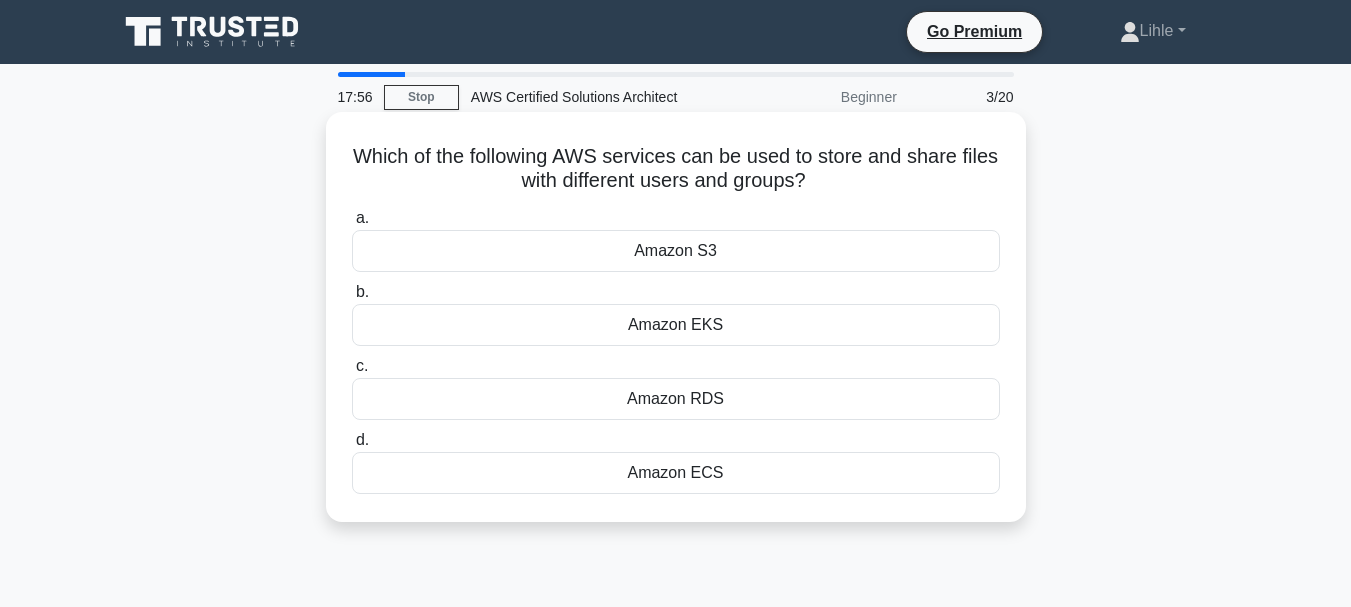 click on "Amazon S3" at bounding box center [676, 251] 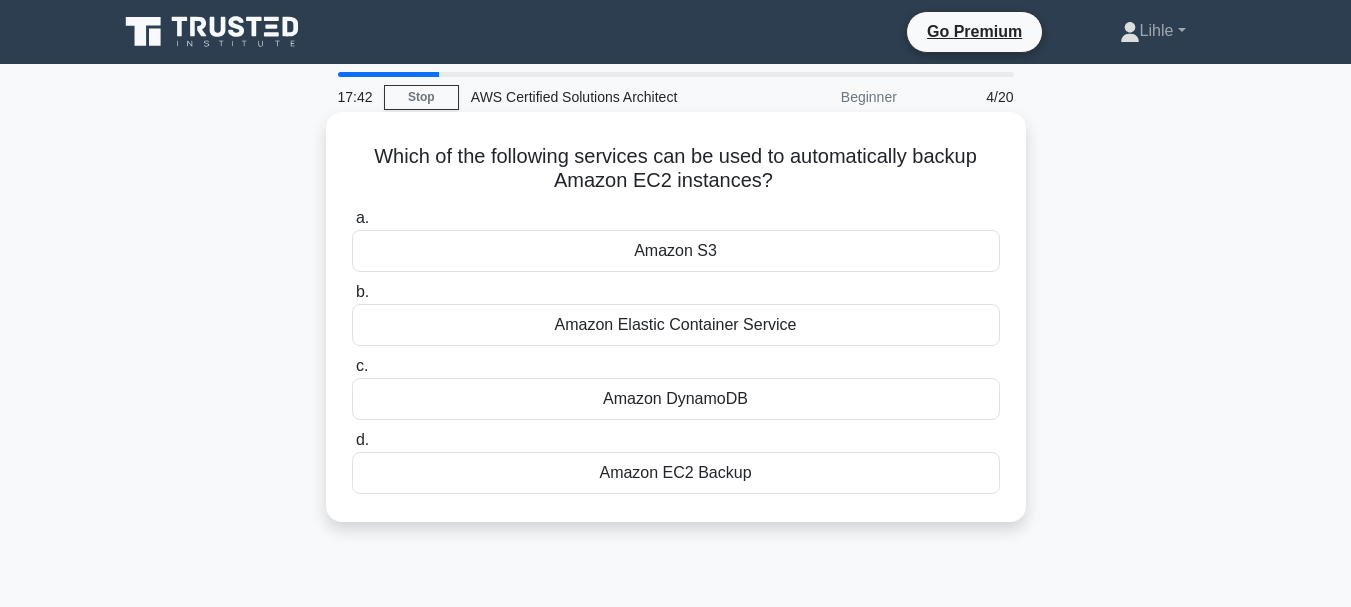 click on "Amazon S3" at bounding box center [676, 251] 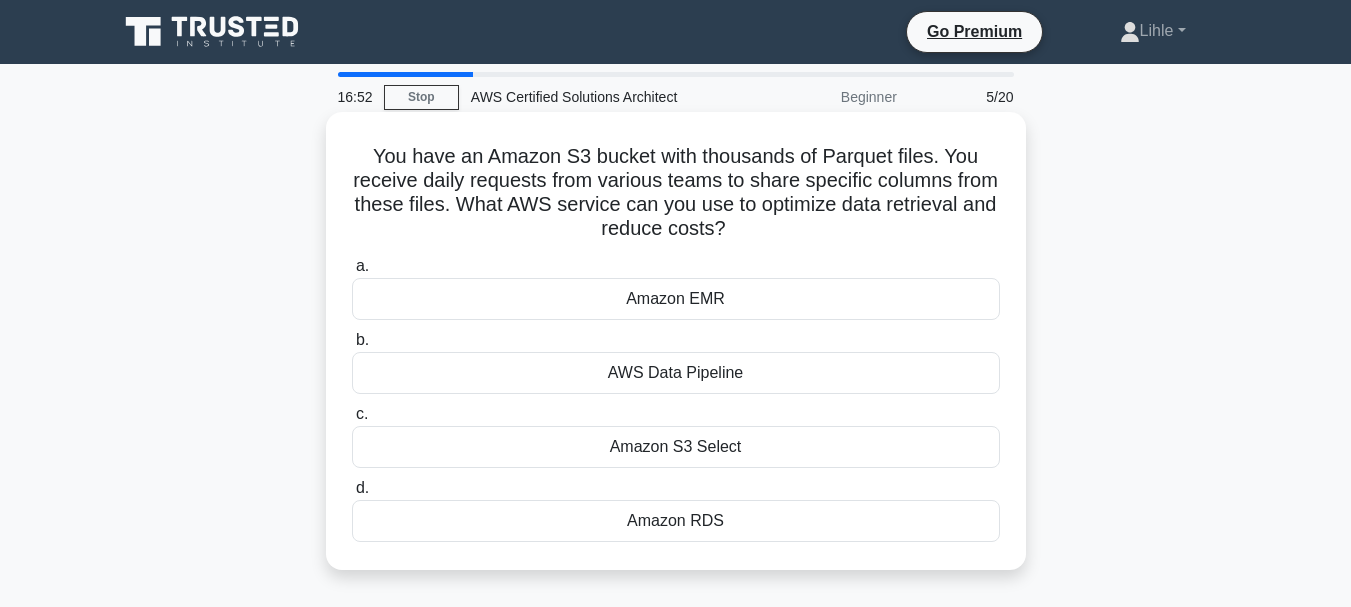 click on "Amazon RDS" at bounding box center [676, 521] 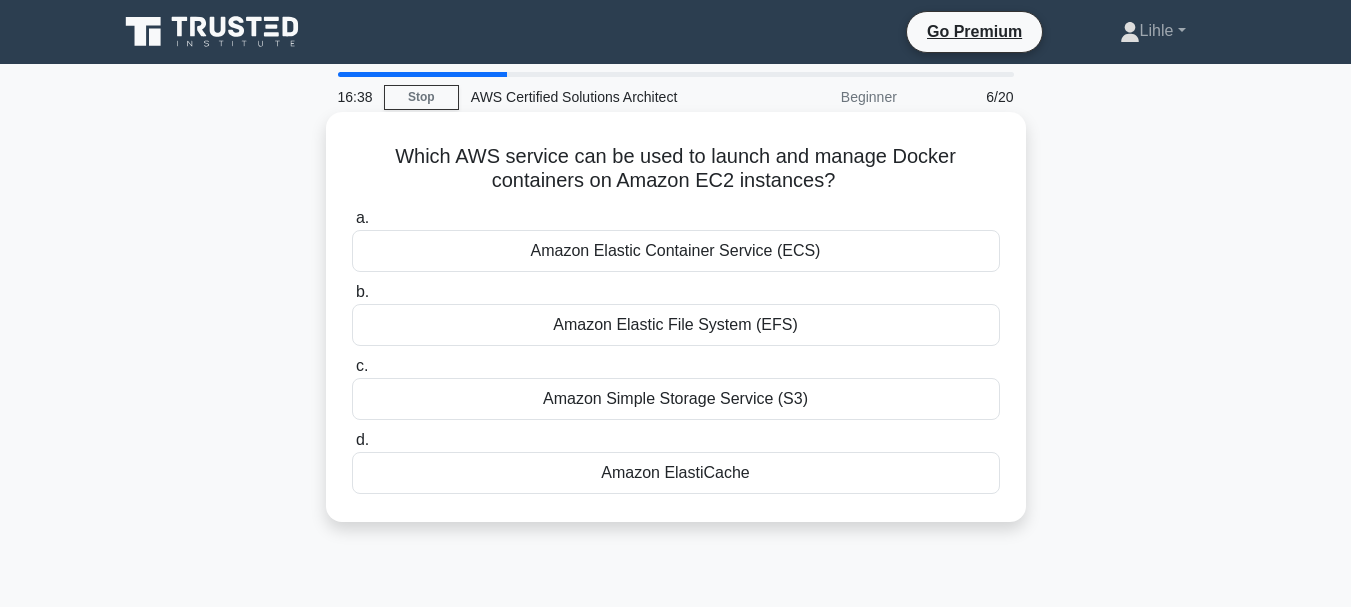 click on "Amazon Elastic Container Service (ECS)" at bounding box center [676, 251] 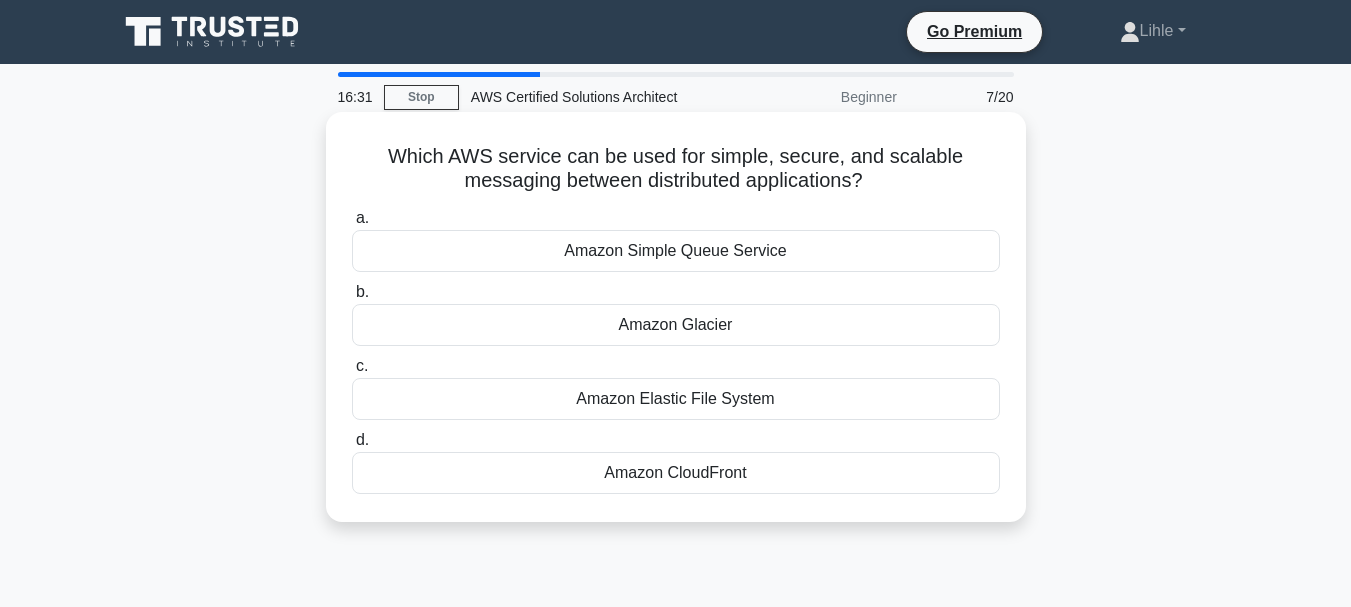 click on "Amazon Simple Queue Service" at bounding box center [676, 251] 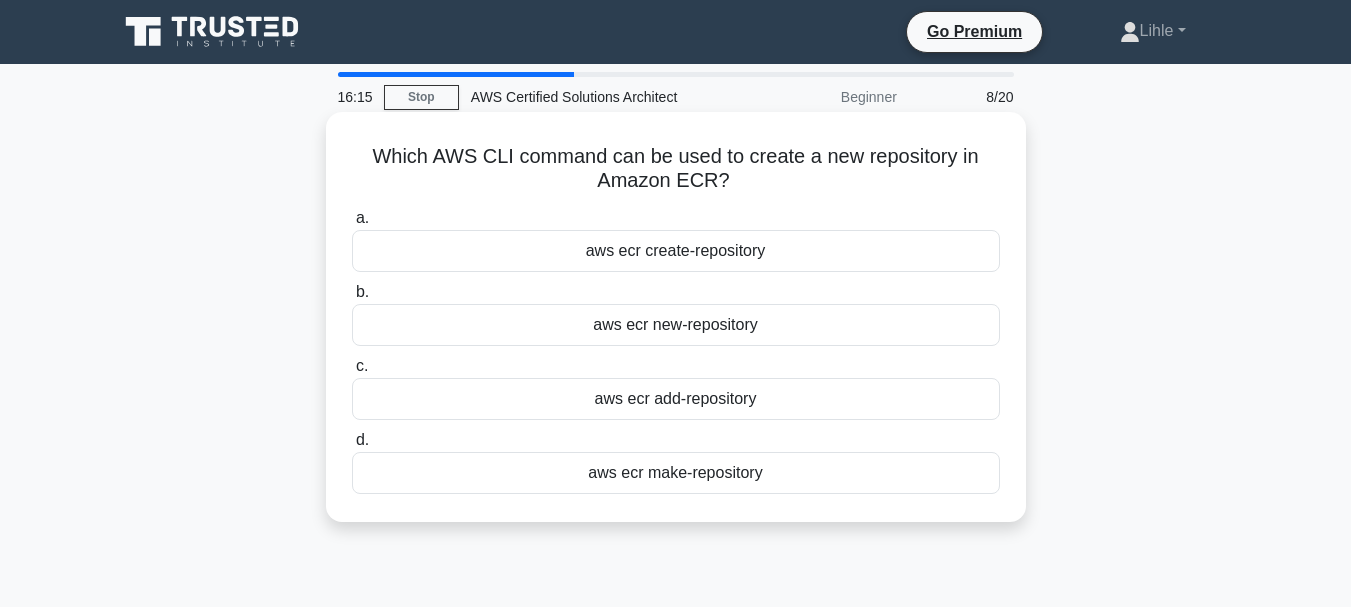 click on "aws ecr new-repository" at bounding box center (676, 325) 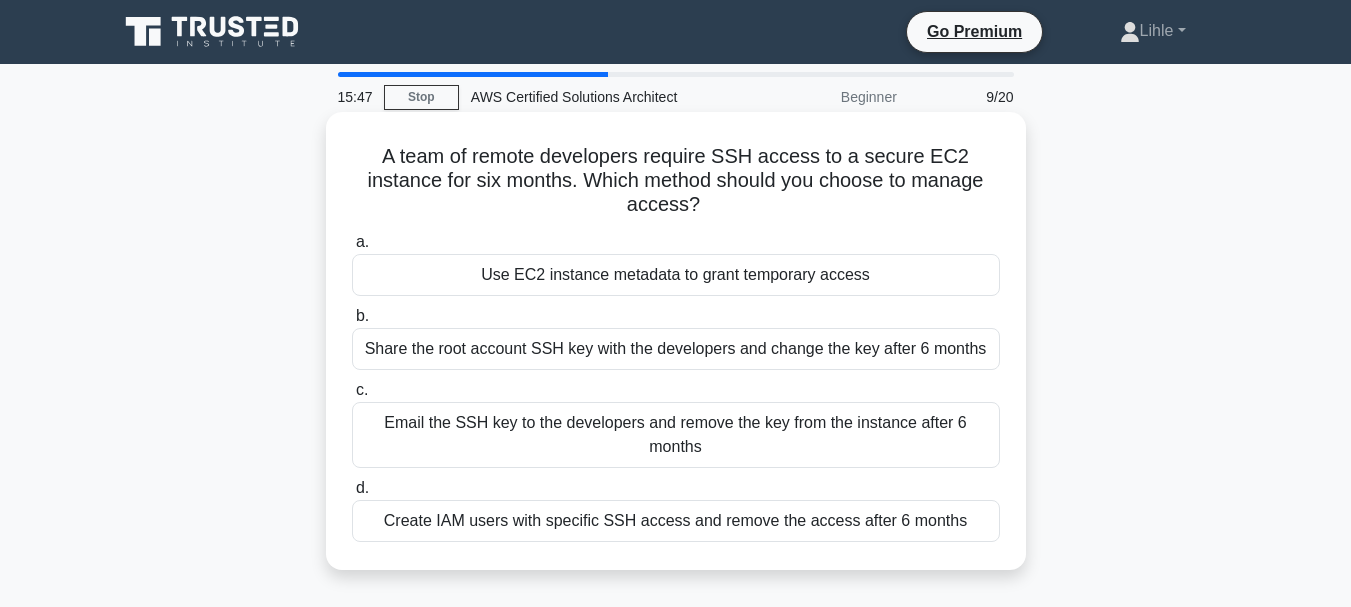 click on "Create IAM users with specific SSH access and remove the access after 6 months" at bounding box center [676, 521] 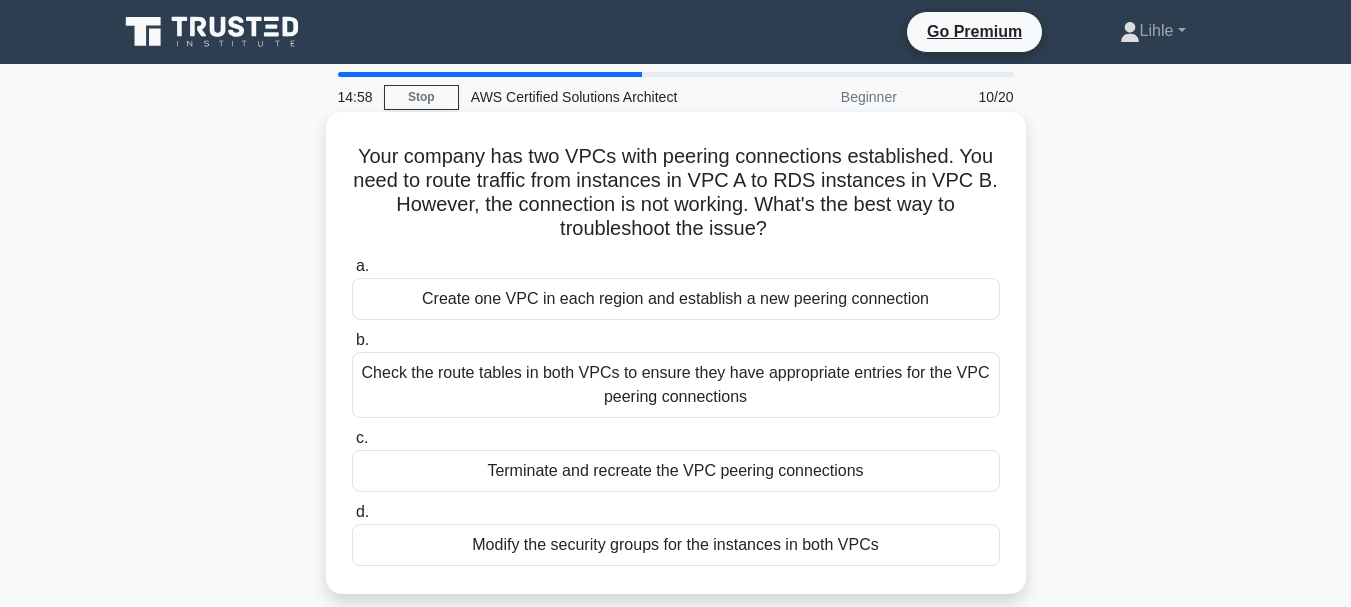 click on "Check the route tables in both VPCs to ensure they have appropriate entries for the VPC peering connections" at bounding box center (676, 385) 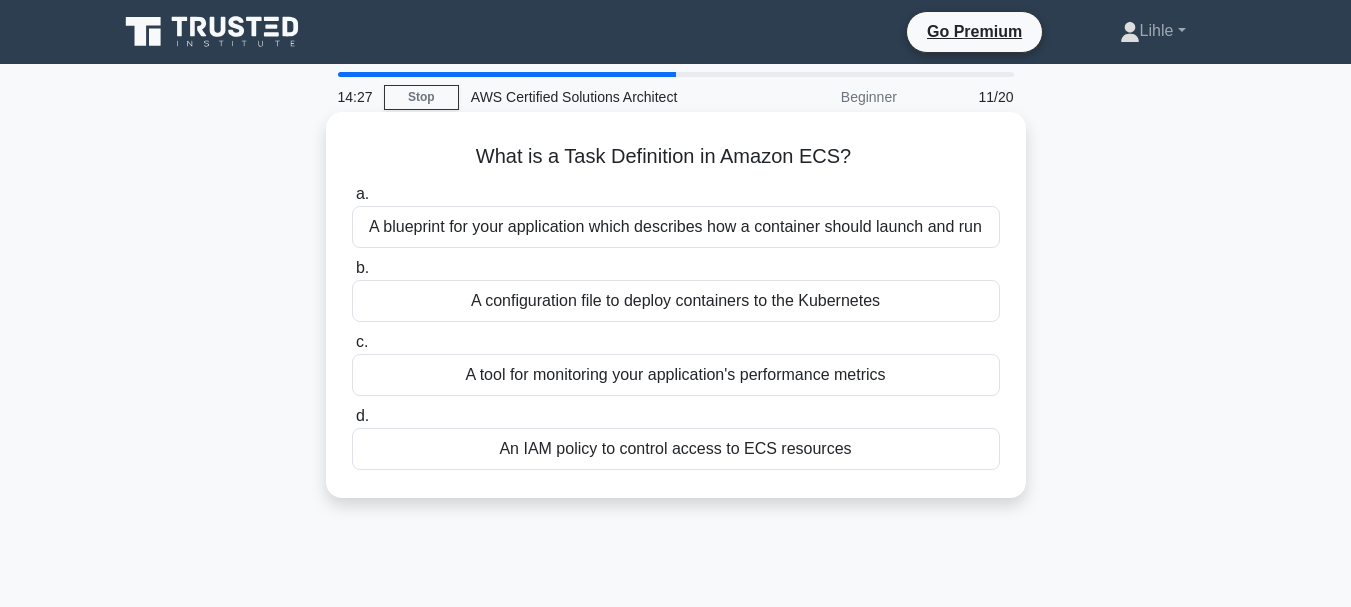 click on "A blueprint for your application which describes how a container should launch and run" at bounding box center (676, 227) 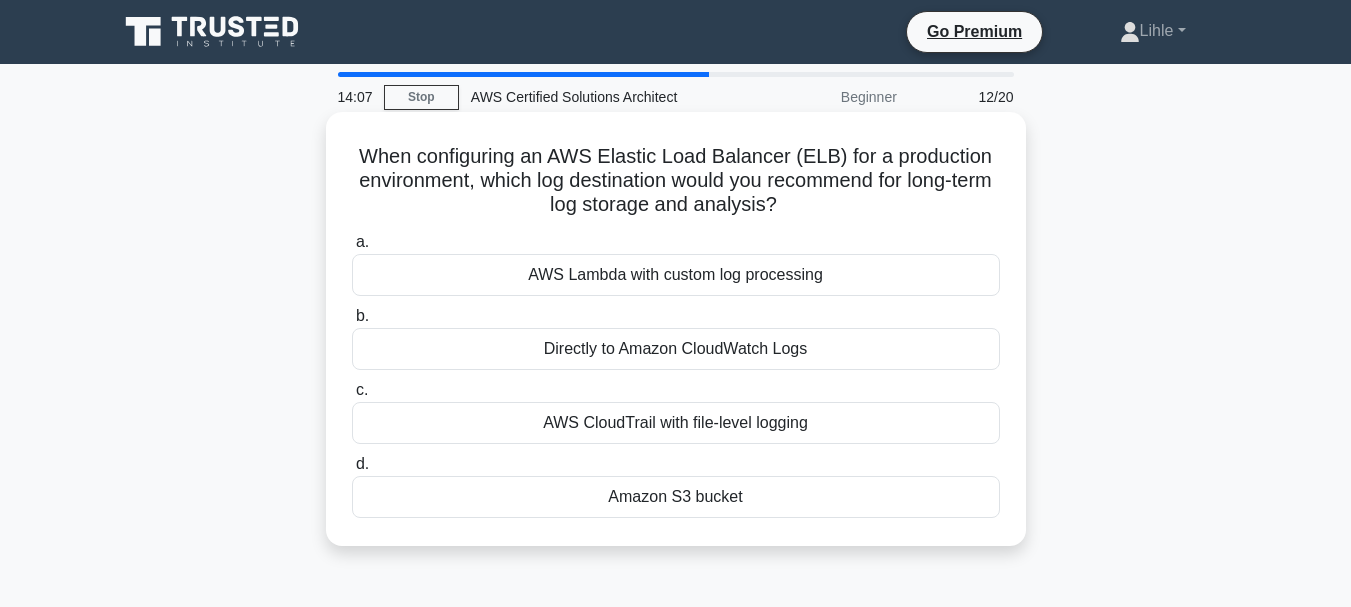 click on "Directly to Amazon CloudWatch Logs" at bounding box center (676, 349) 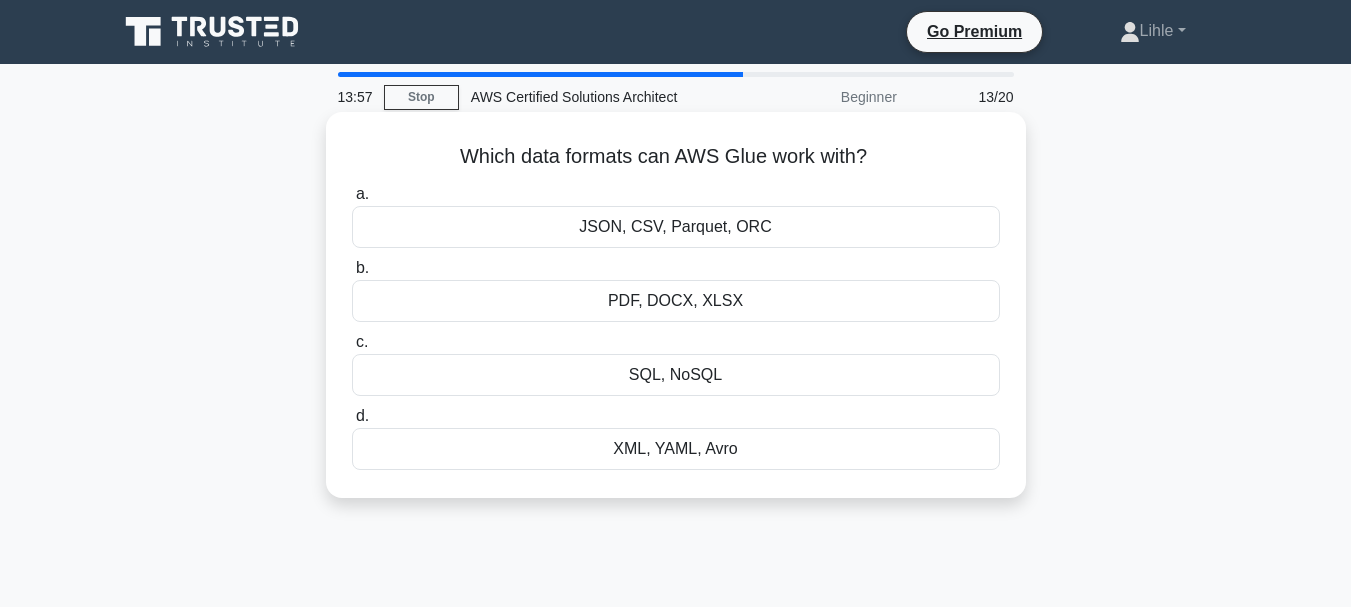 click on "JSON, CSV, Parquet, ORC" at bounding box center (676, 227) 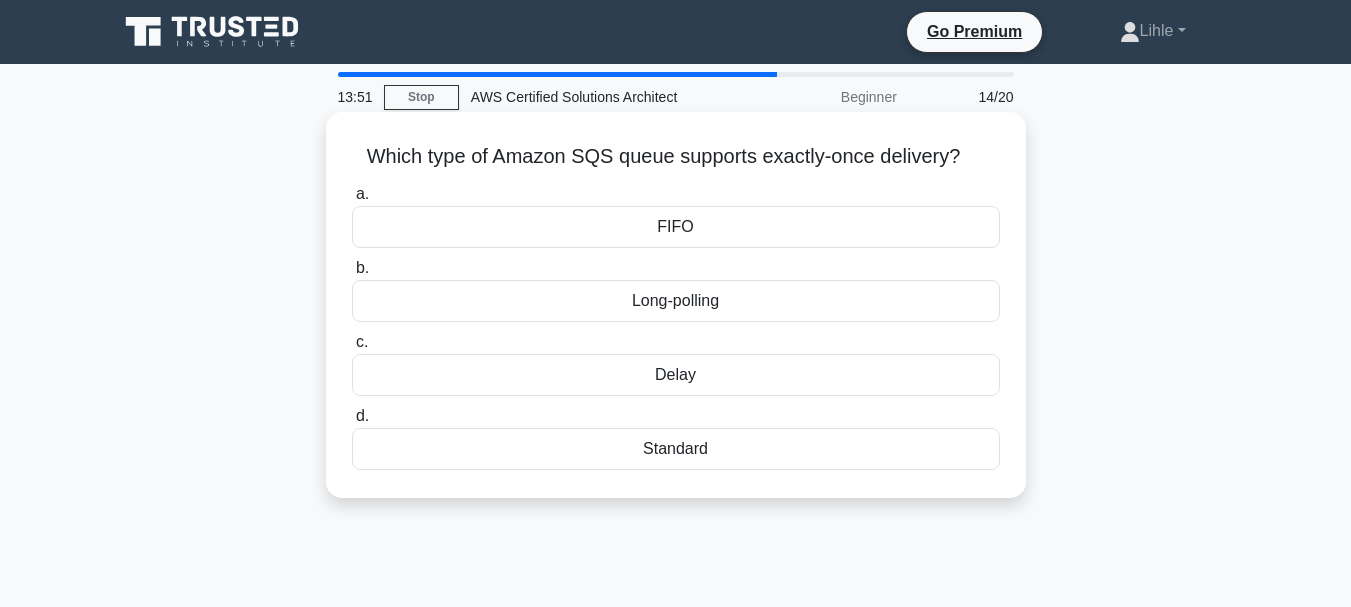 click on "FIFO" at bounding box center (676, 227) 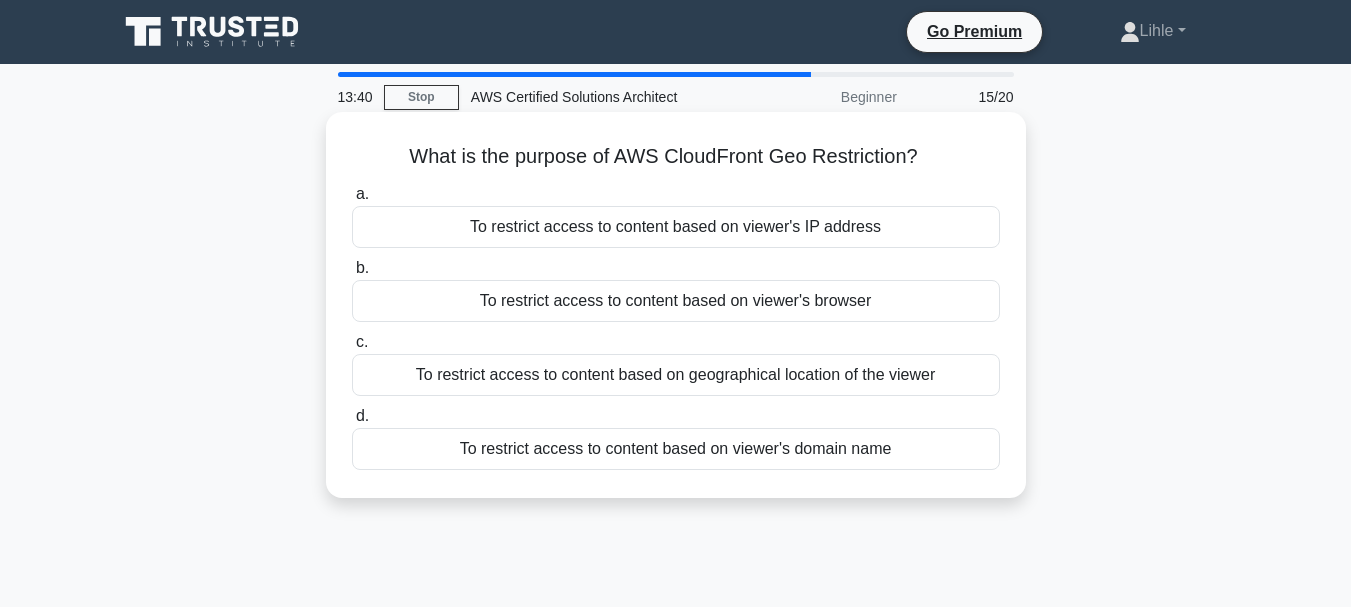 click on "To restrict access to content based on geographical location of the viewer" at bounding box center [676, 375] 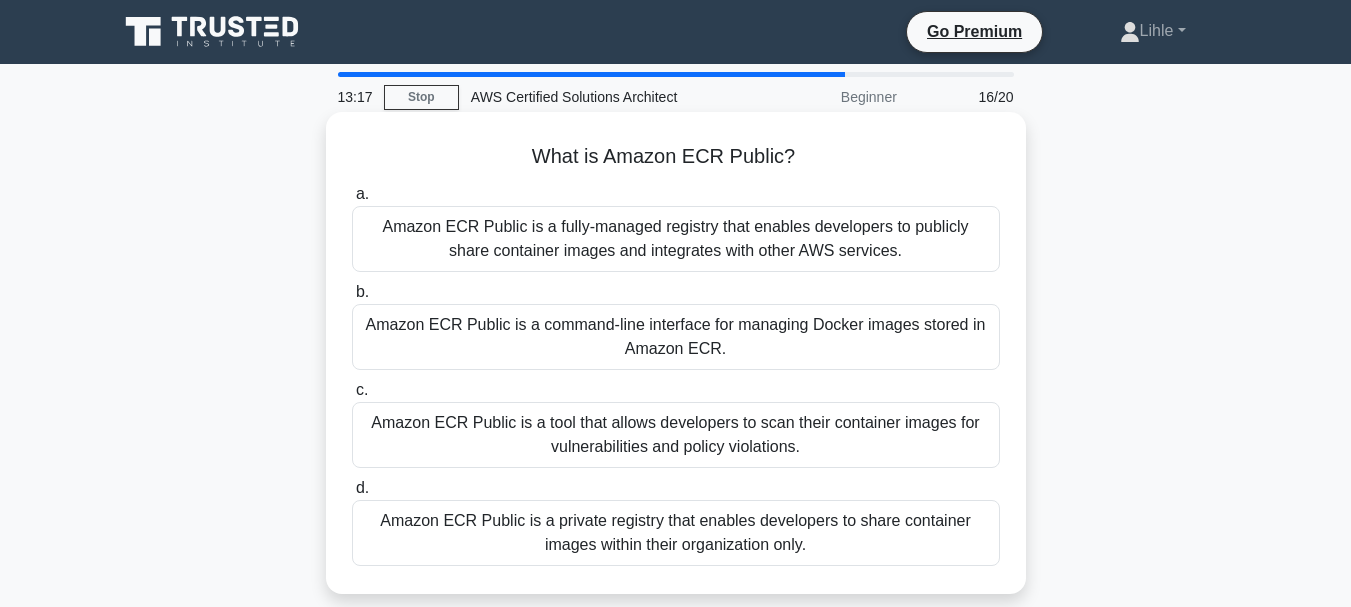 click on "Amazon ECR Public is a fully-managed registry that enables developers to publicly share container images and integrates with other AWS services." at bounding box center [676, 239] 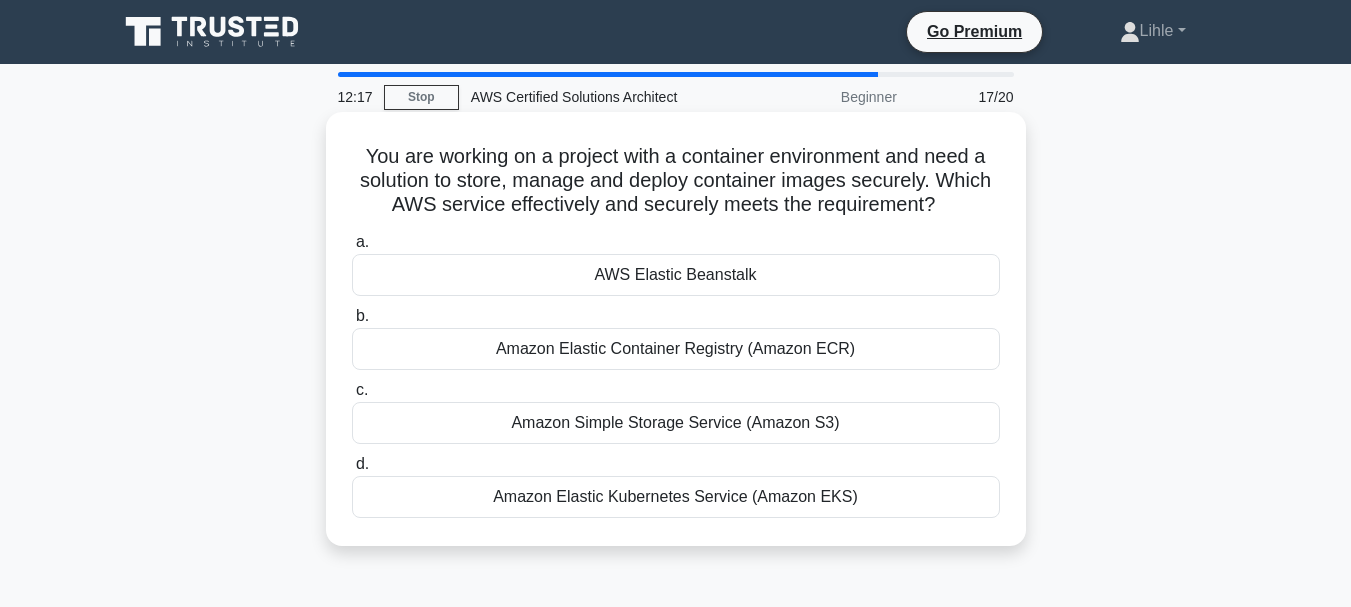 click on "Amazon Elastic Kubernetes Service (Amazon EKS)" at bounding box center [676, 497] 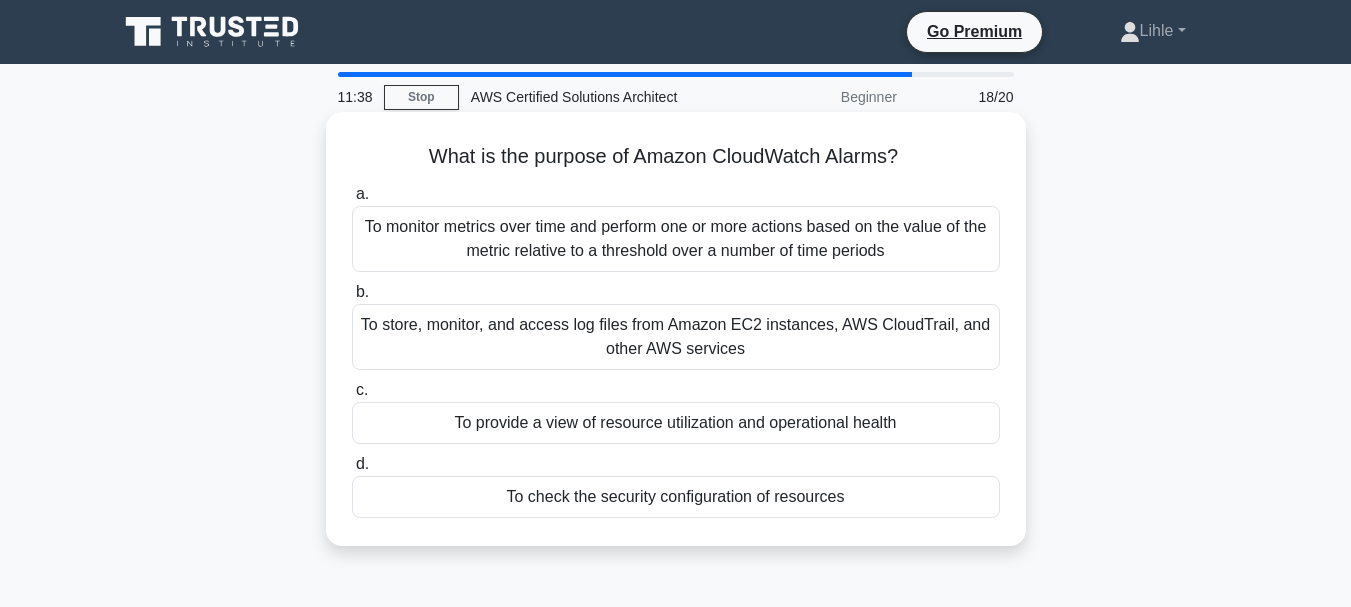 click on "To provide a view of resource utilization and operational health" at bounding box center [676, 423] 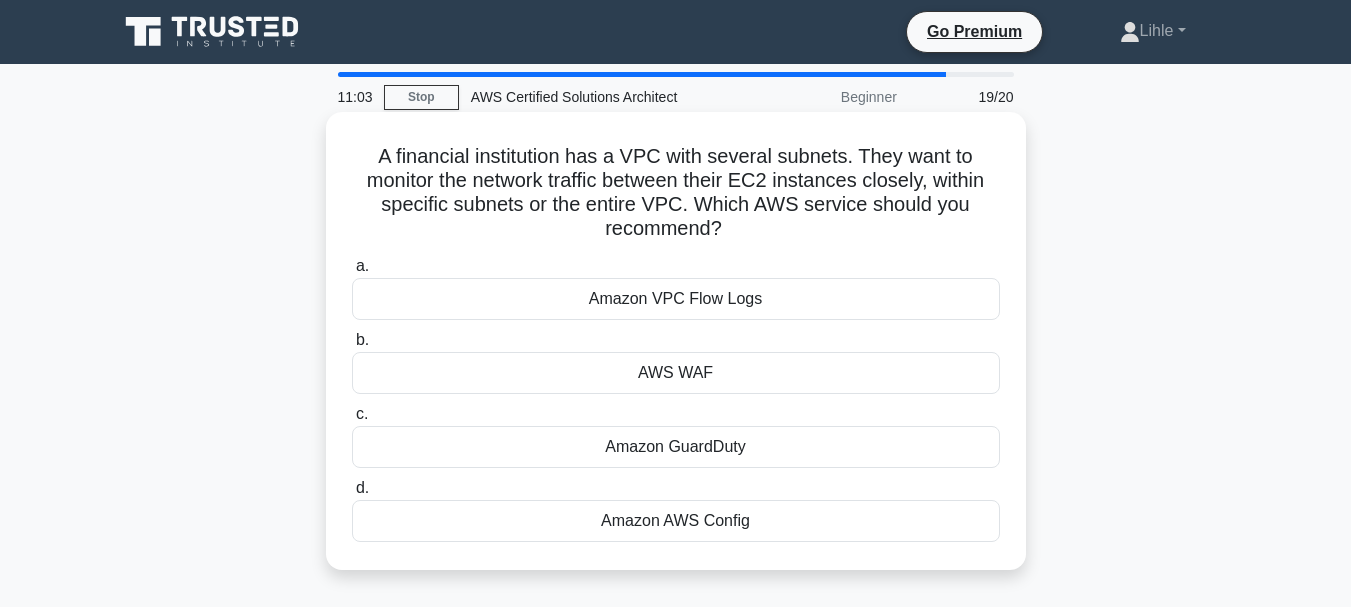 click on "Amazon VPC Flow Logs" at bounding box center (676, 299) 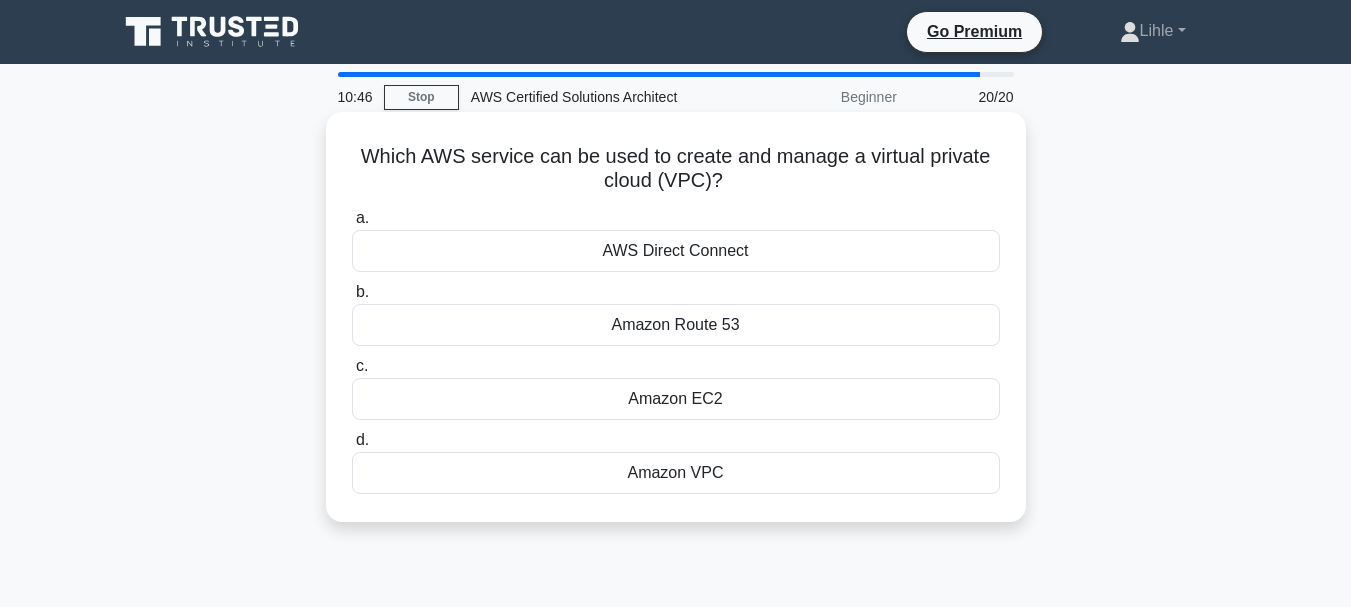 click on "Amazon VPC" at bounding box center [676, 473] 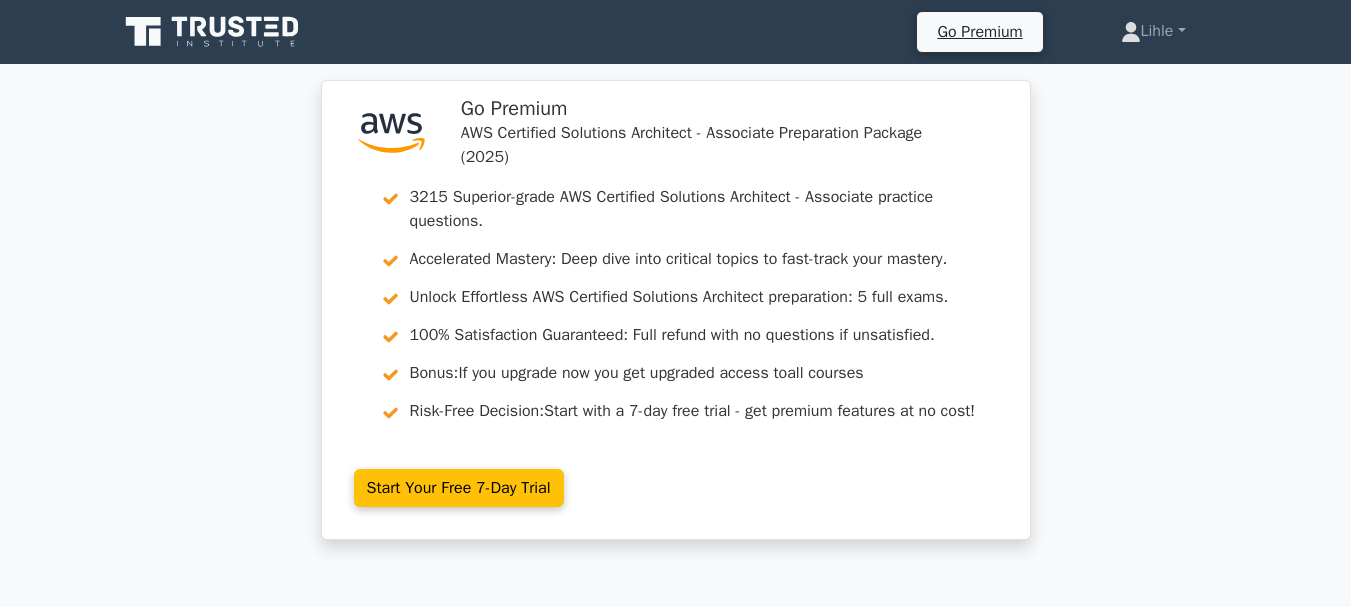 scroll, scrollTop: 0, scrollLeft: 0, axis: both 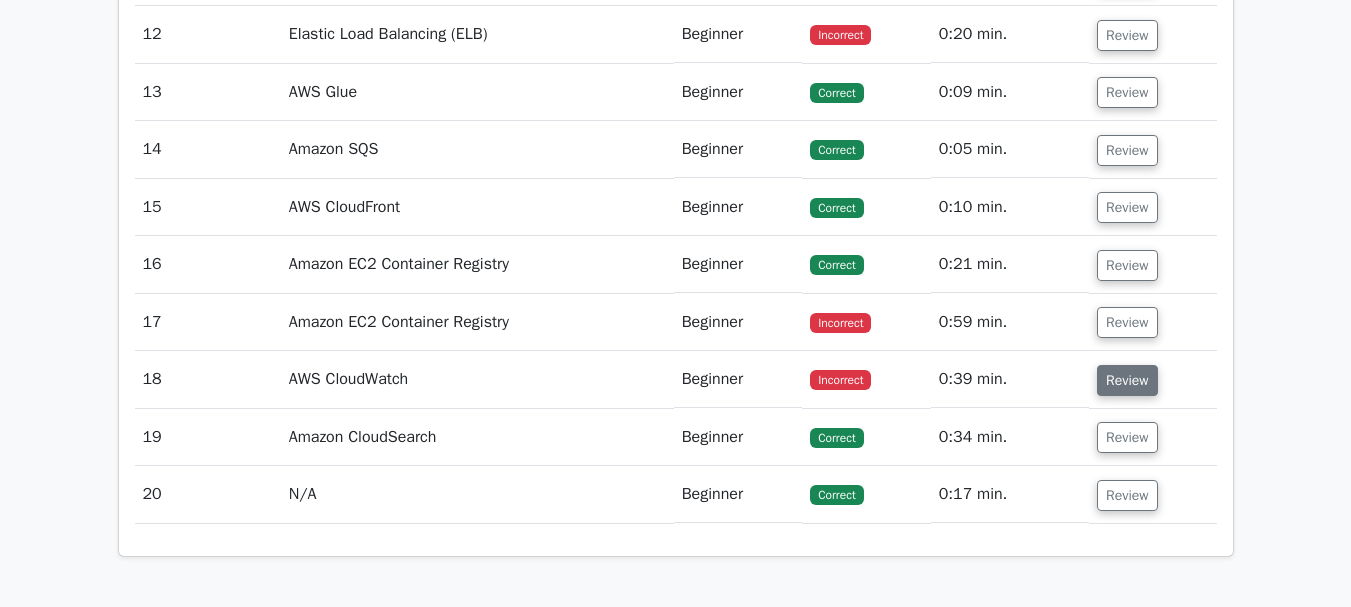 click on "Review" at bounding box center (1127, 380) 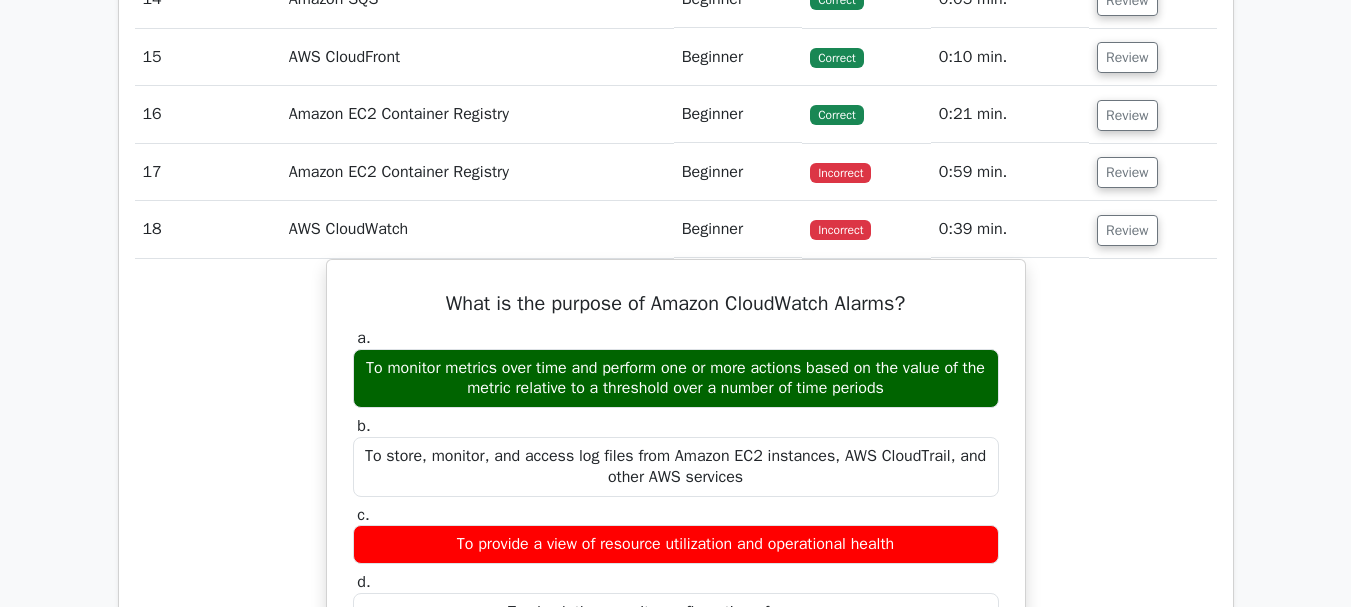 scroll, scrollTop: 3310, scrollLeft: 0, axis: vertical 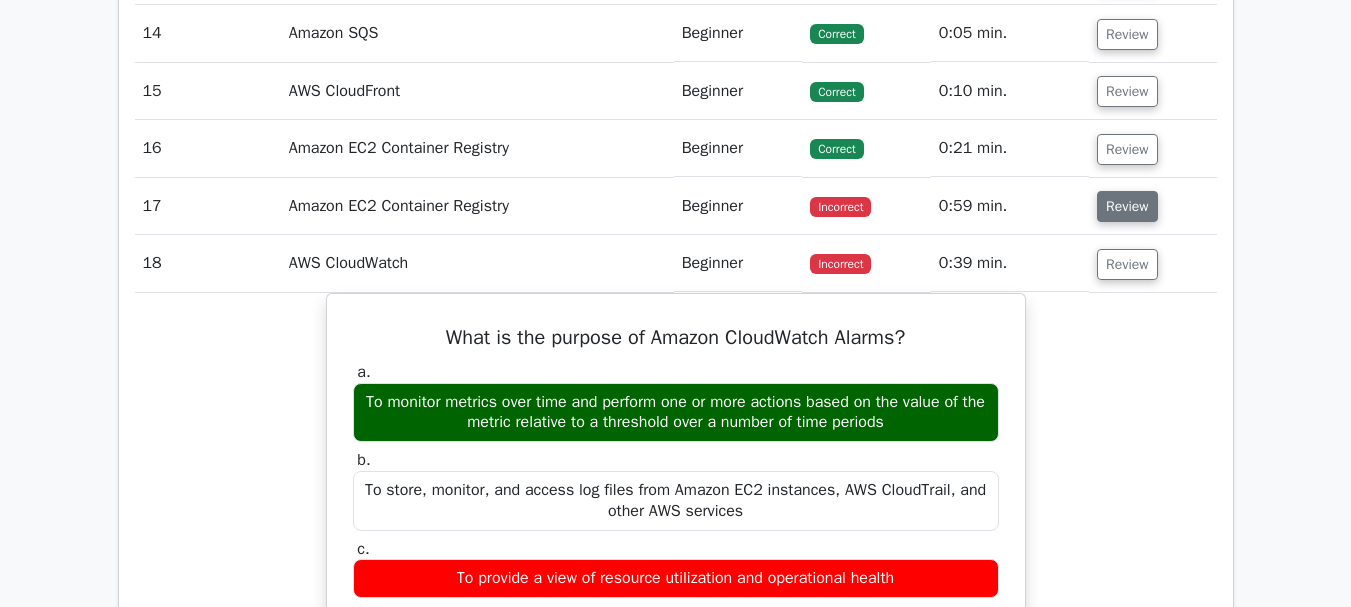 click on "Review" at bounding box center [1127, 206] 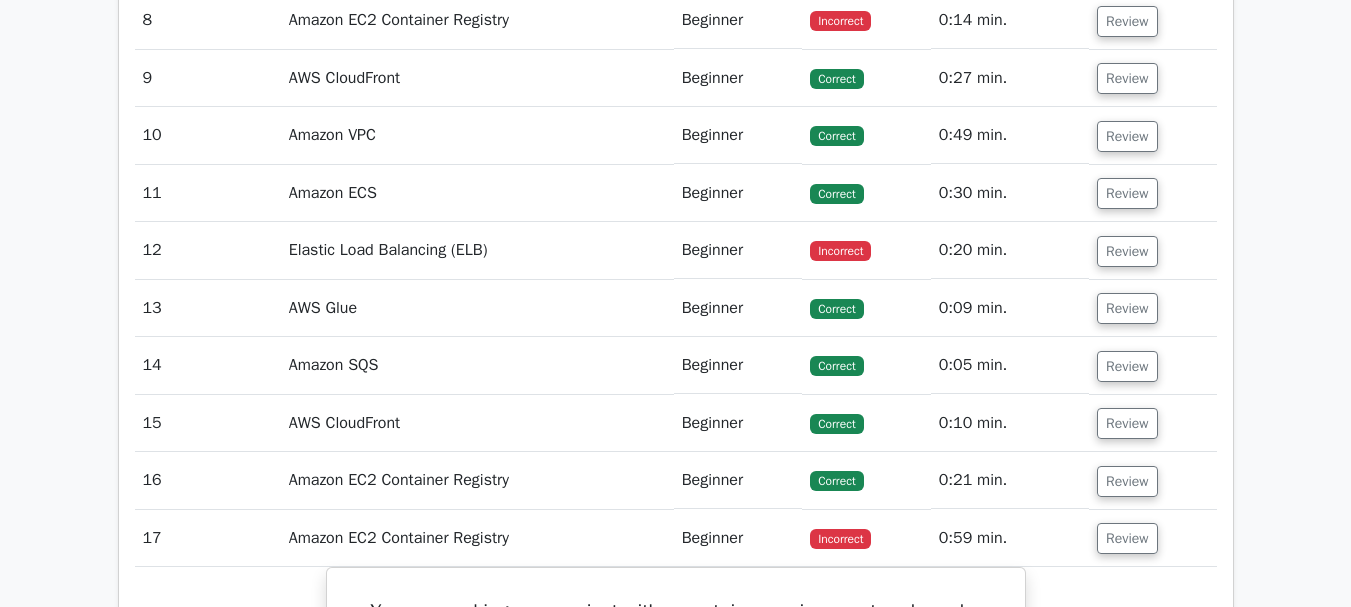 scroll, scrollTop: 2972, scrollLeft: 0, axis: vertical 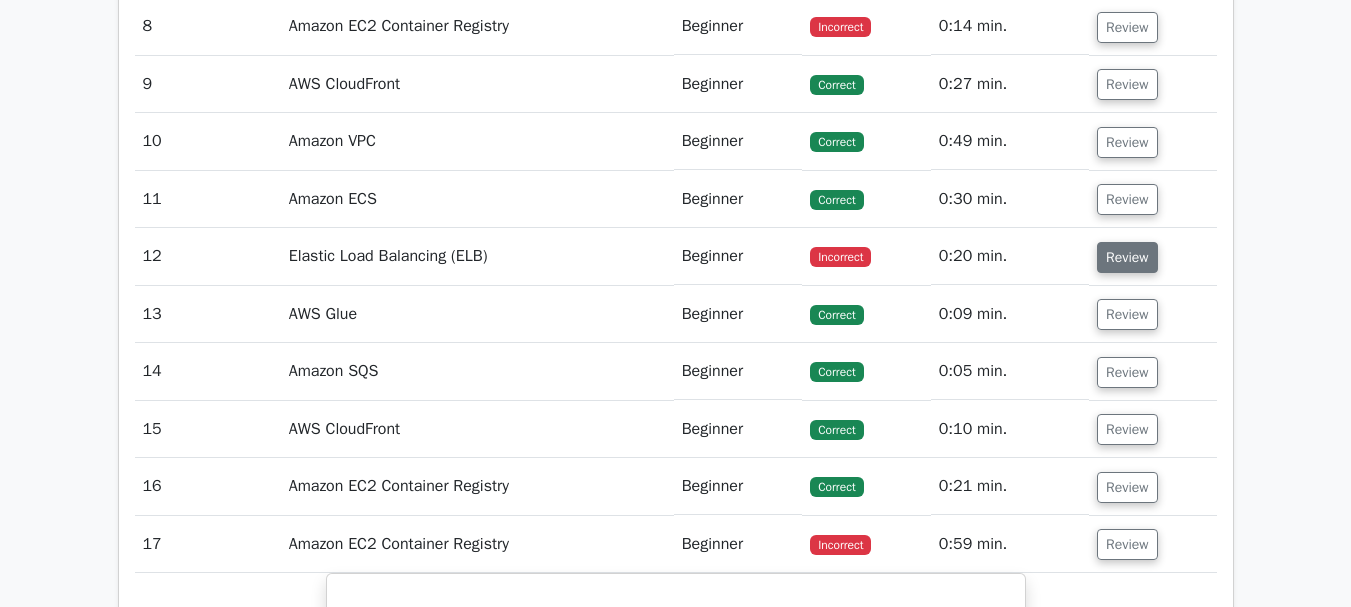 click on "Review" at bounding box center [1127, 257] 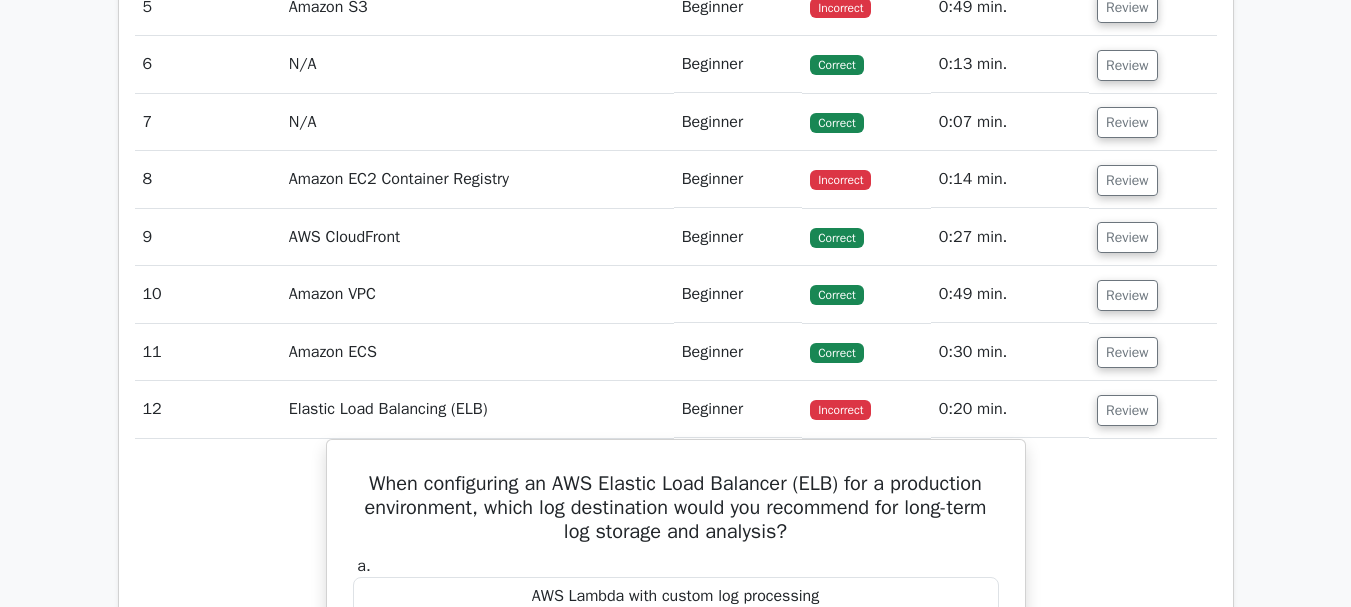 scroll, scrollTop: 2800, scrollLeft: 0, axis: vertical 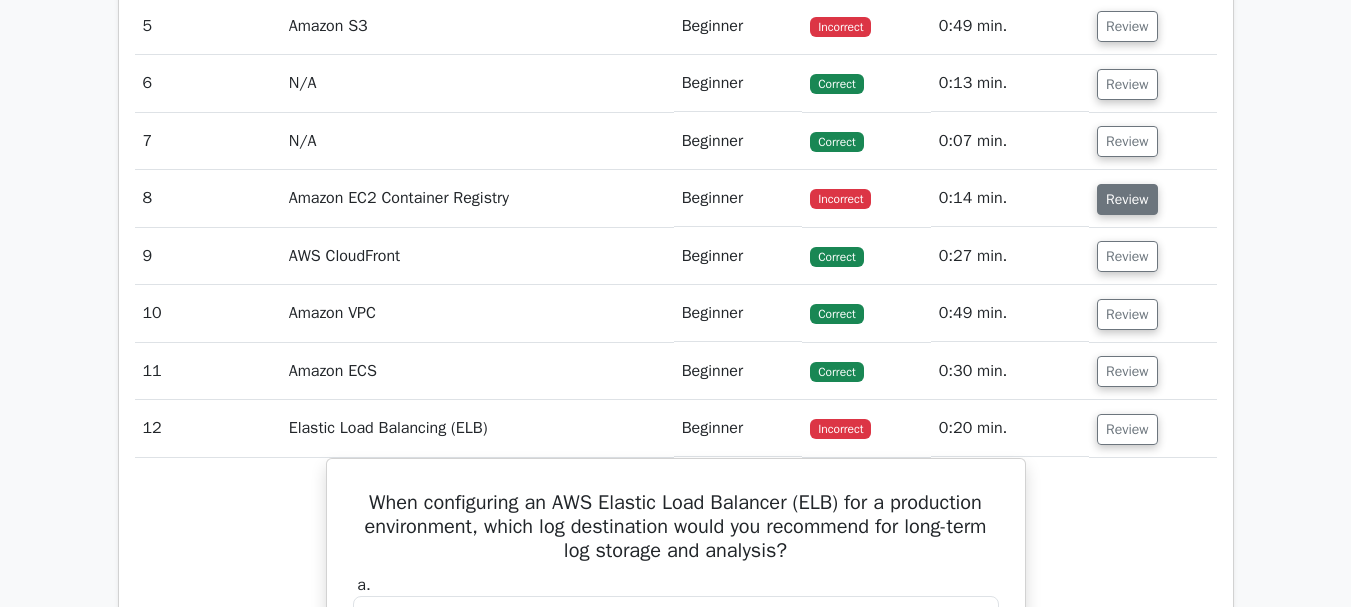 click on "Review" at bounding box center [1127, 199] 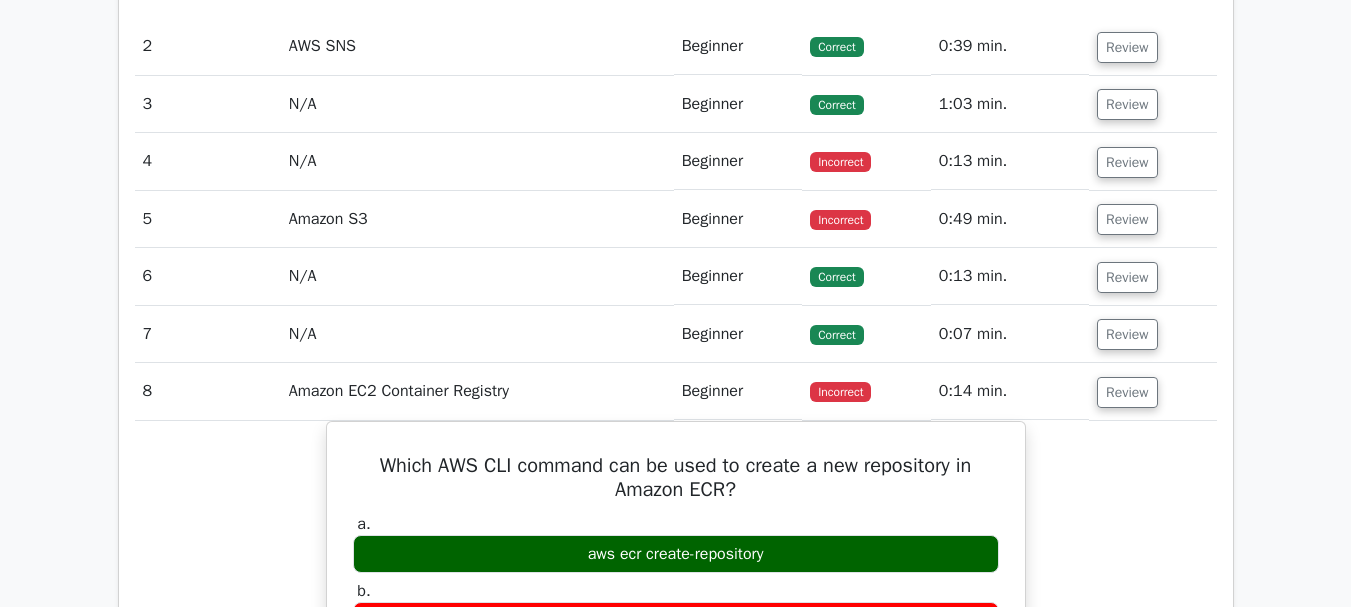 scroll, scrollTop: 2558, scrollLeft: 0, axis: vertical 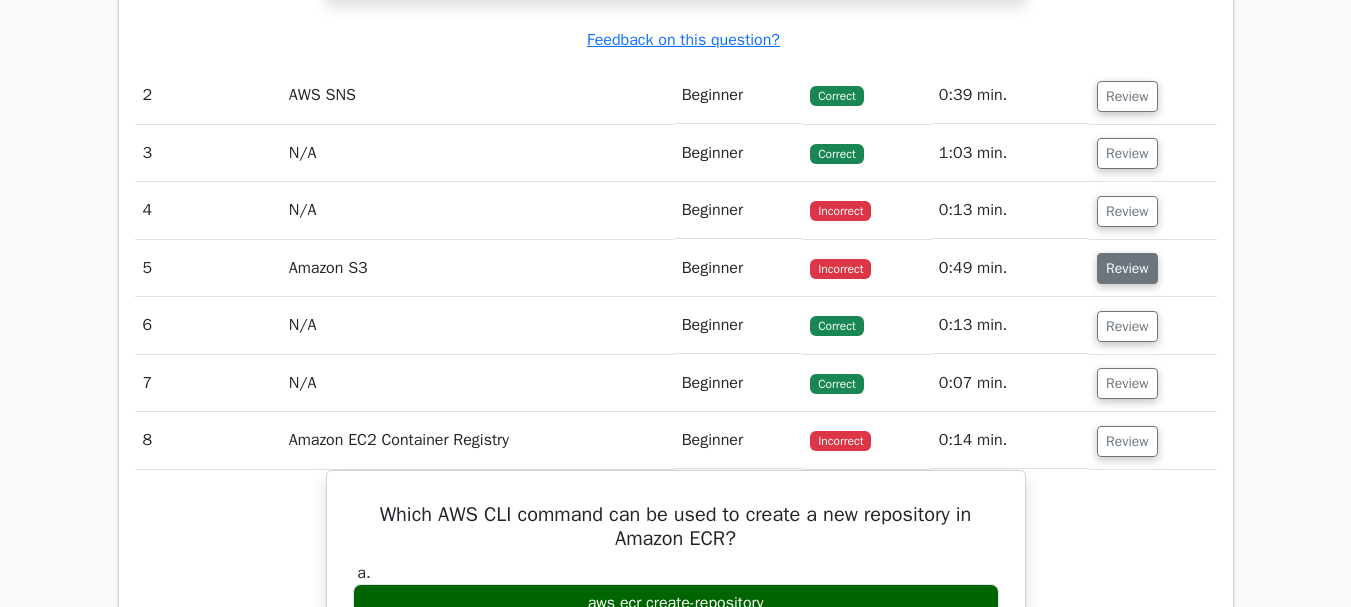 click on "Review" at bounding box center [1127, 268] 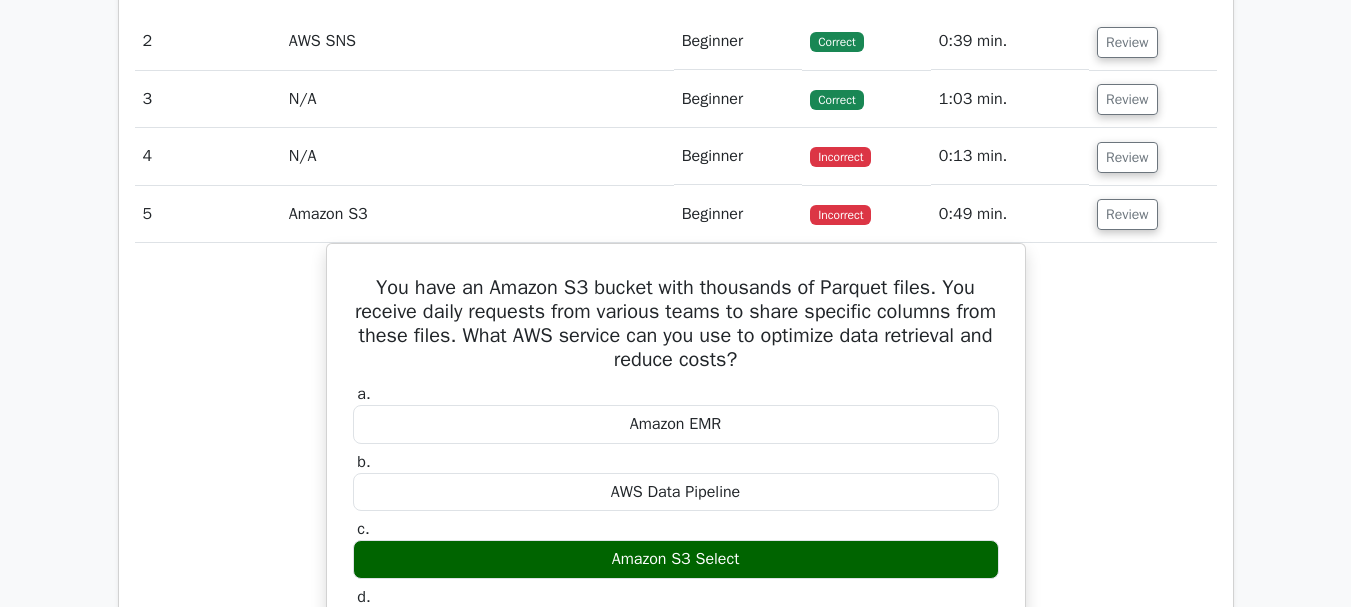 scroll, scrollTop: 2617, scrollLeft: 0, axis: vertical 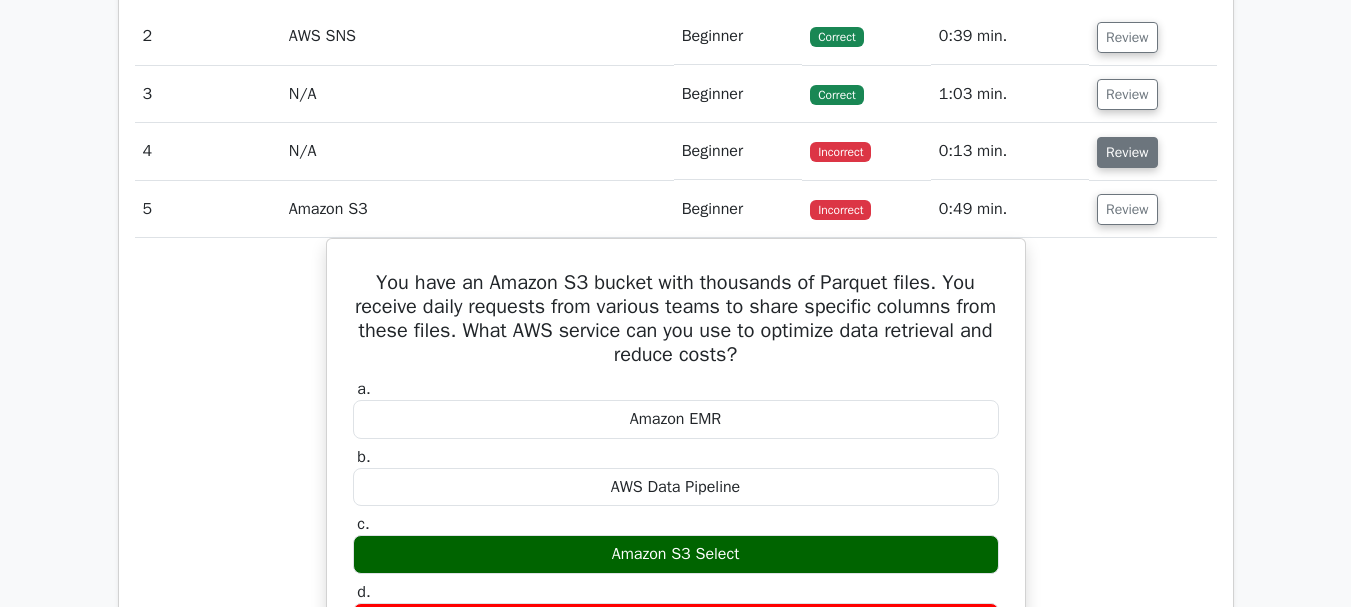 click on "Review" at bounding box center [1127, 152] 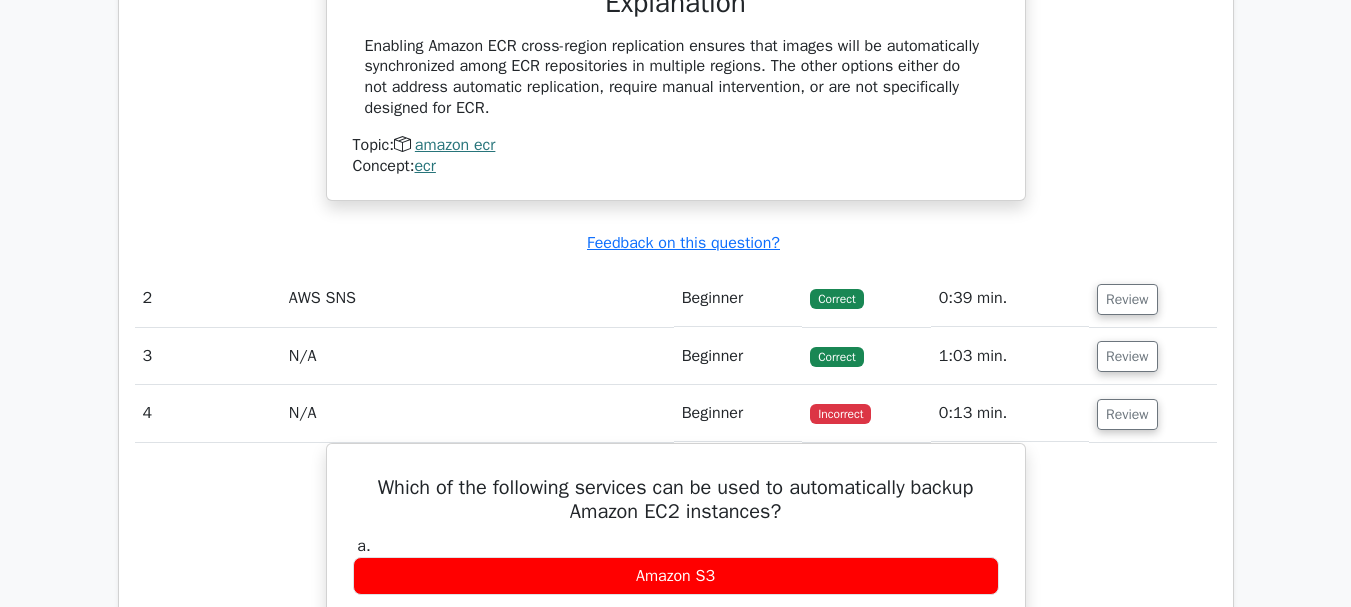 scroll, scrollTop: 2327, scrollLeft: 0, axis: vertical 